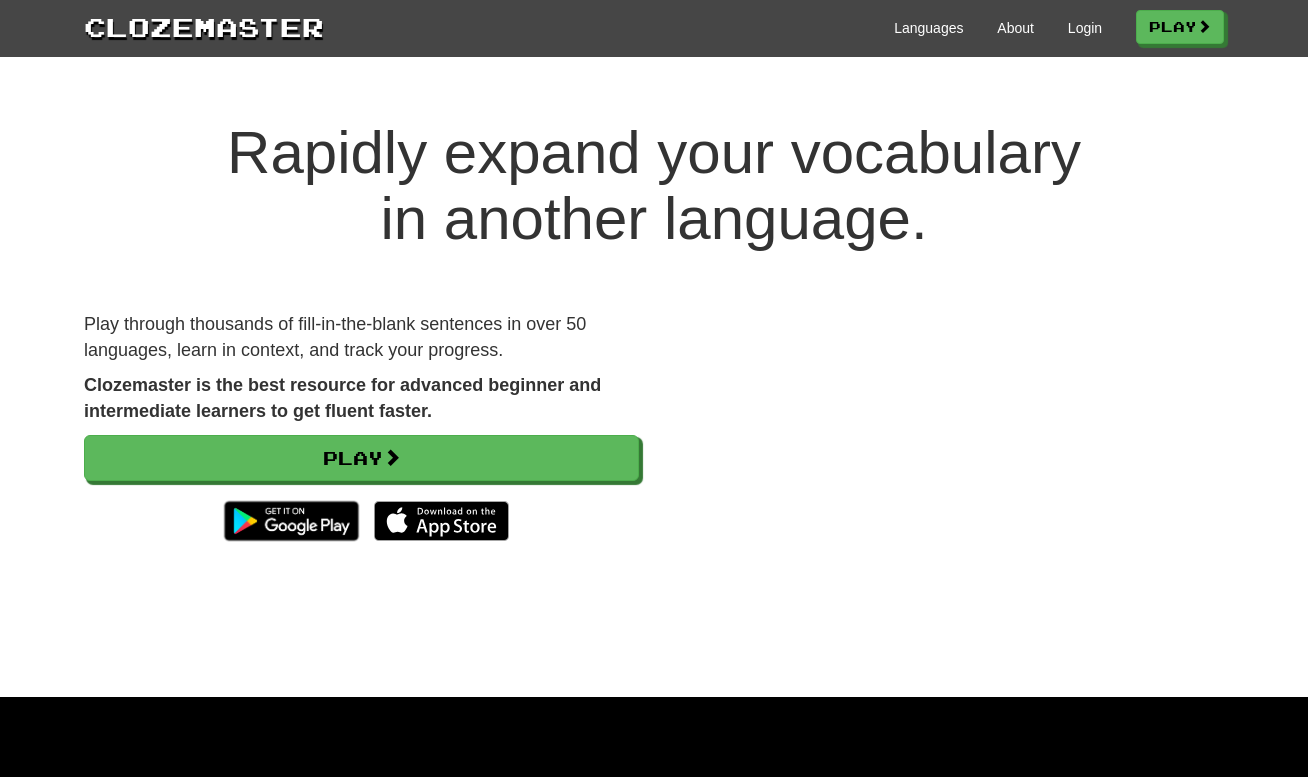 scroll, scrollTop: 0, scrollLeft: 0, axis: both 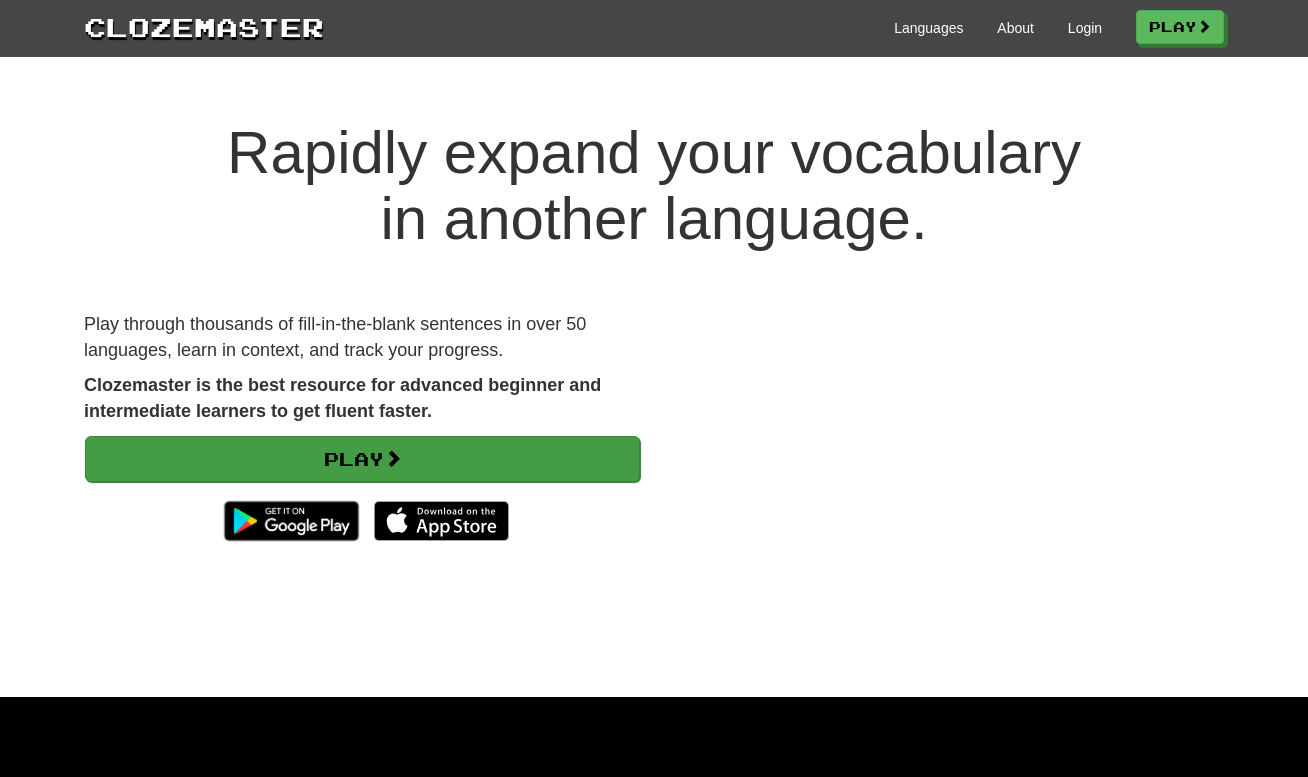 click on "Play" at bounding box center (362, 459) 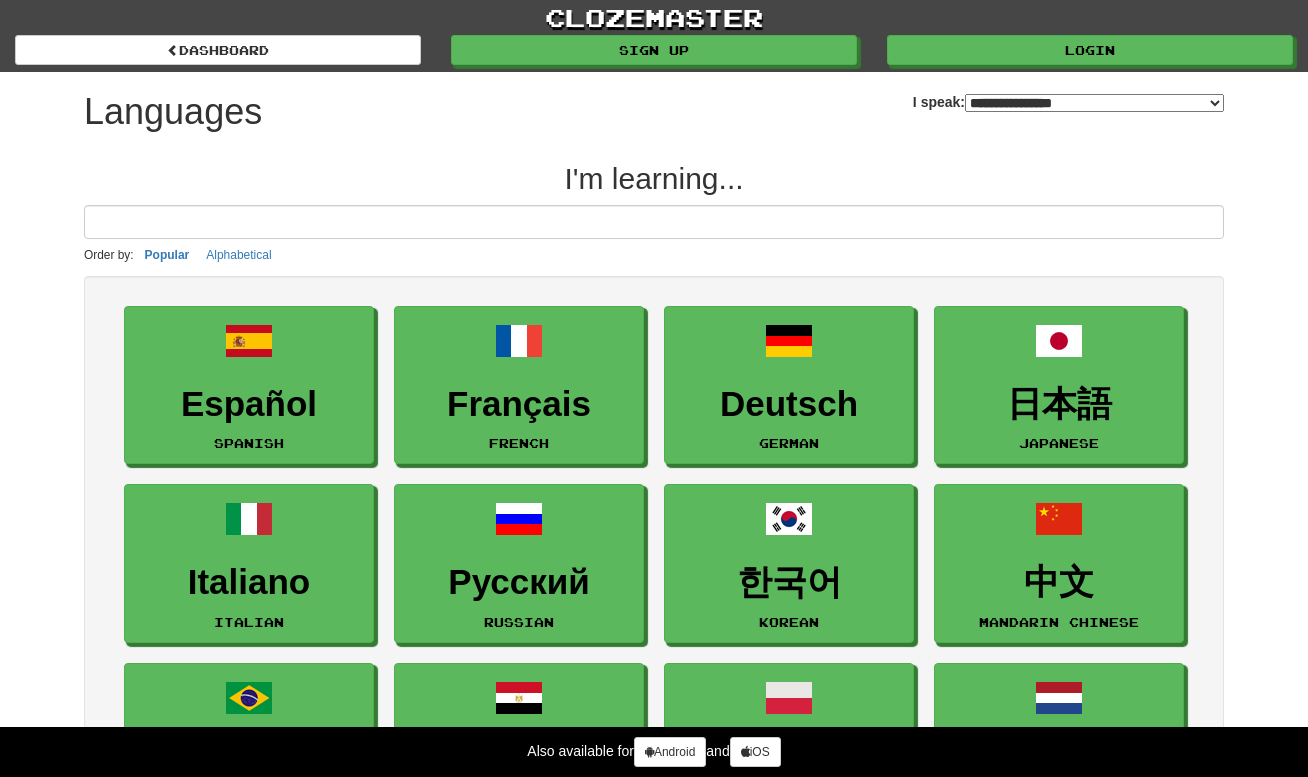 select on "*******" 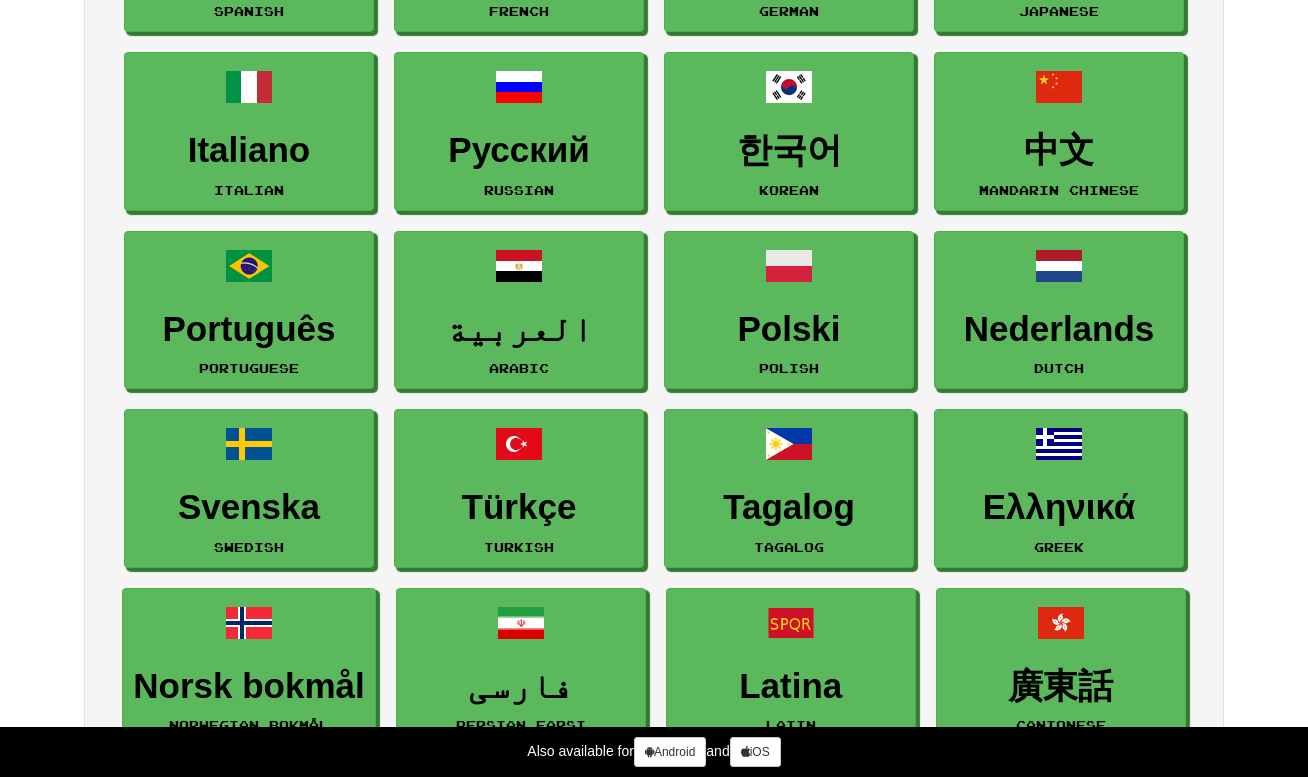 scroll, scrollTop: 820, scrollLeft: 0, axis: vertical 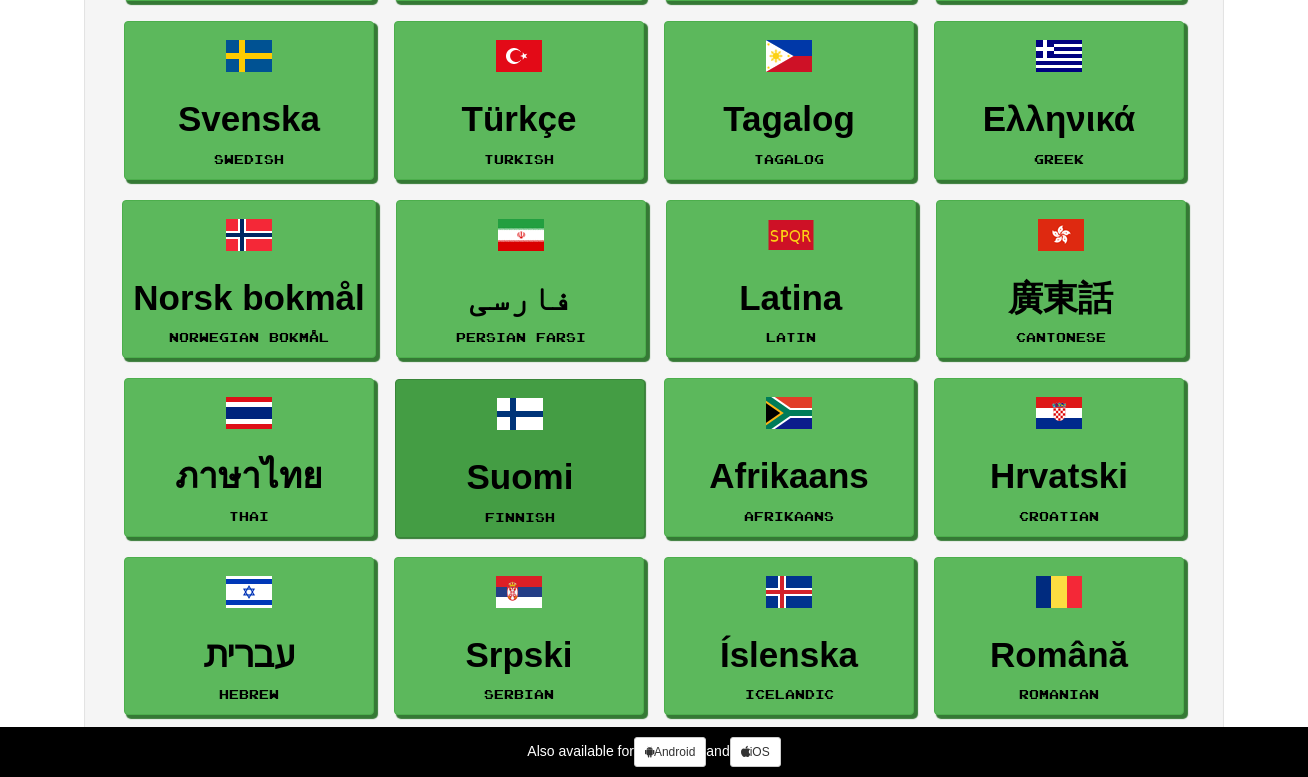 click on "Suomi" at bounding box center [520, 477] 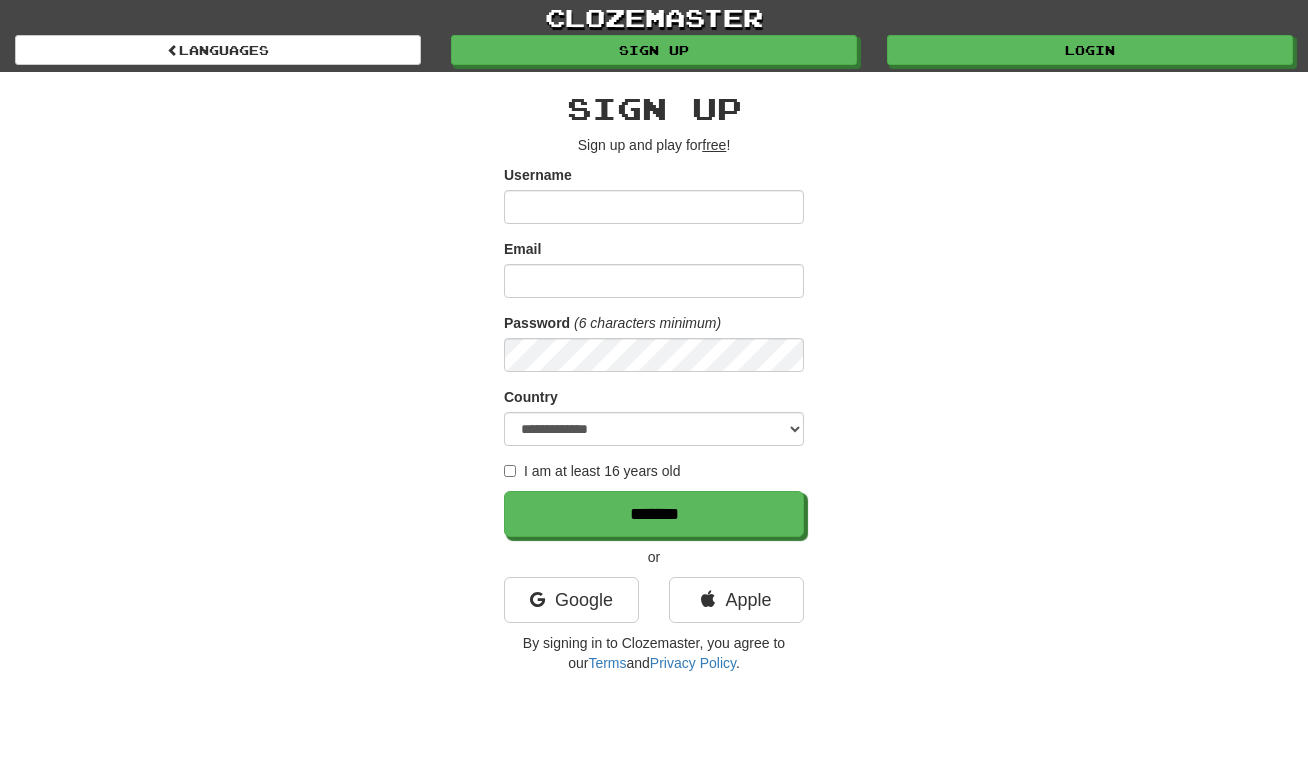 scroll, scrollTop: 0, scrollLeft: 0, axis: both 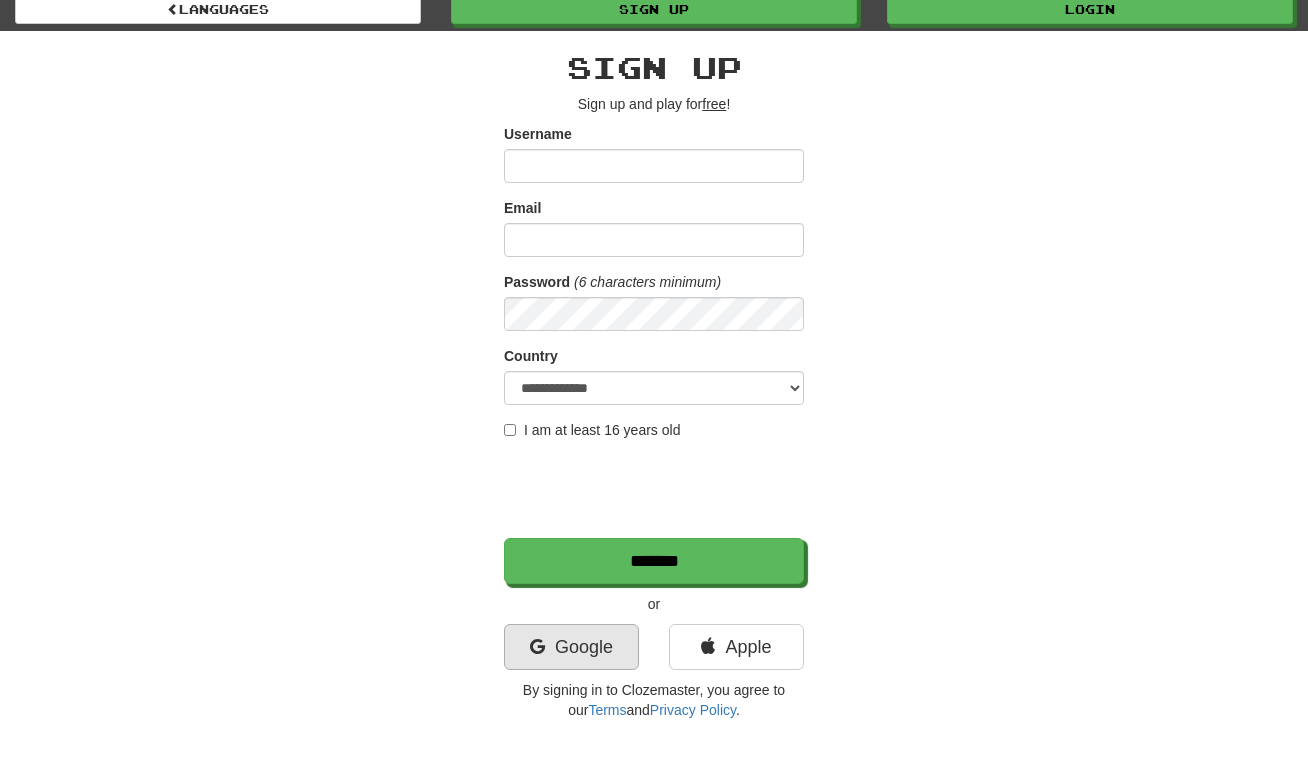 click on "Google" at bounding box center (571, 647) 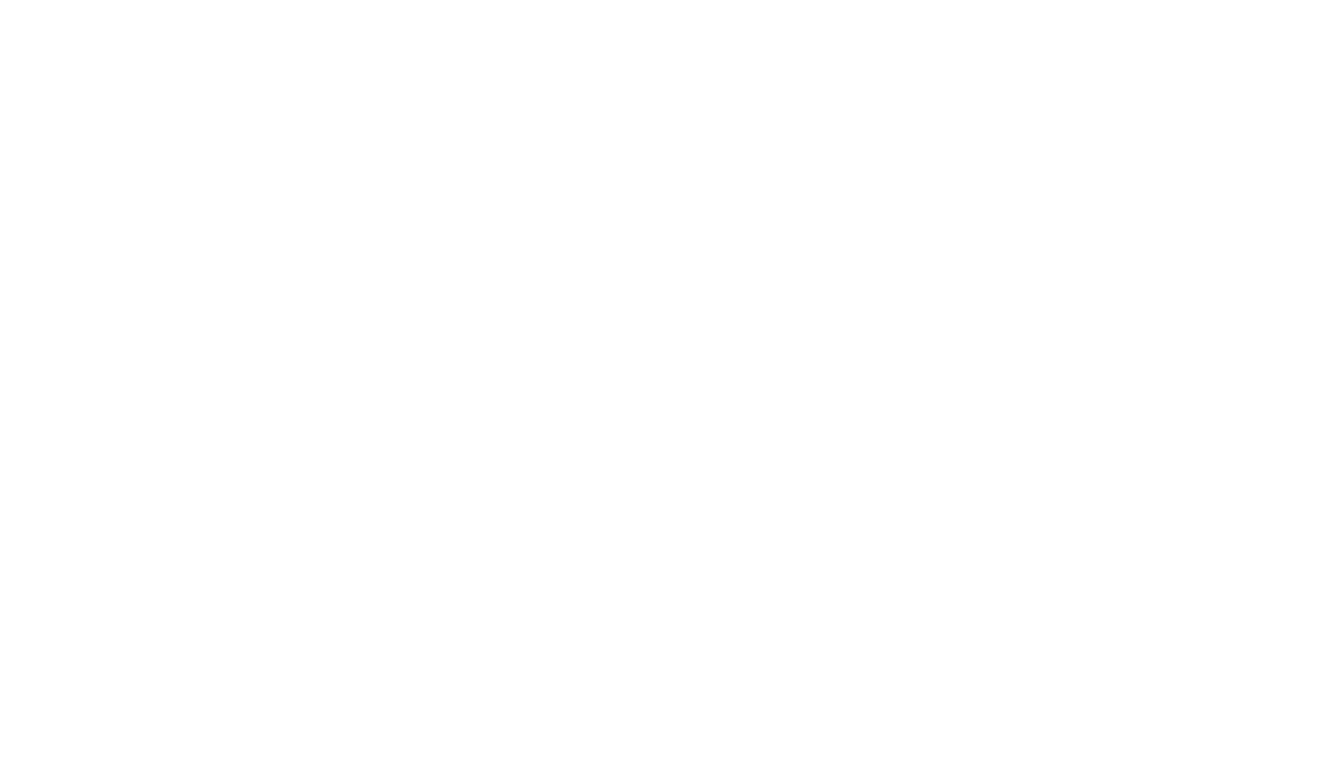 scroll, scrollTop: 0, scrollLeft: 0, axis: both 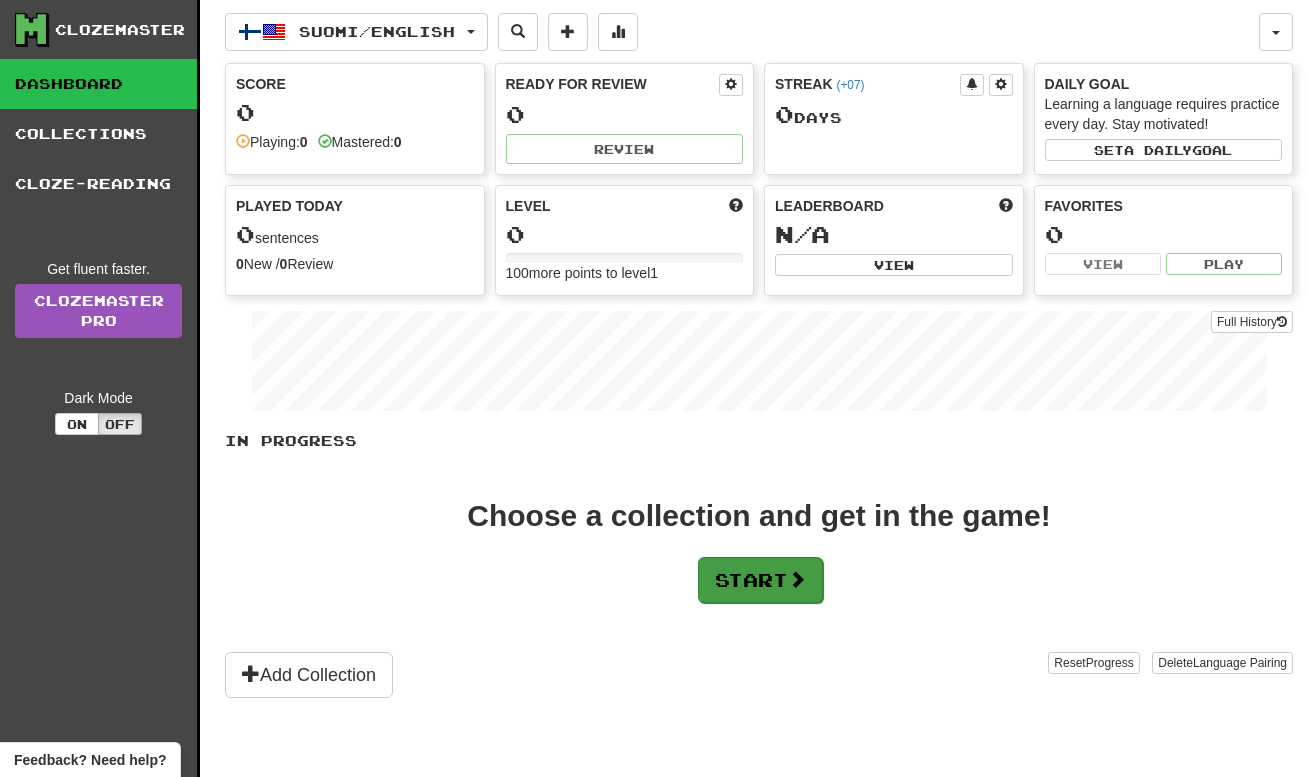 click on "Start" at bounding box center (760, 580) 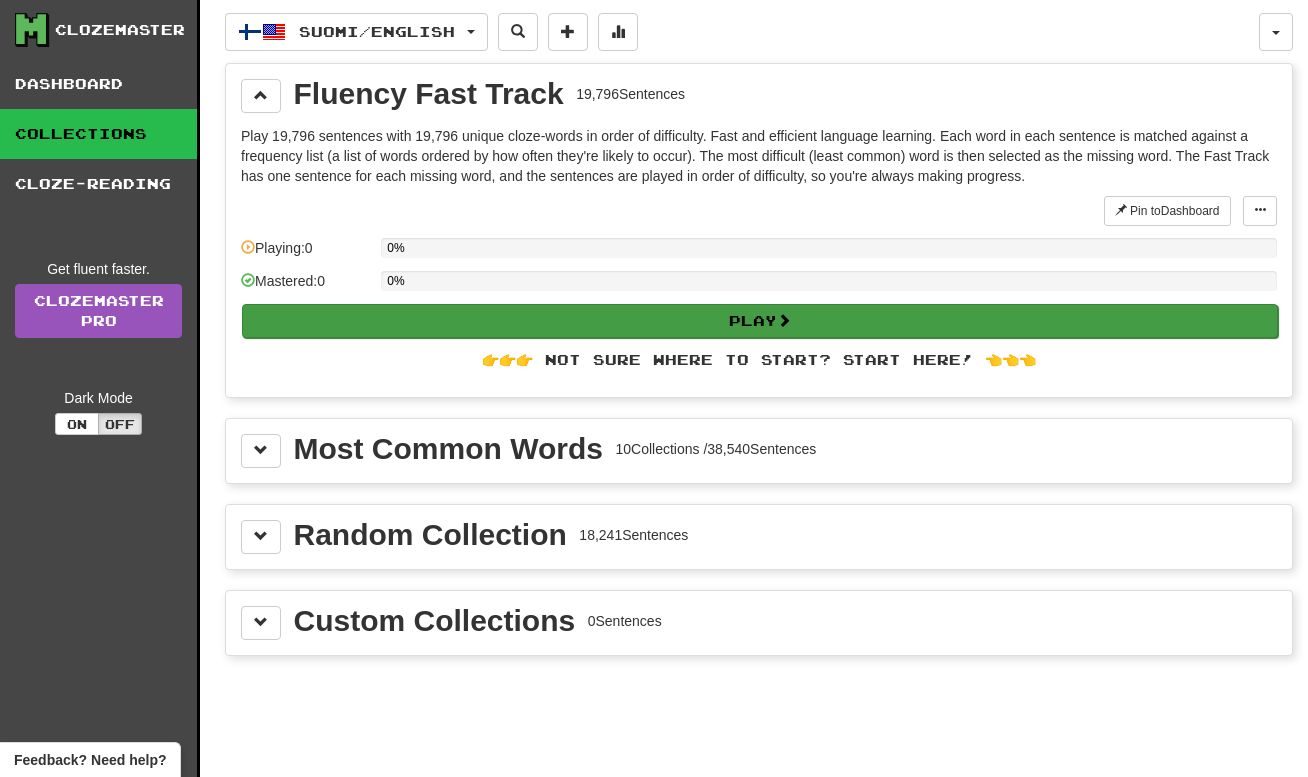 click on "Play" at bounding box center (760, 321) 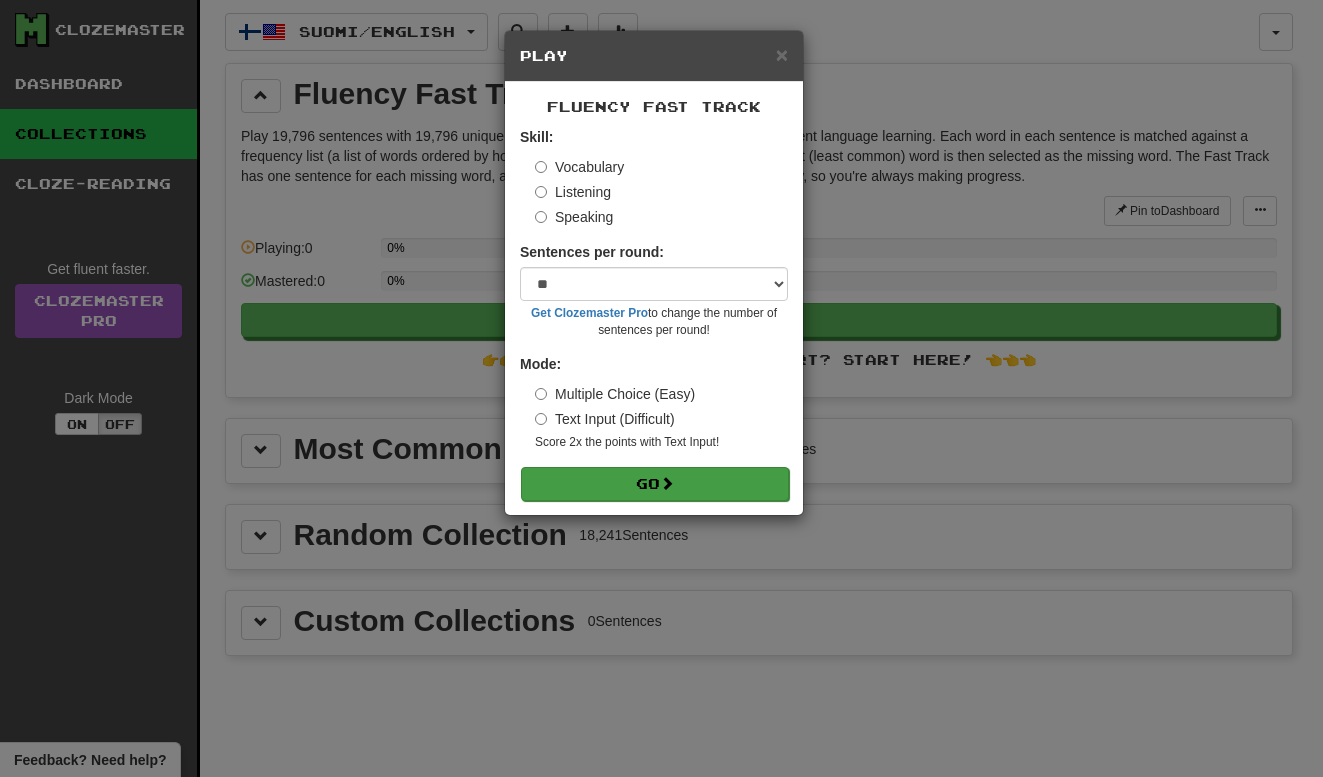 click on "Go" at bounding box center (655, 484) 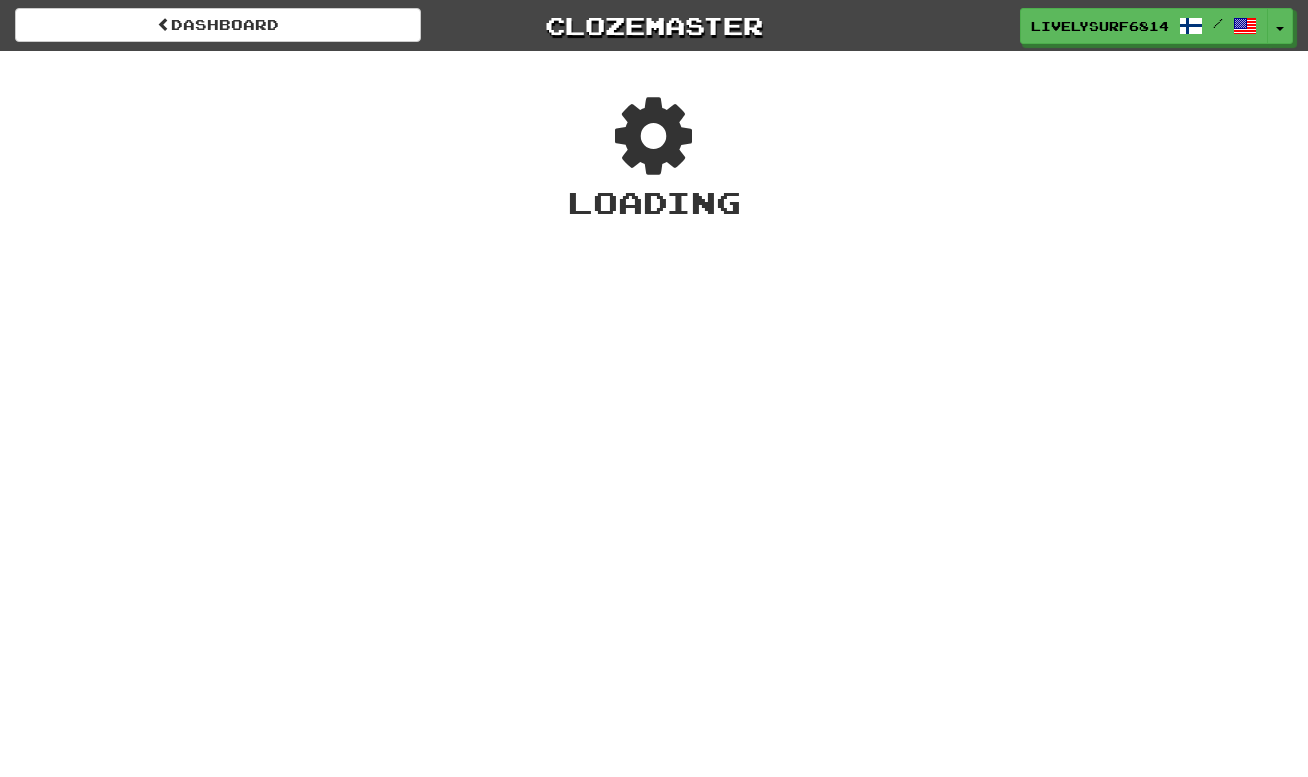 scroll, scrollTop: 0, scrollLeft: 0, axis: both 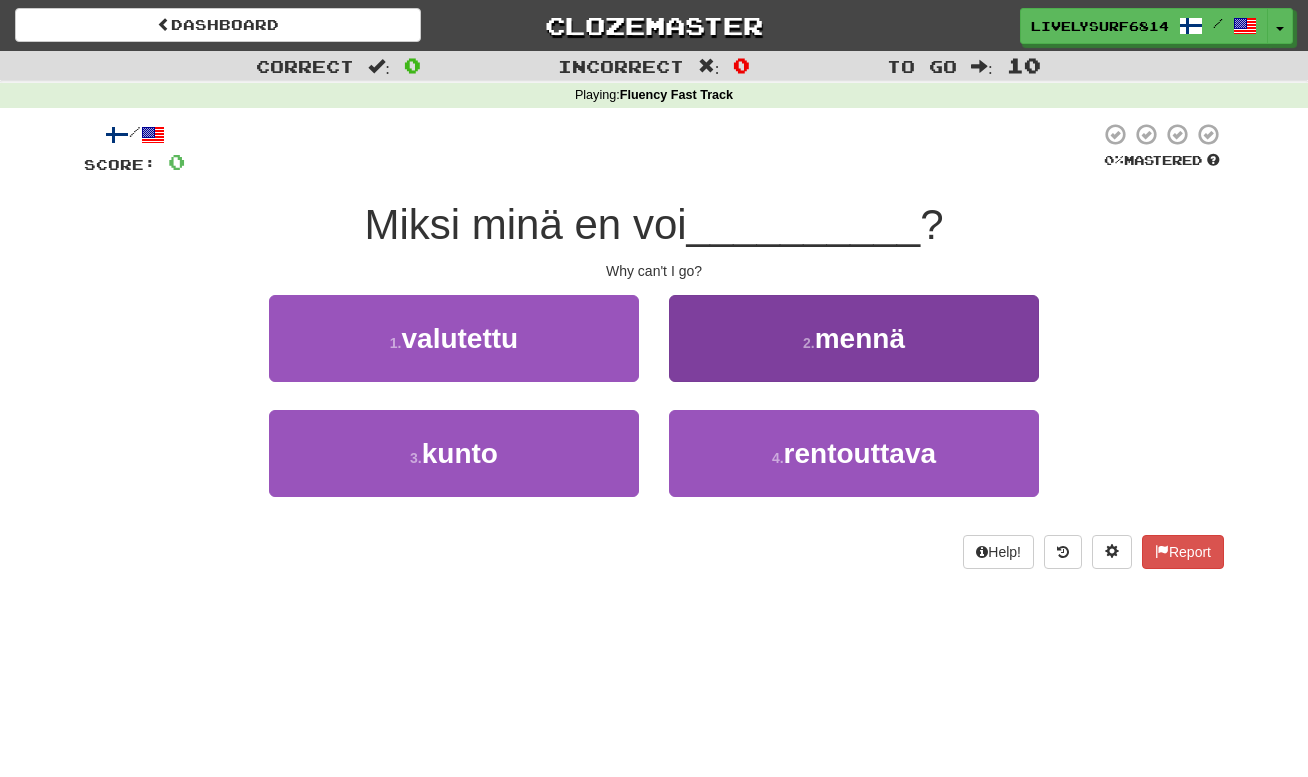 click on "mennä" at bounding box center [860, 338] 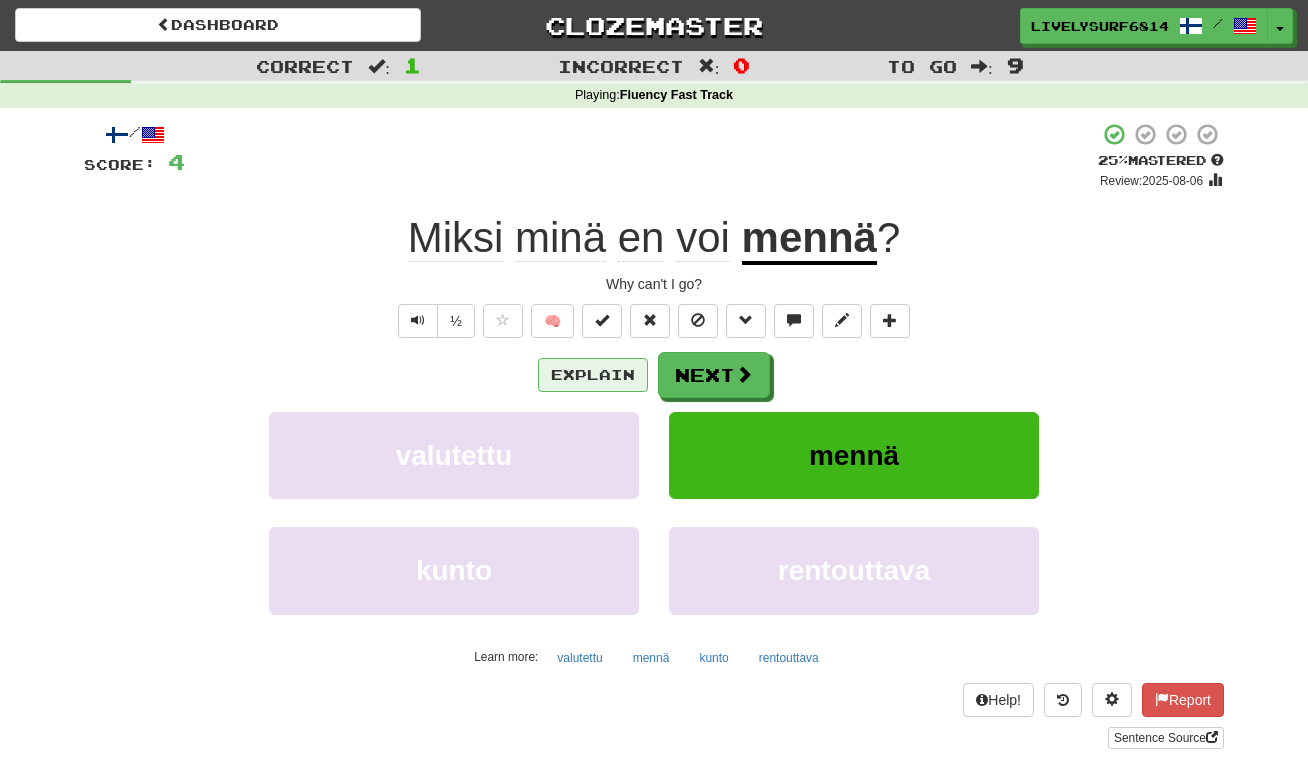 click on "Explain" at bounding box center [593, 375] 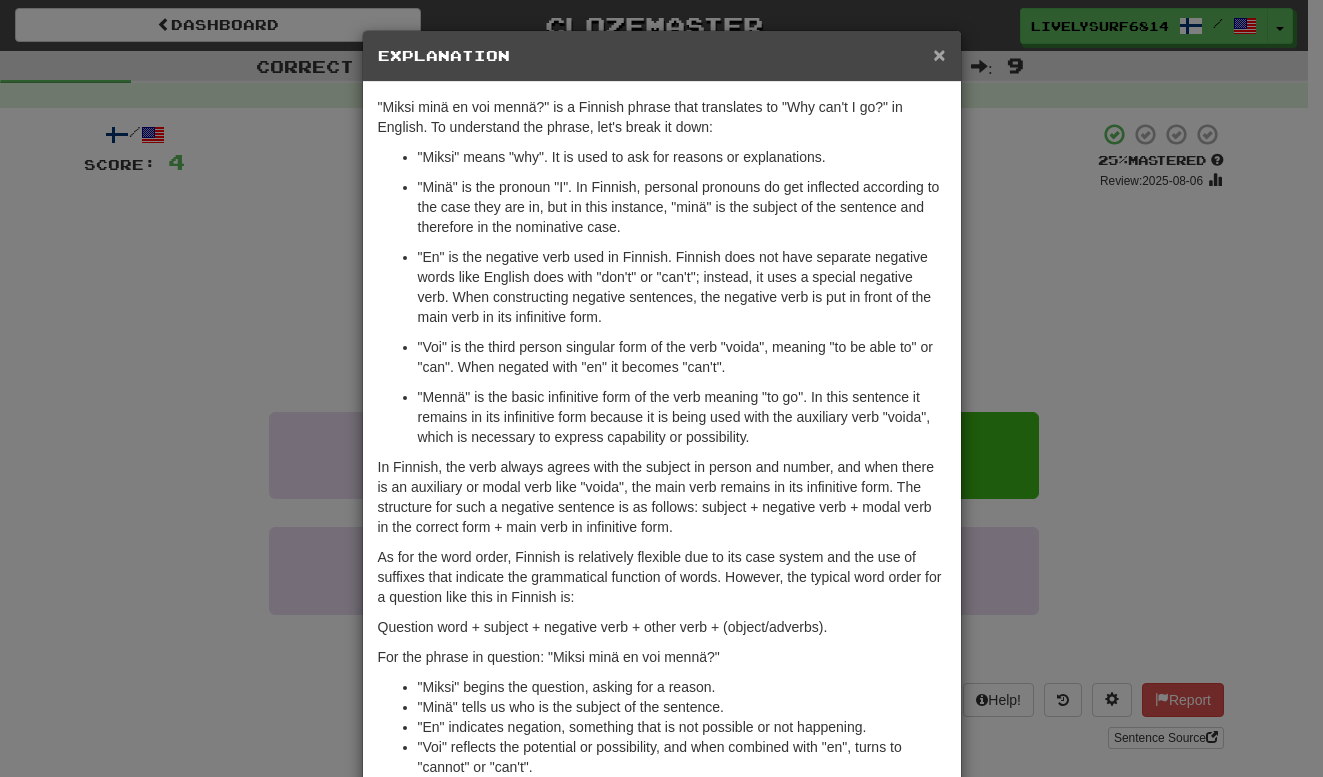 click on "×" at bounding box center (939, 54) 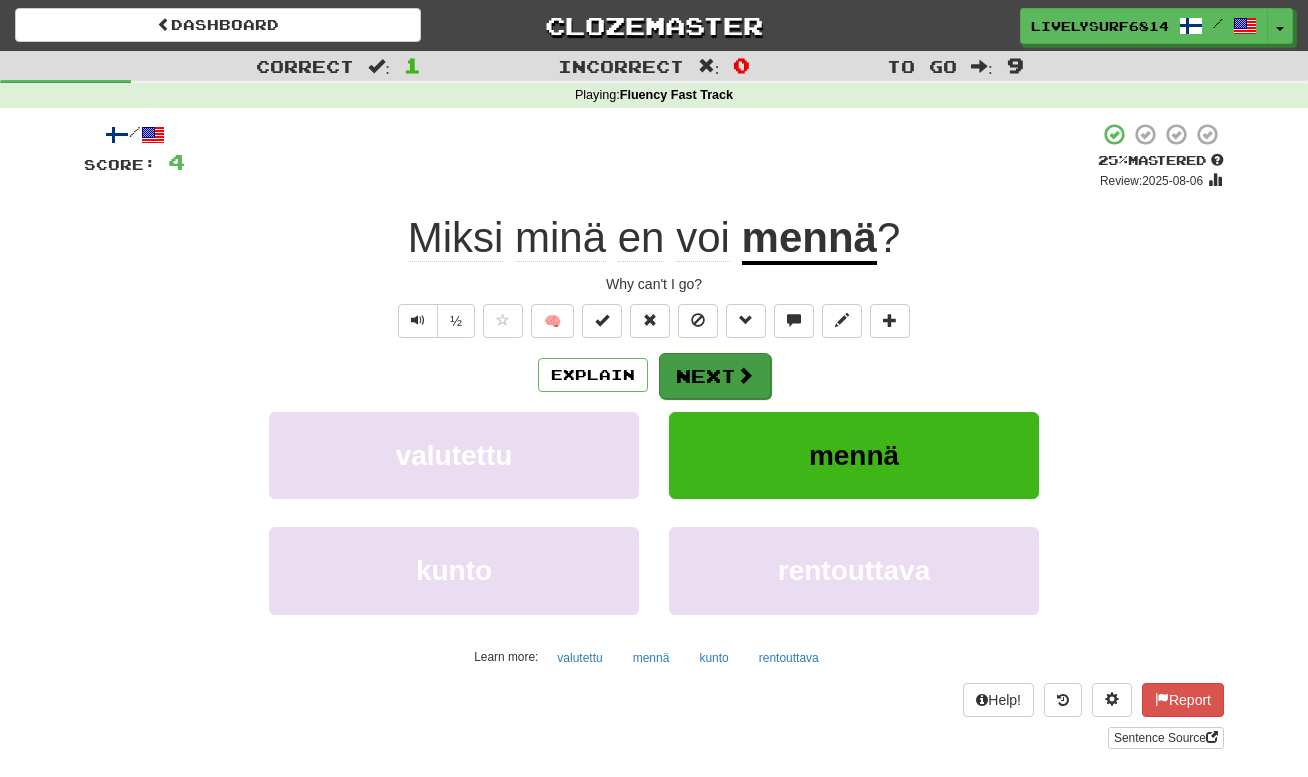 click on "Next" at bounding box center [715, 376] 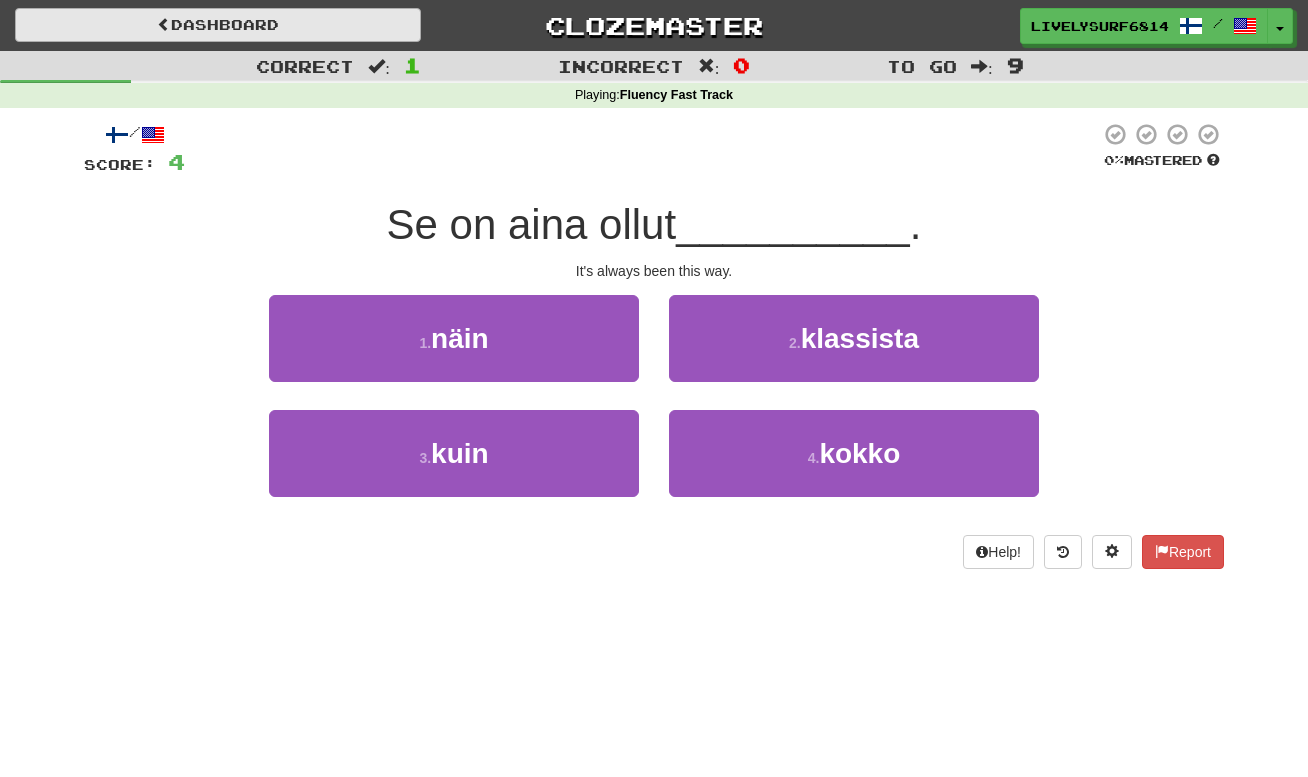 click on "Dashboard" at bounding box center (218, 25) 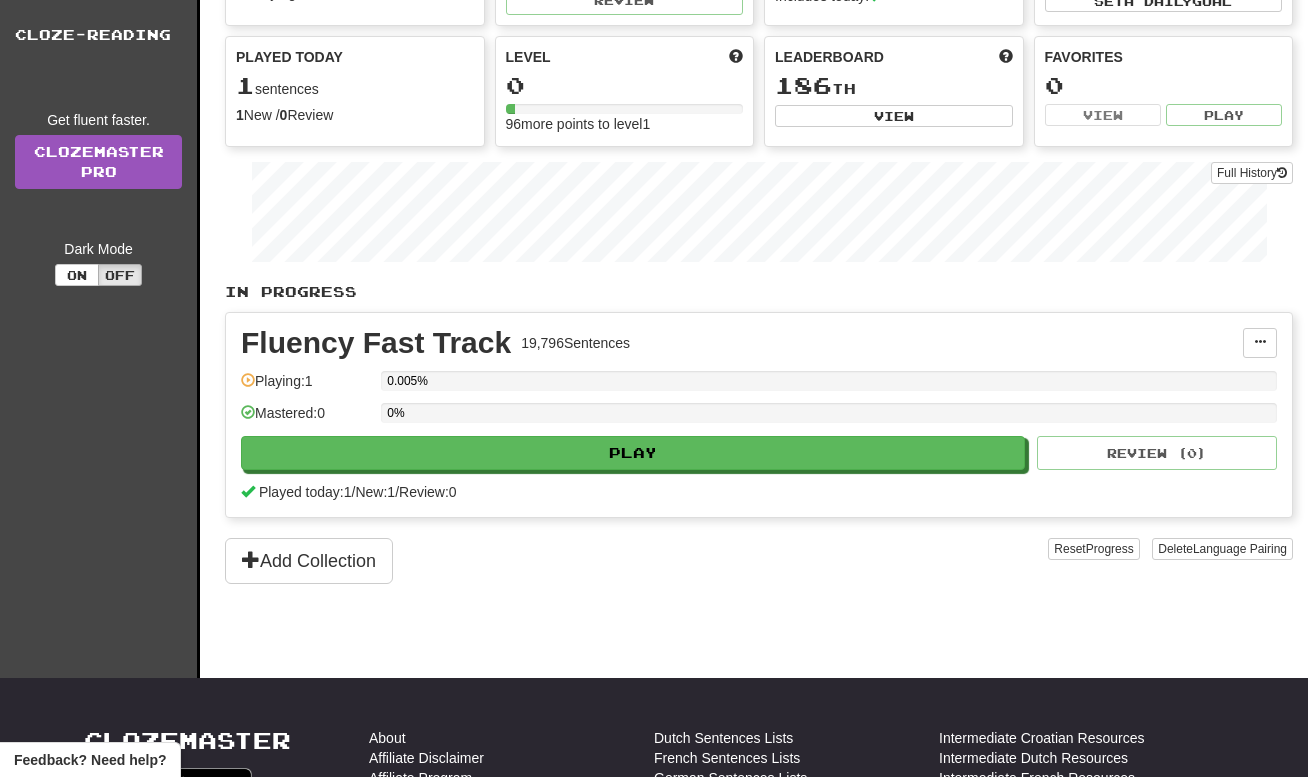 scroll, scrollTop: 0, scrollLeft: 0, axis: both 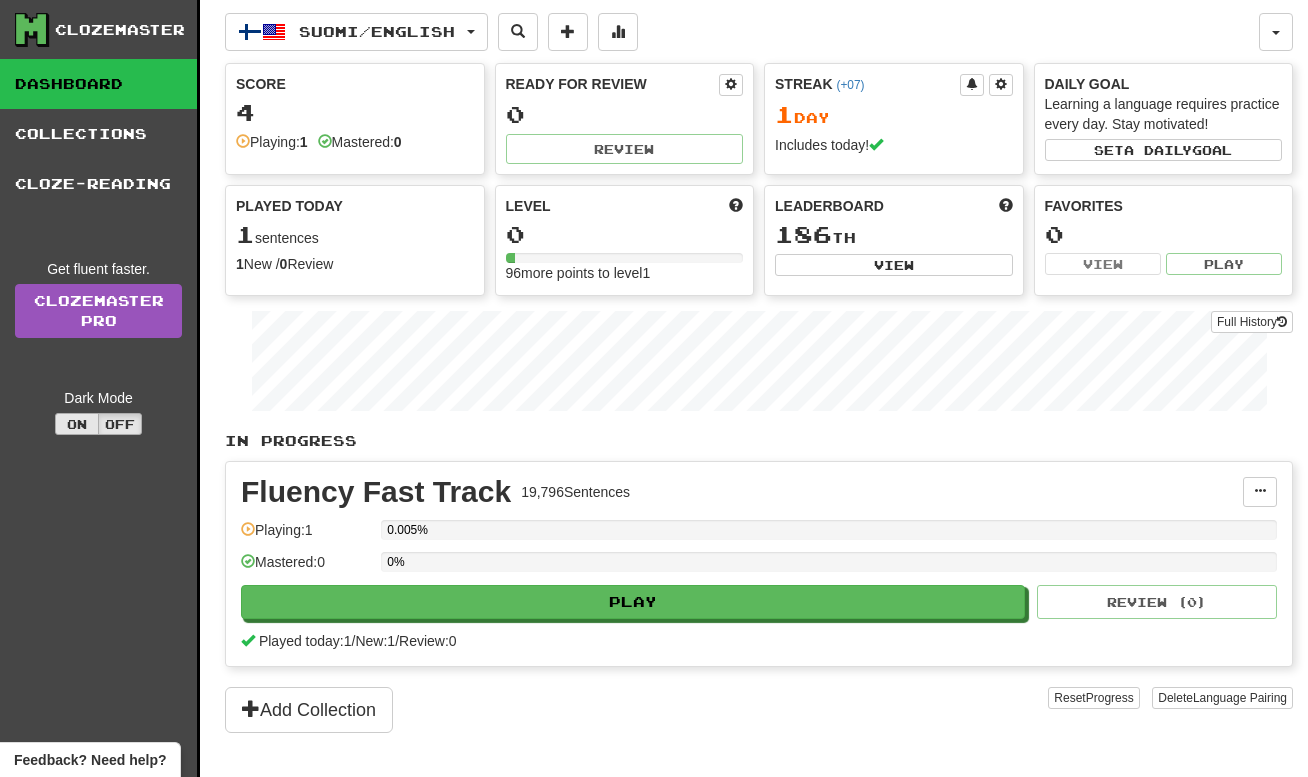 click on "On" at bounding box center (77, 424) 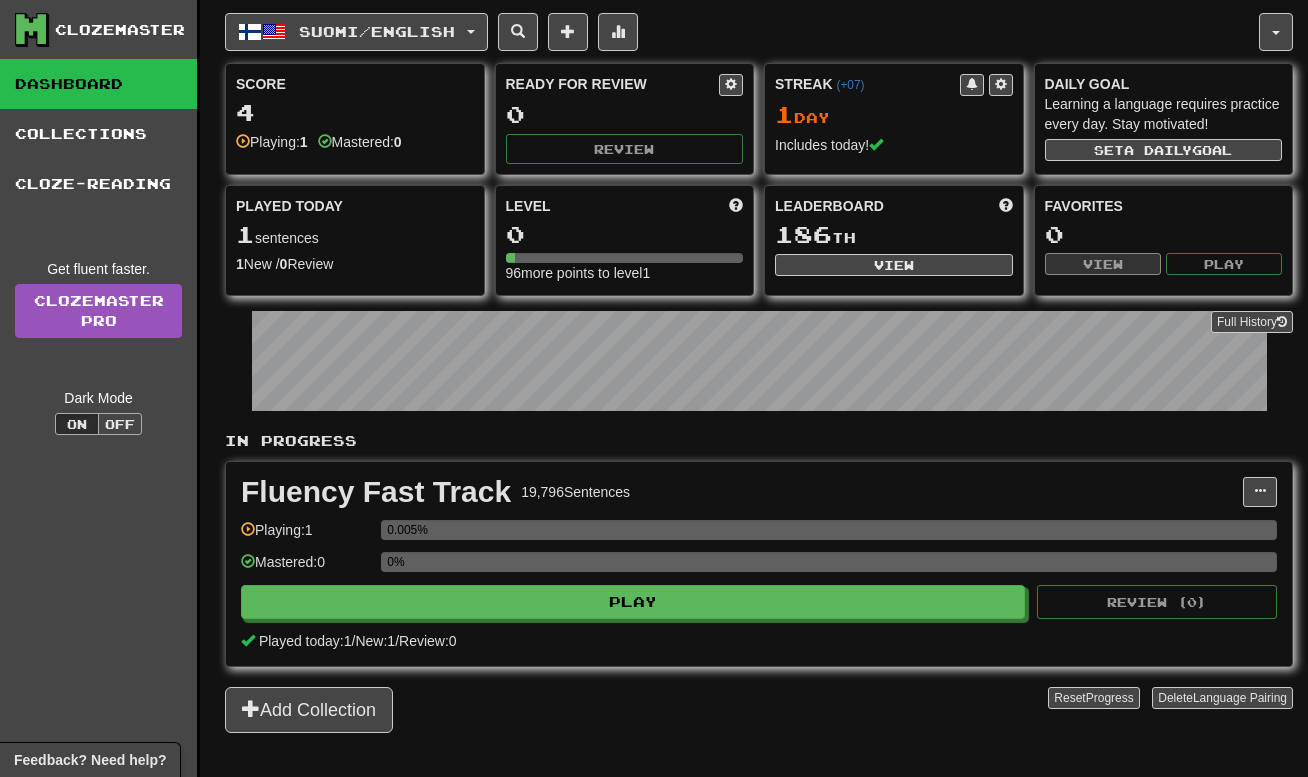 click on "Off" at bounding box center [120, 424] 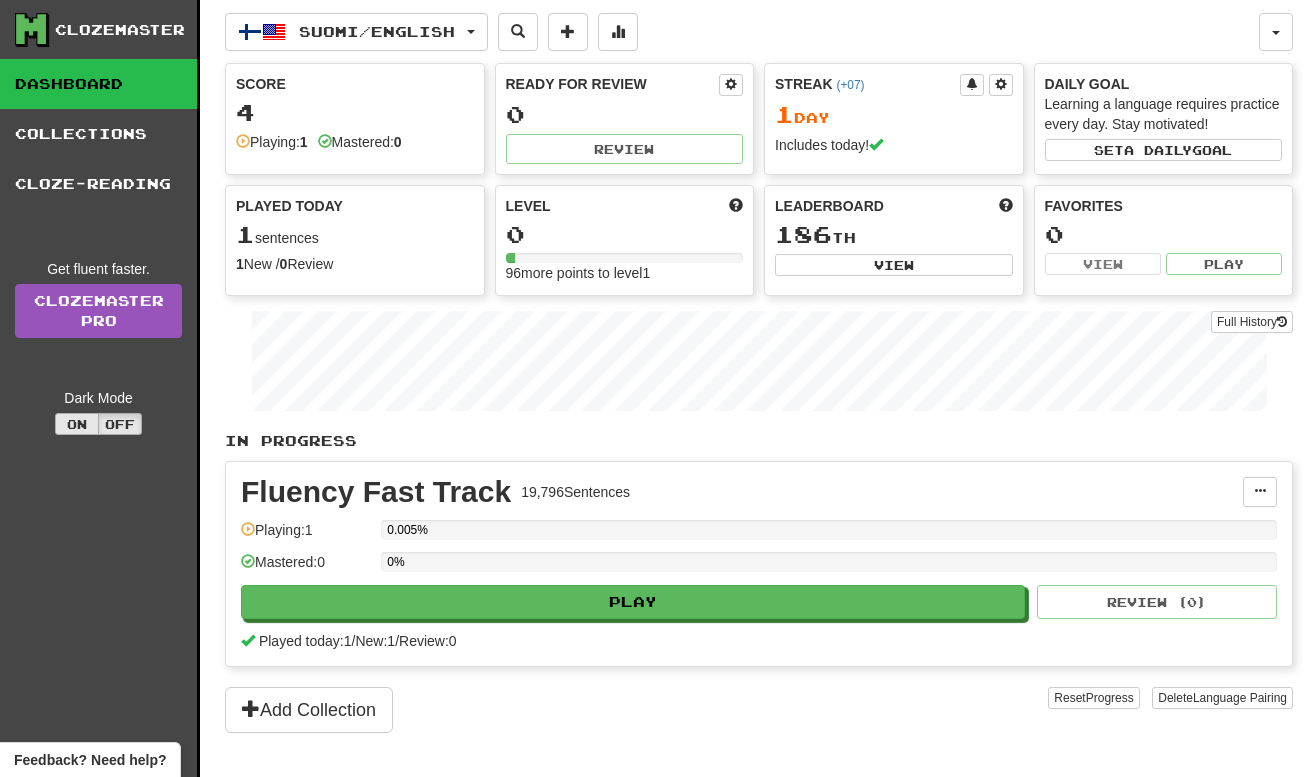 click on "On" at bounding box center (77, 424) 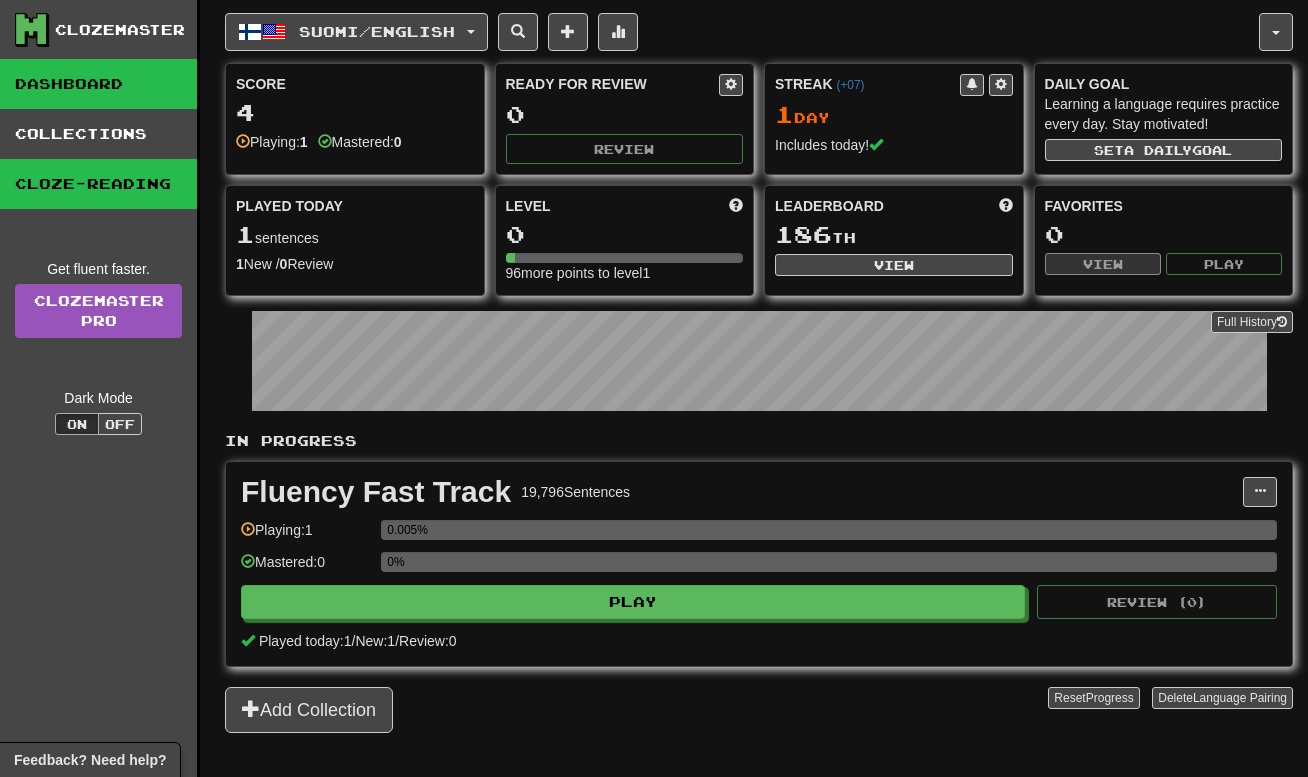 click on "Cloze-Reading" at bounding box center (98, 184) 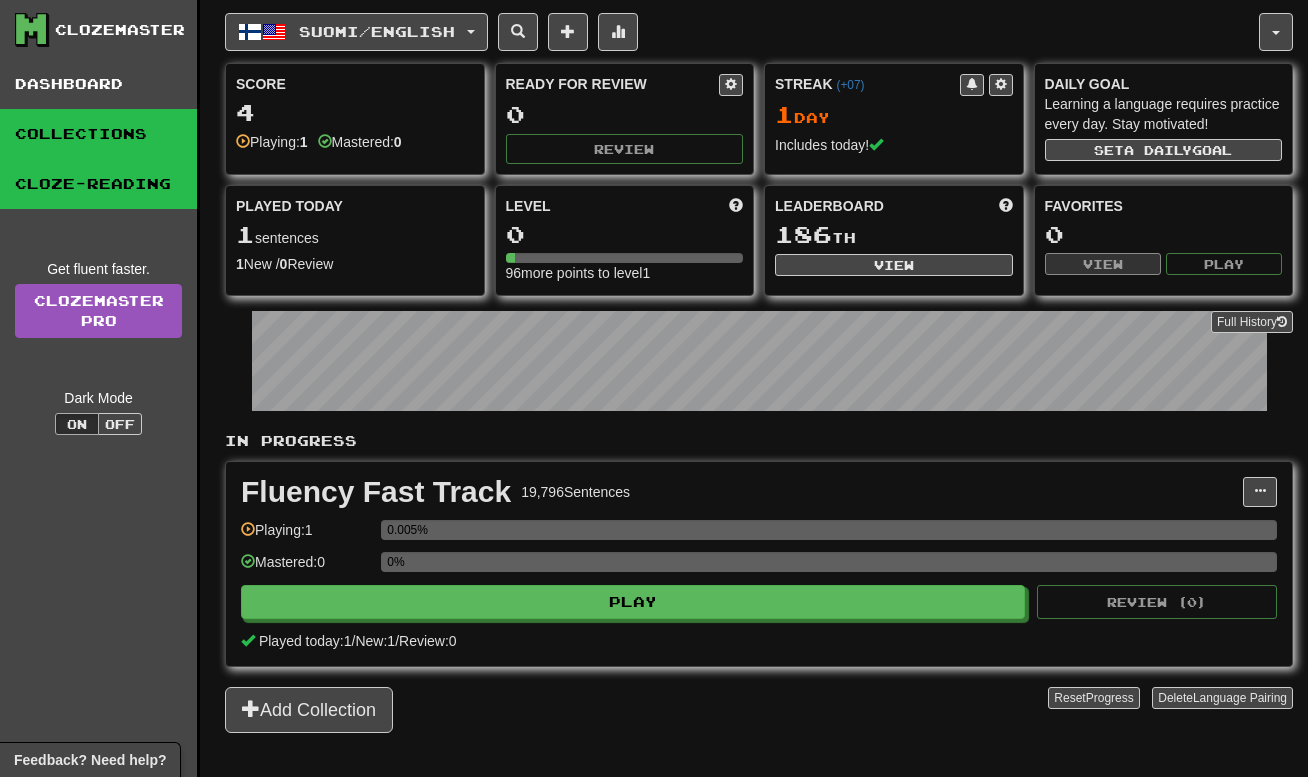 click on "Collections" at bounding box center [98, 134] 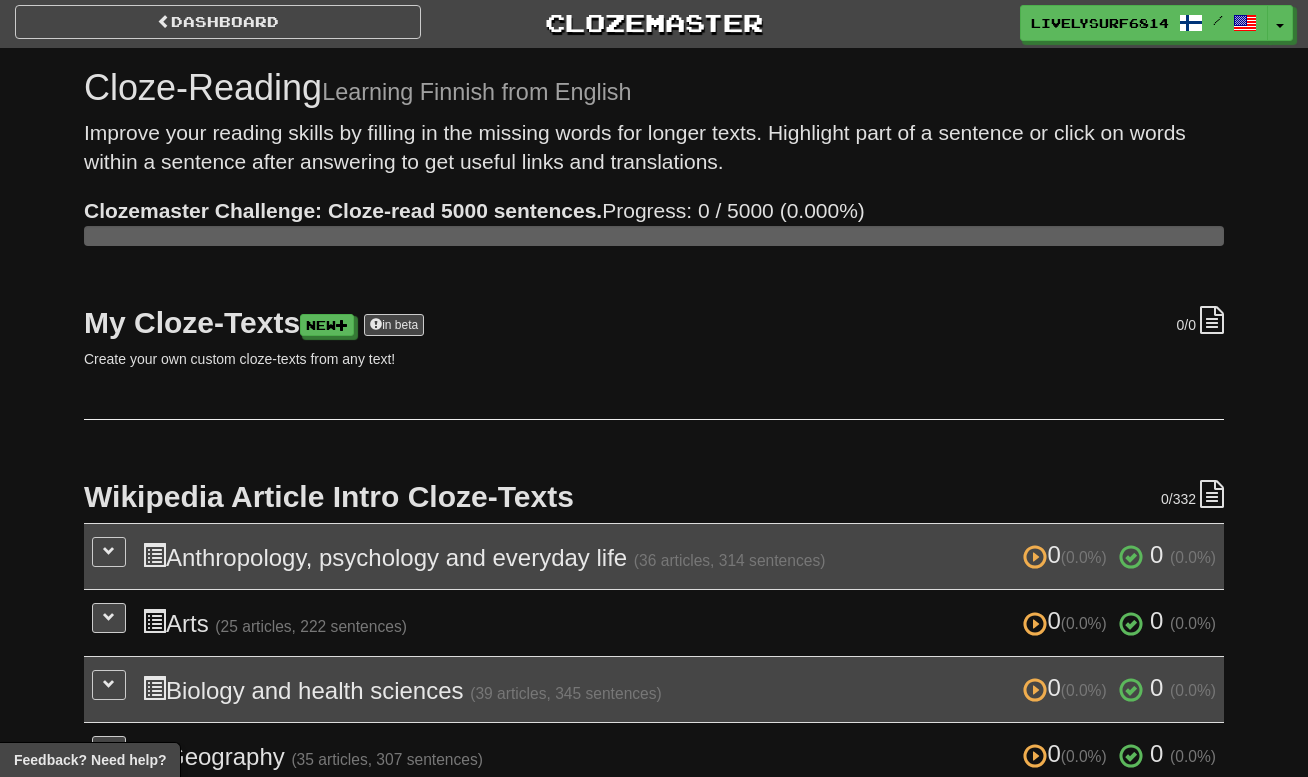 scroll, scrollTop: 0, scrollLeft: 0, axis: both 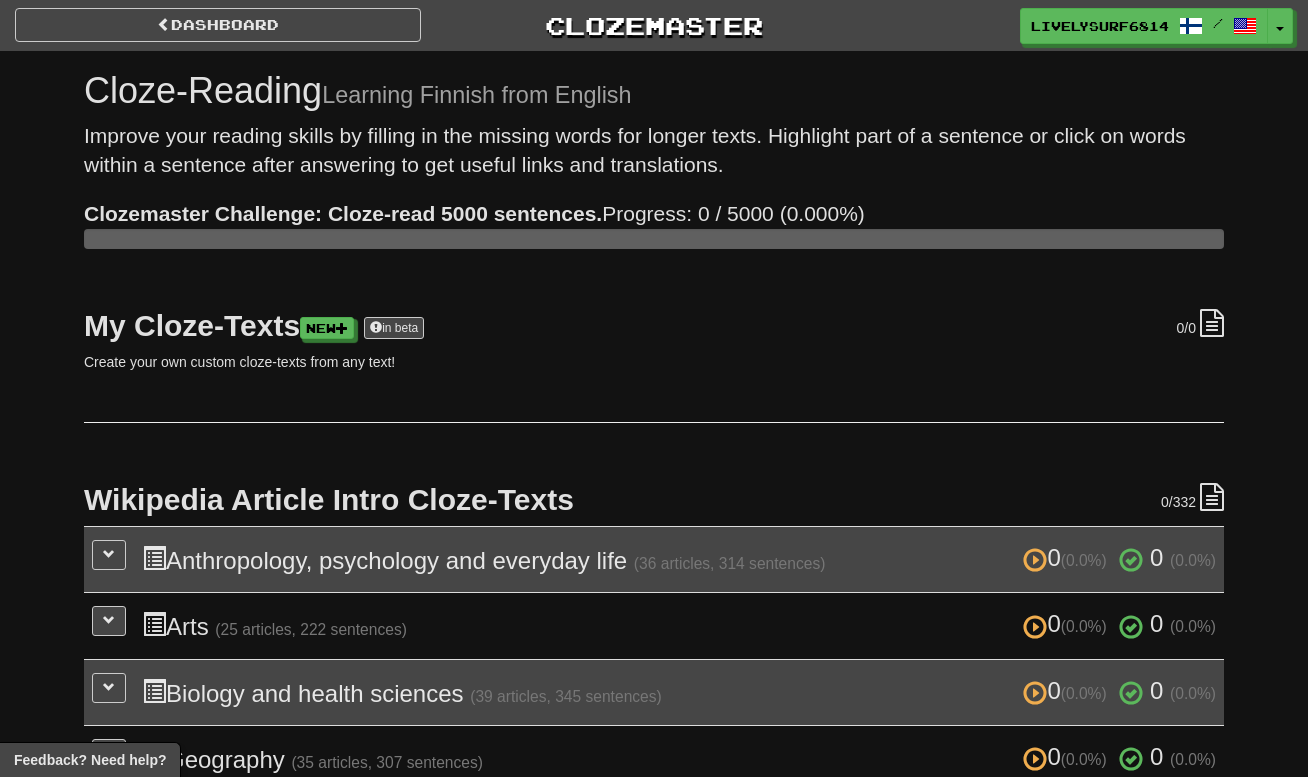 click on "0
(0.0%)
0
(0.0%)
Anthropology, psychology and everyday life
(36 articles, 314 sentences)
0
(0.0%)
0
(0.0%)
Loading..." at bounding box center [654, 559] 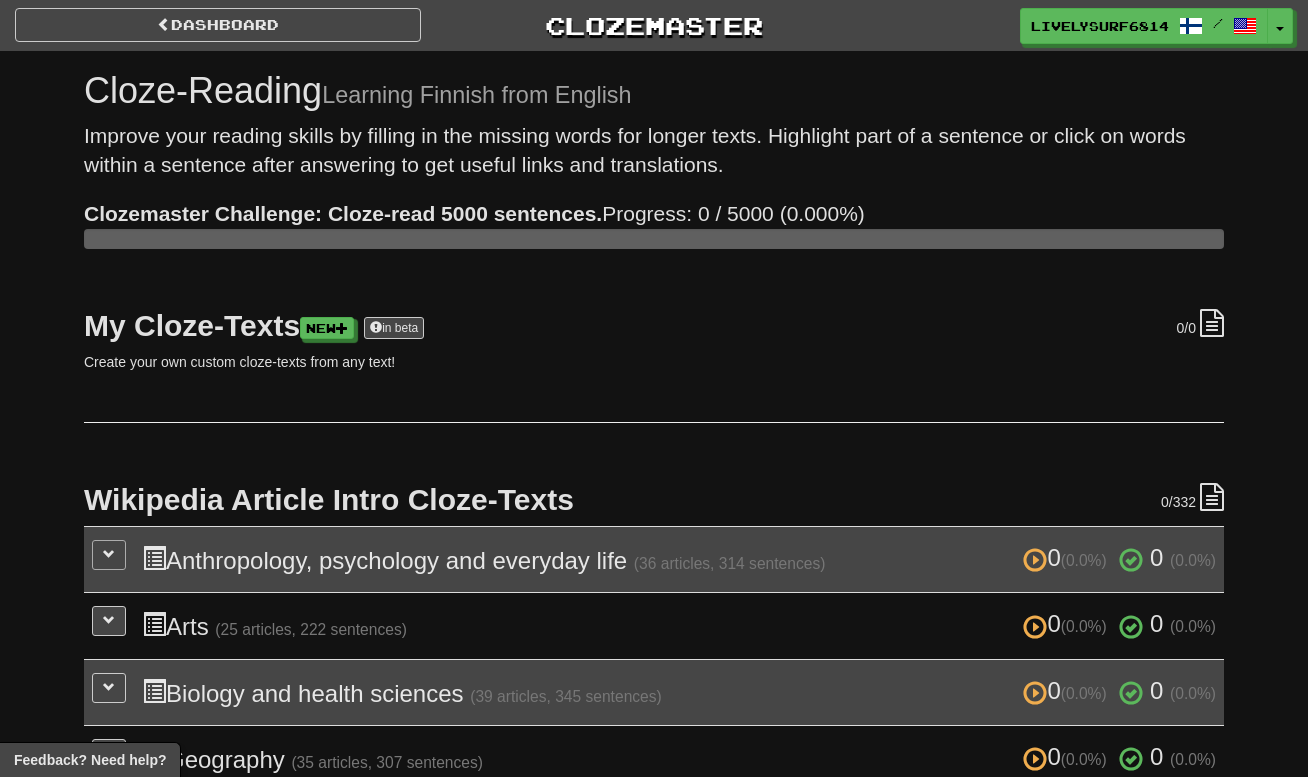 click at bounding box center [109, 555] 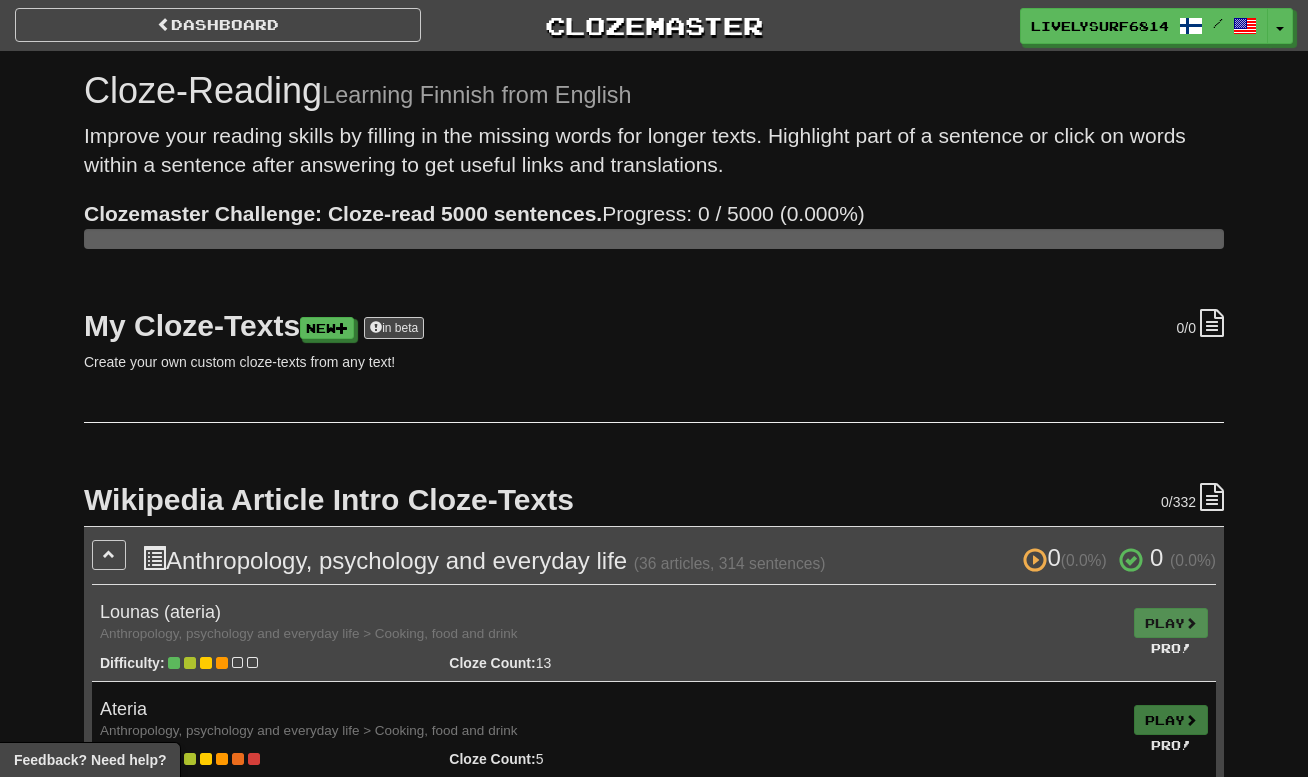 scroll, scrollTop: 35, scrollLeft: 0, axis: vertical 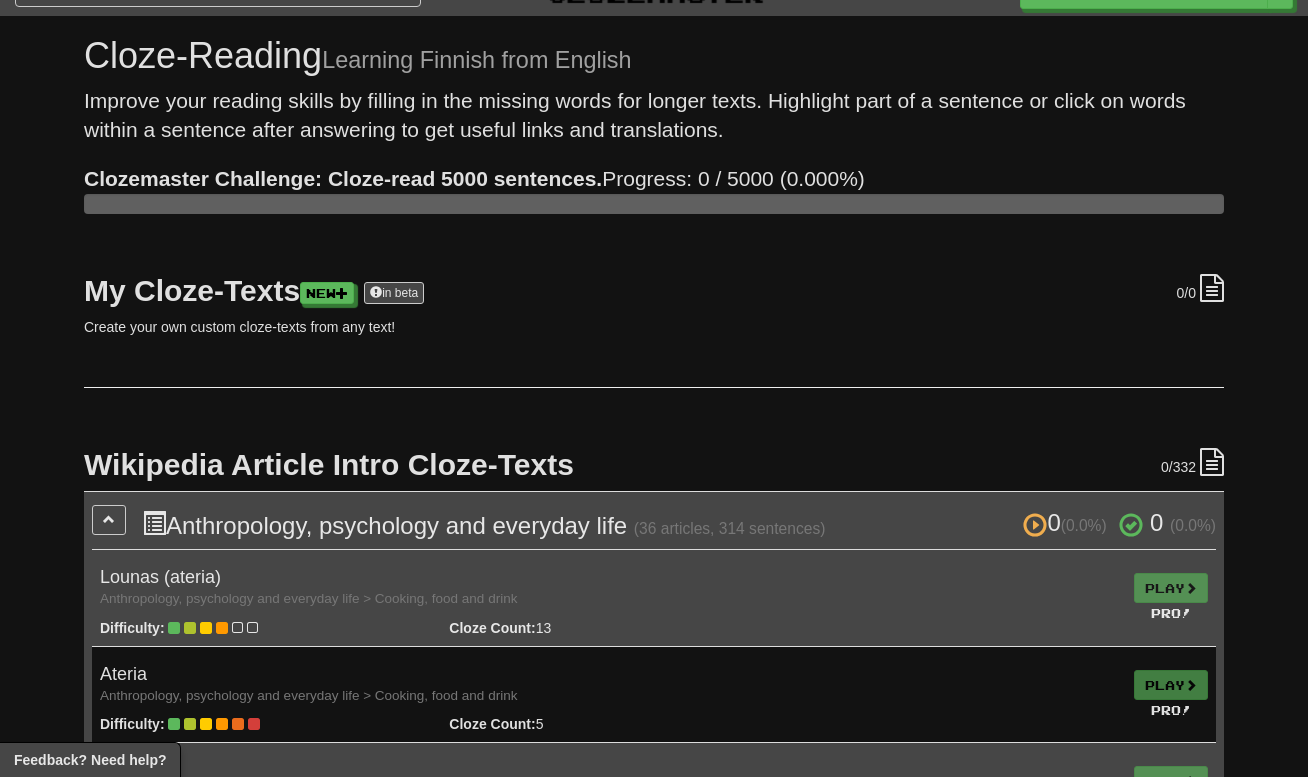 click on "Lounas (ateria)
Anthropology, psychology and everyday life > Cooking, food and drink" at bounding box center [609, 588] 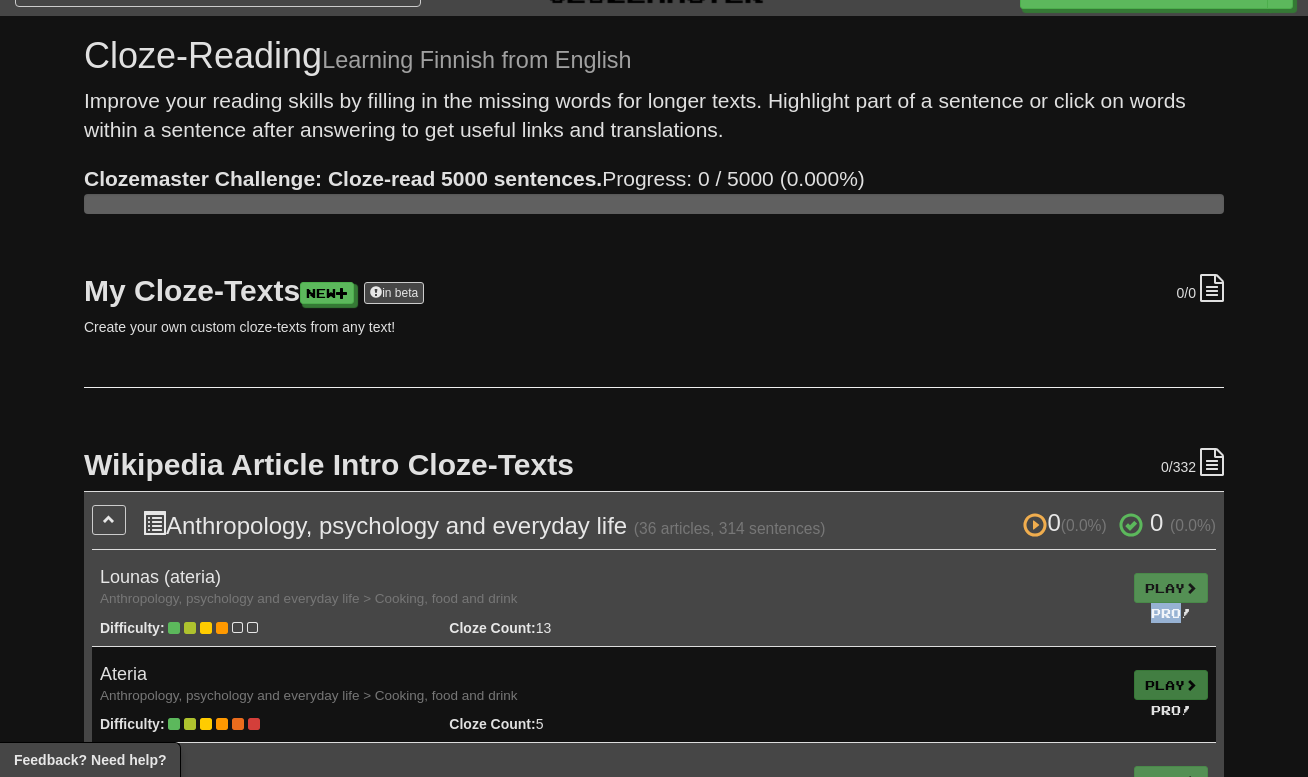 click on "Play
Pro!" at bounding box center (1171, 598) 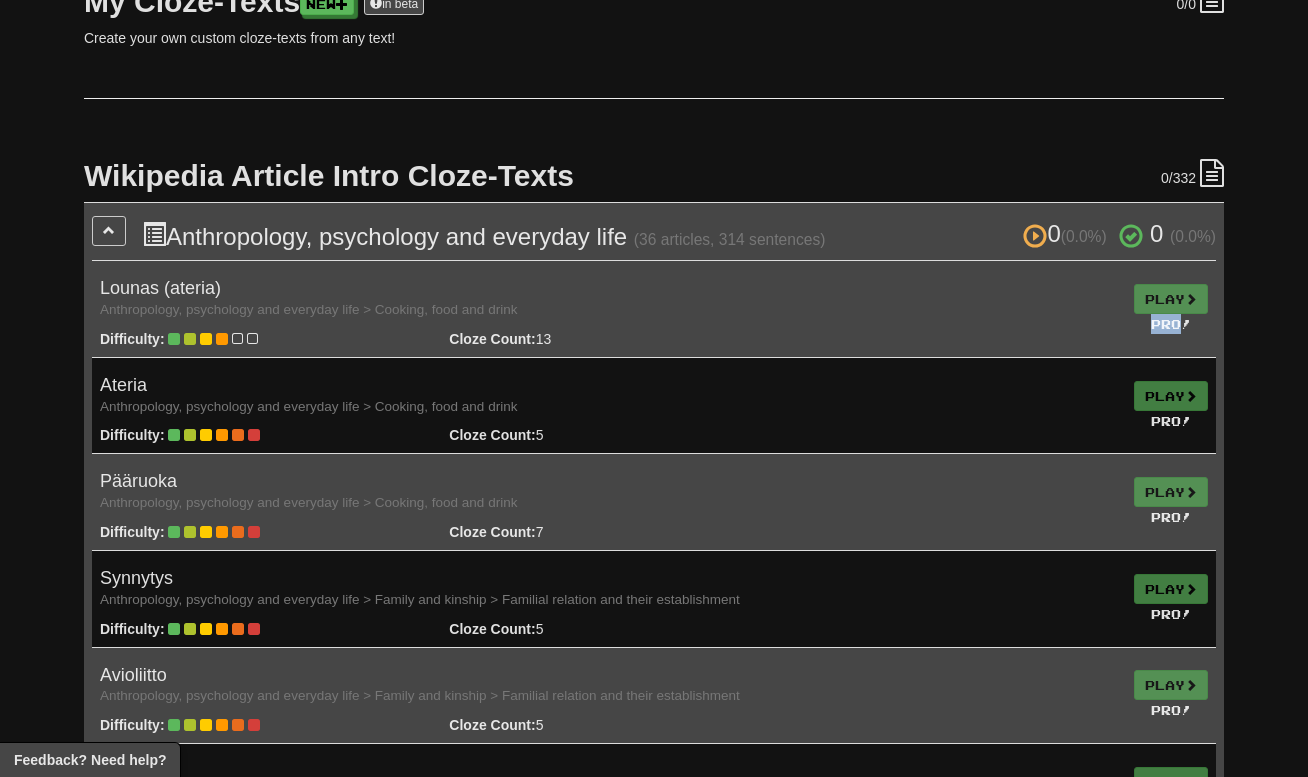 scroll, scrollTop: 0, scrollLeft: 0, axis: both 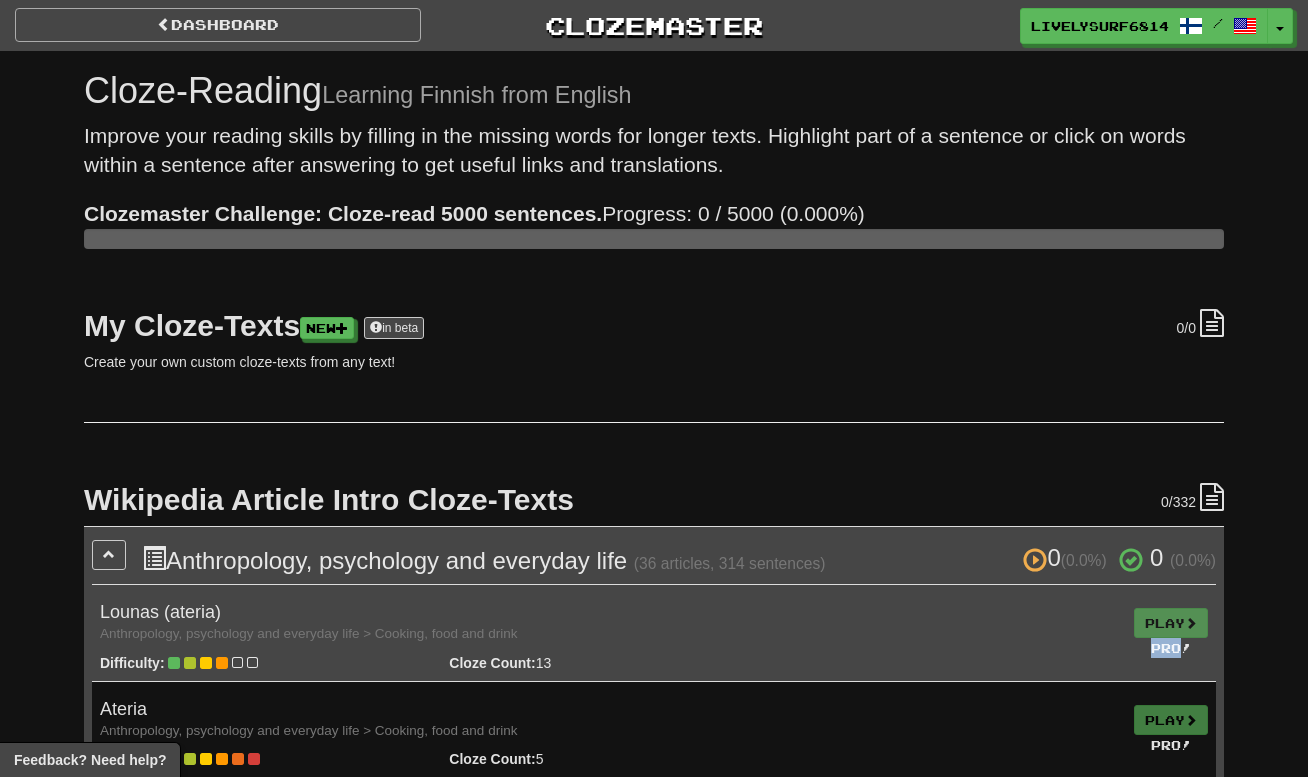 click on "Dashboard" at bounding box center [218, 25] 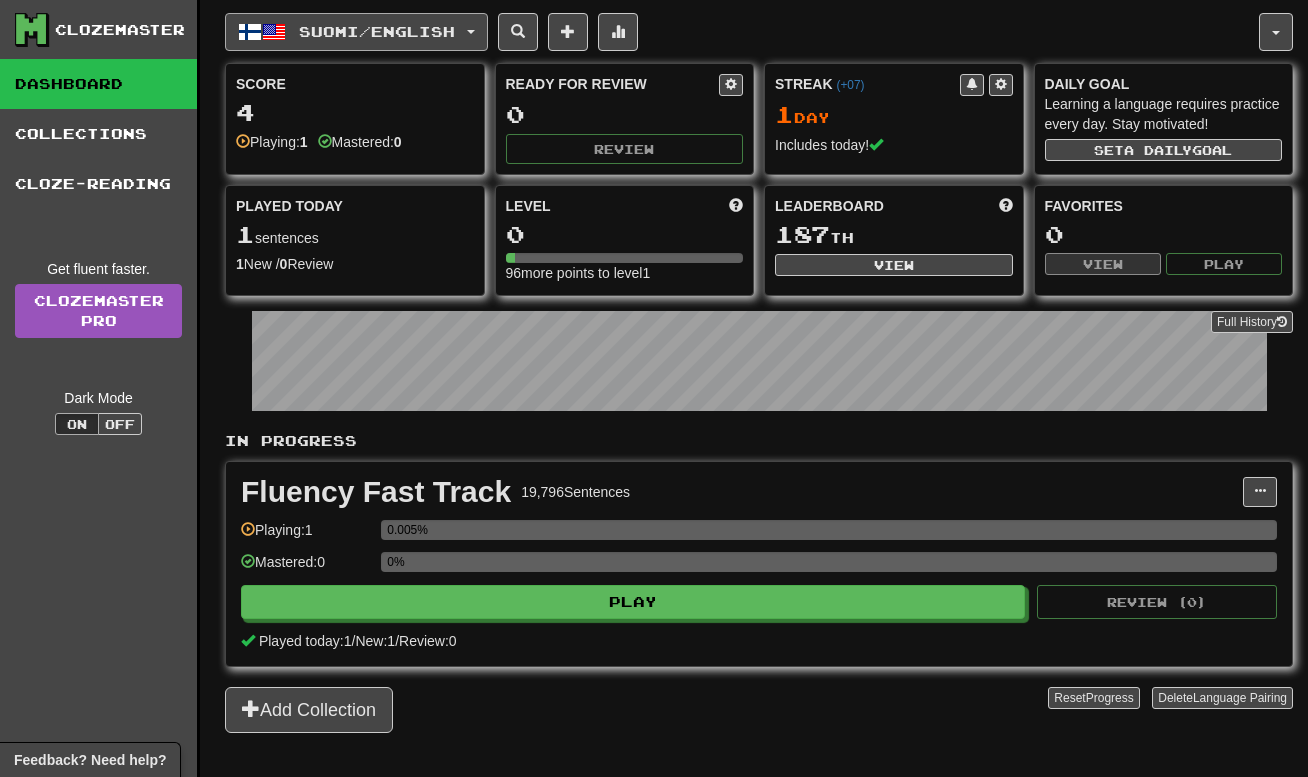 scroll, scrollTop: 0, scrollLeft: 0, axis: both 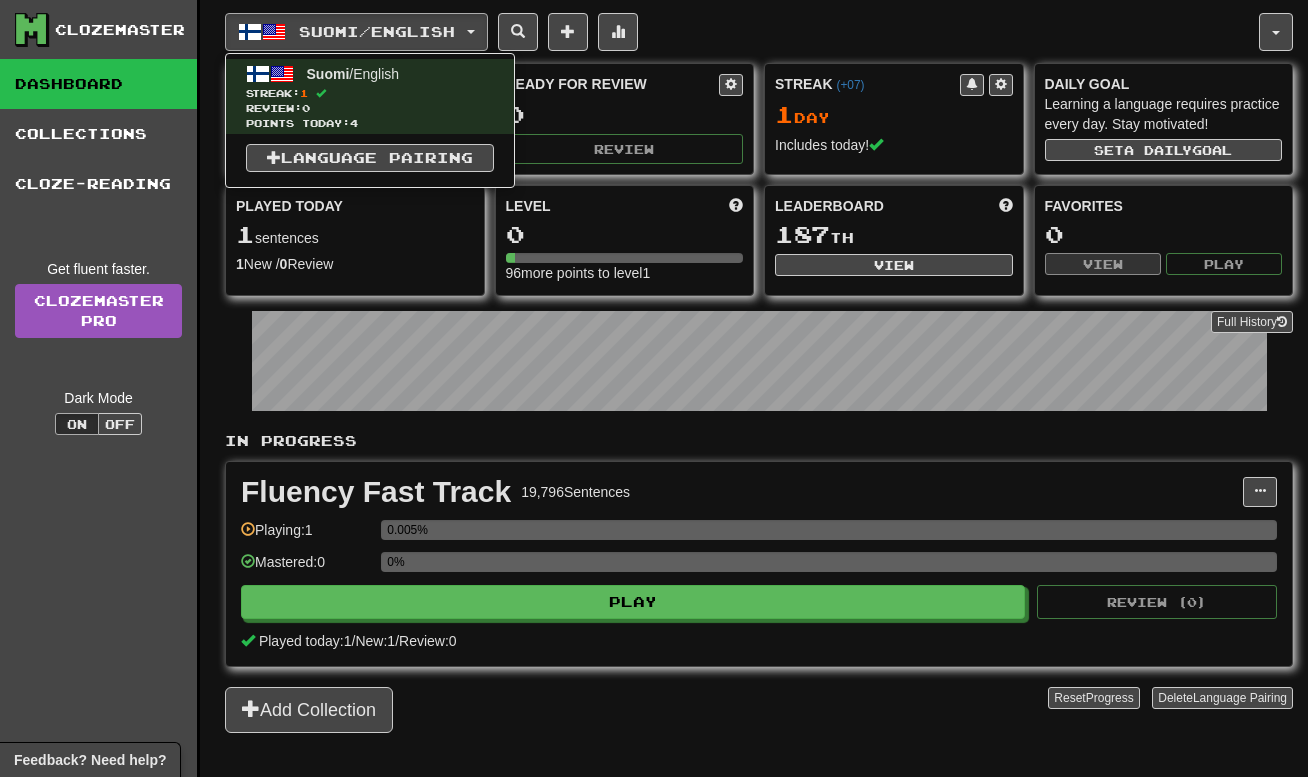 click on "Language Pairing" at bounding box center (370, 158) 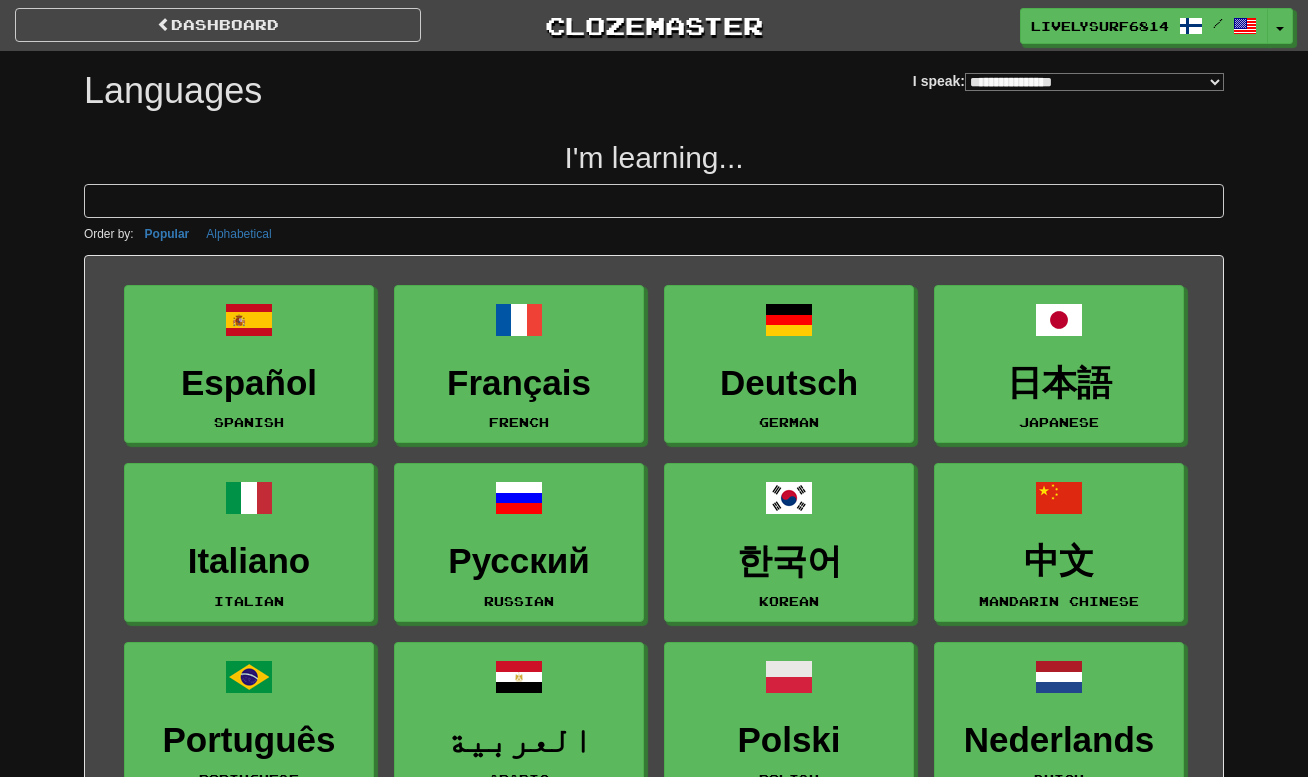 select on "*******" 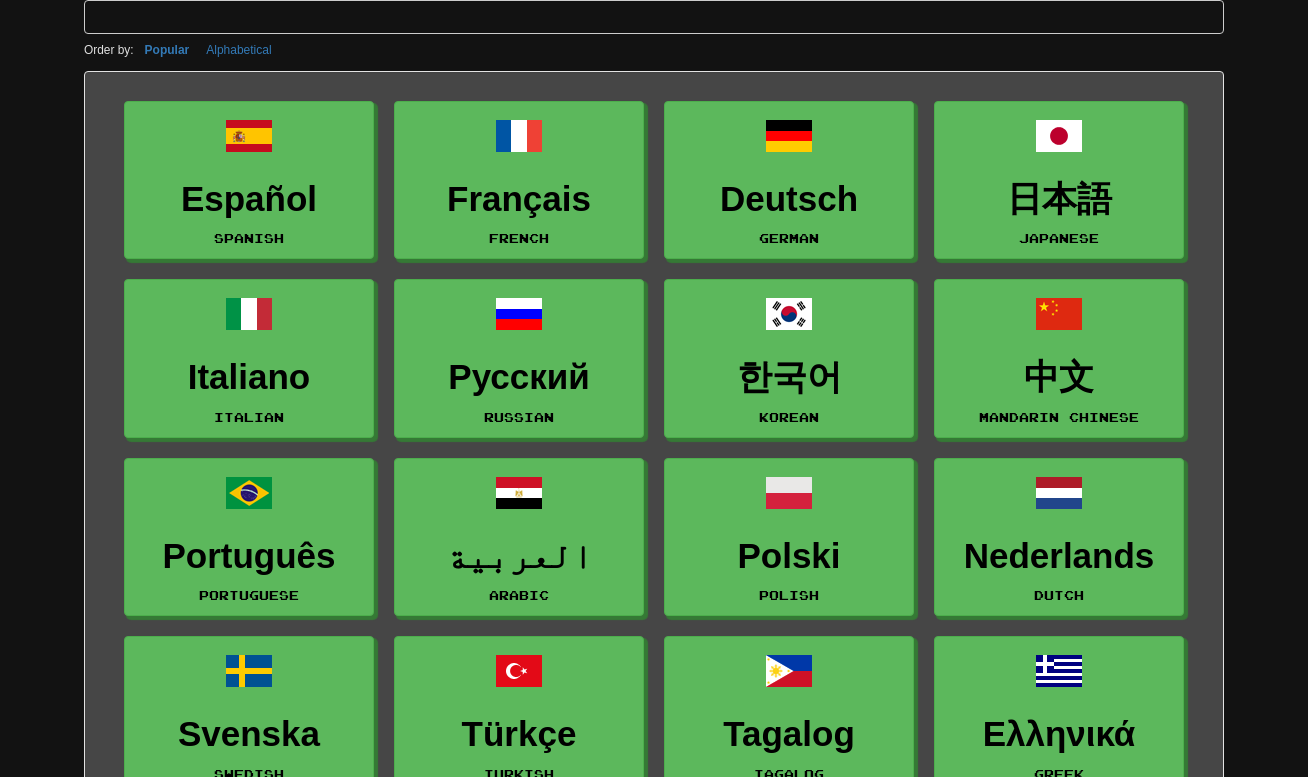 scroll, scrollTop: 223, scrollLeft: 0, axis: vertical 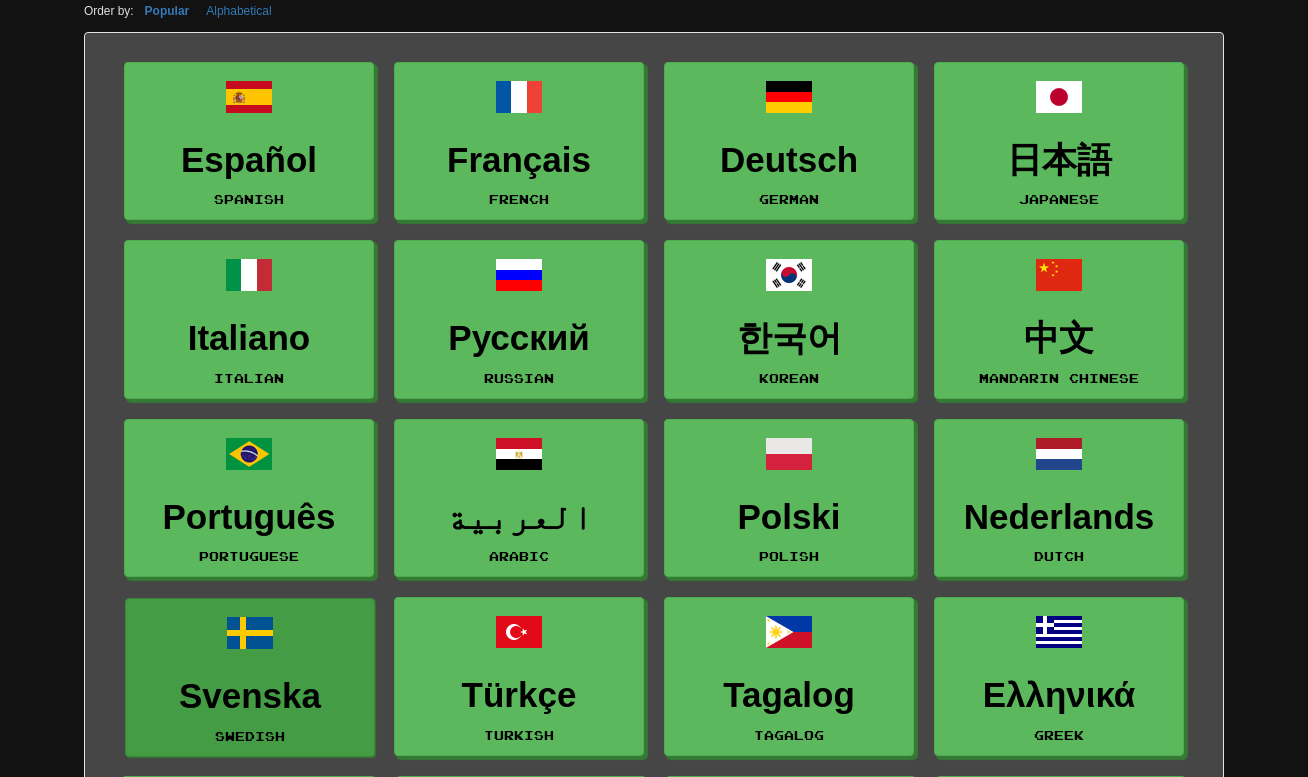 drag, startPoint x: 252, startPoint y: 646, endPoint x: 260, endPoint y: 638, distance: 11.313708 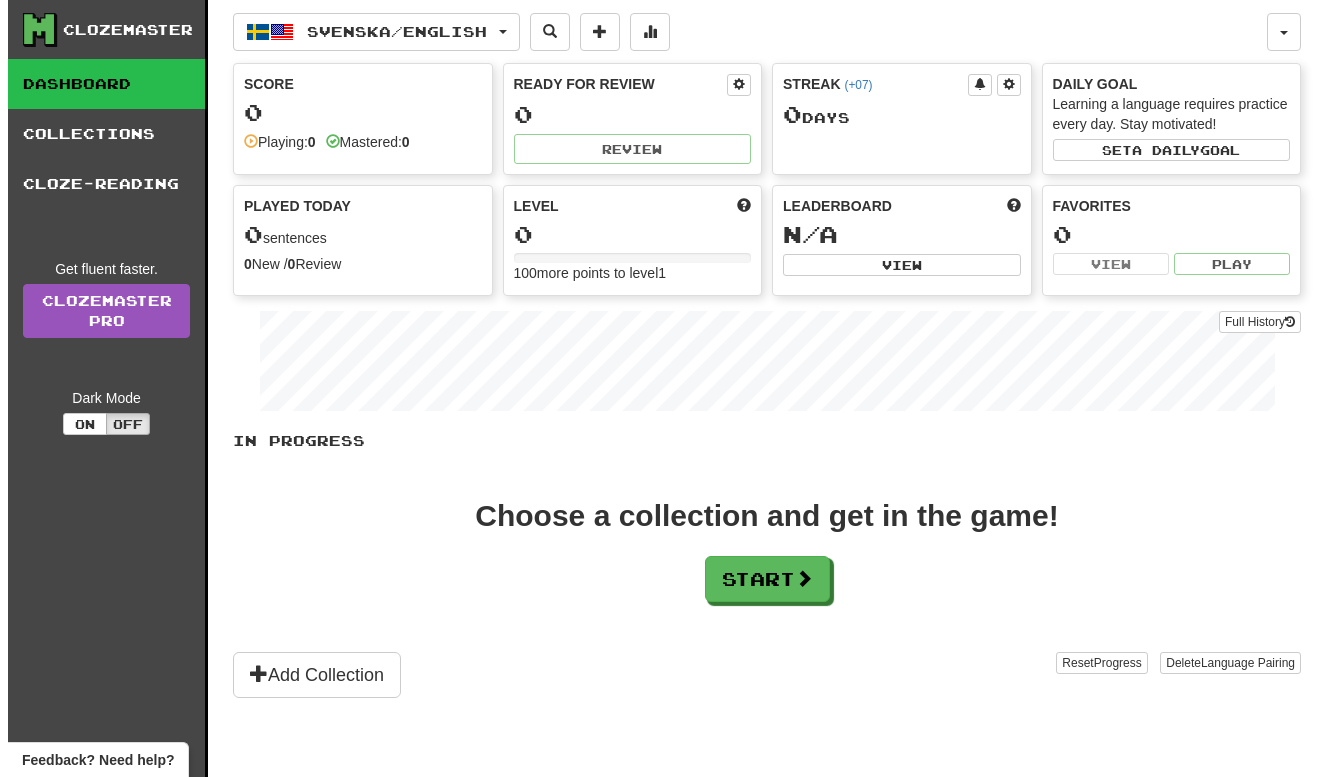 scroll, scrollTop: 0, scrollLeft: 0, axis: both 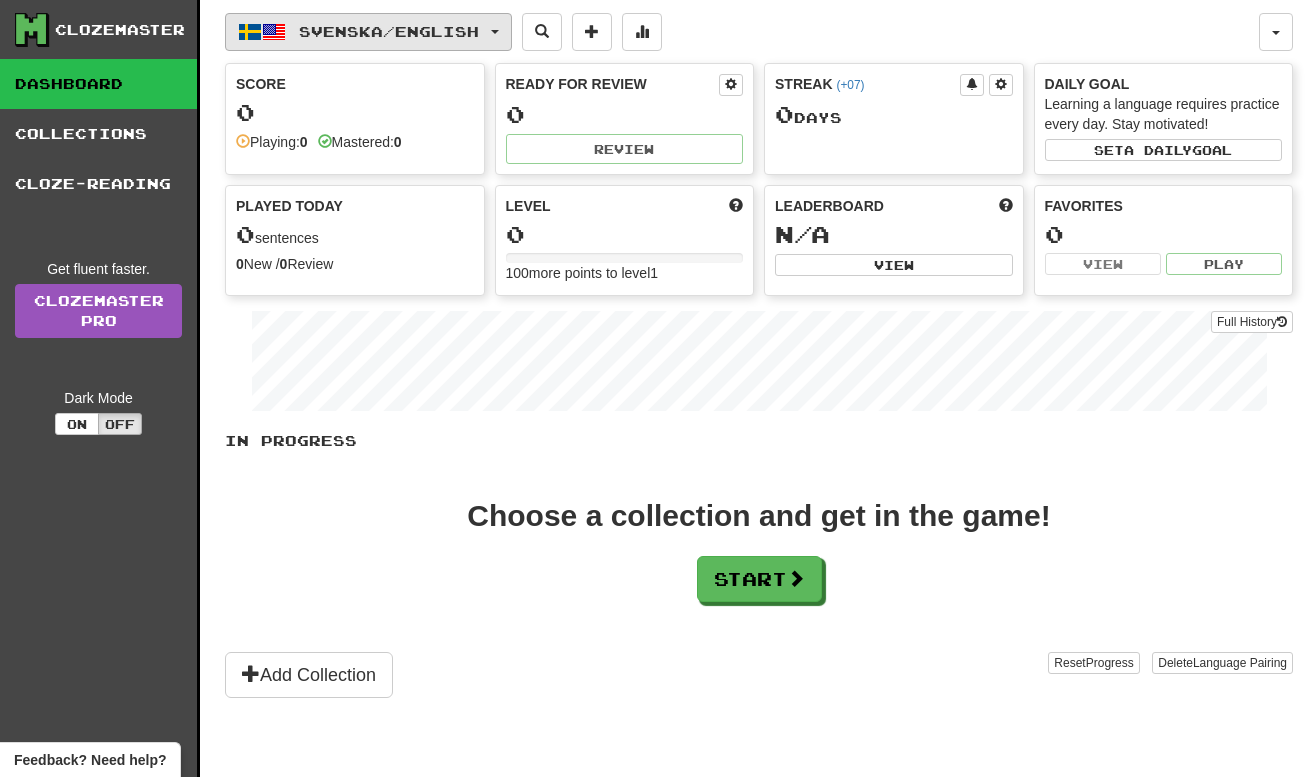 click on "Svenska  /  English" at bounding box center (389, 31) 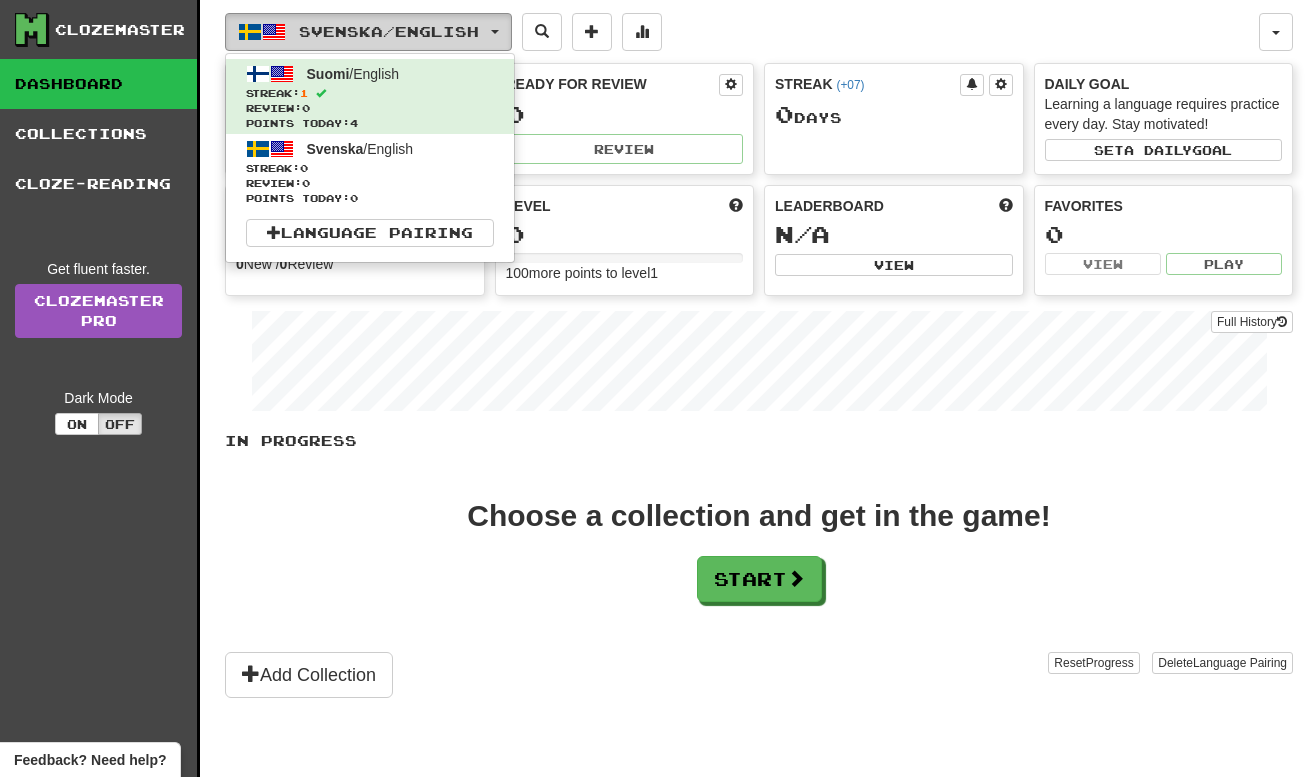 click on "Svenska  /  English" at bounding box center (368, 32) 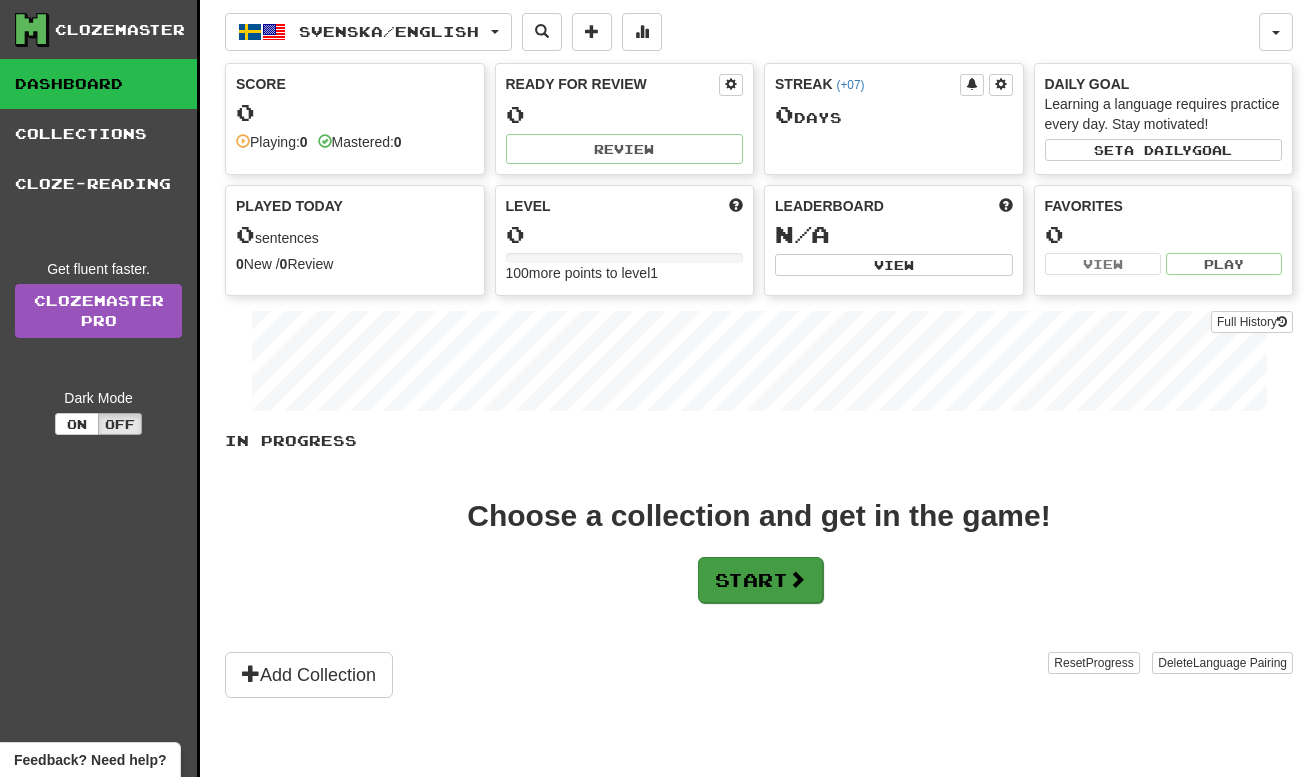 click on "Start" at bounding box center (760, 580) 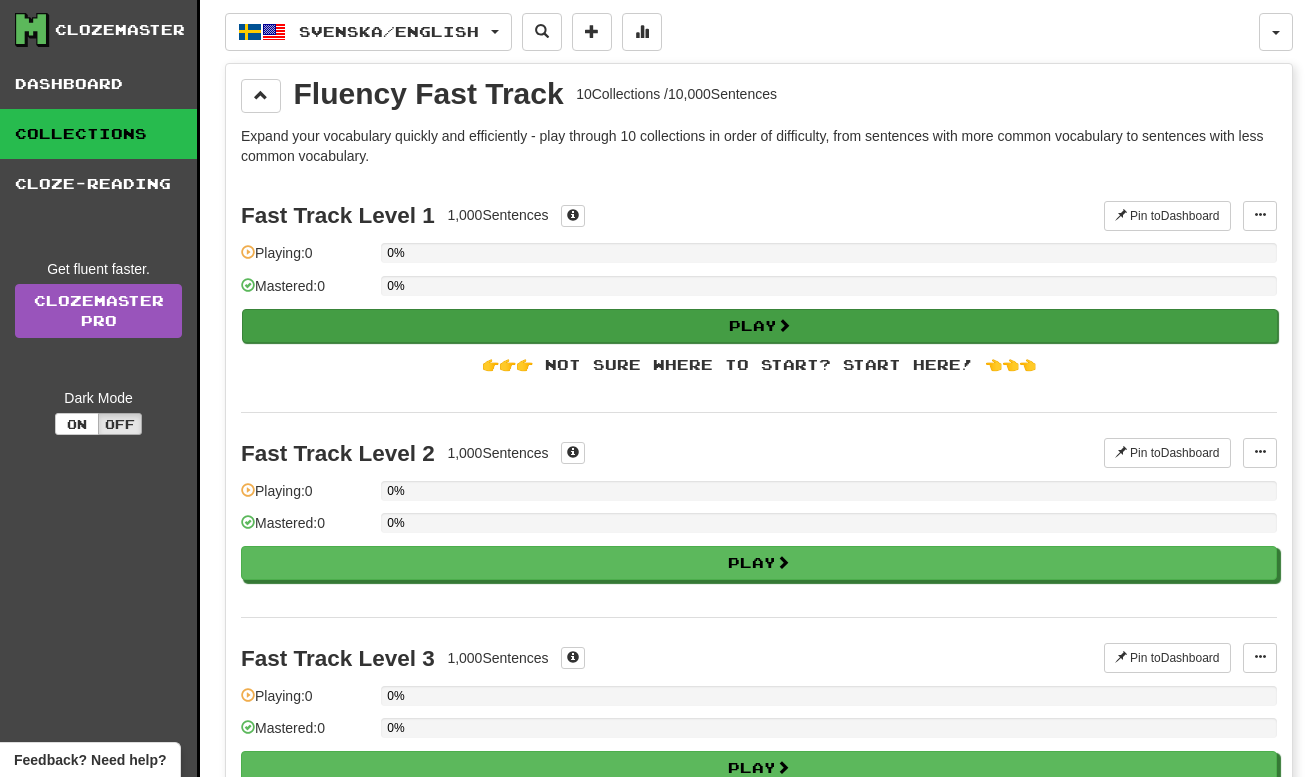 click on "Play" at bounding box center [760, 326] 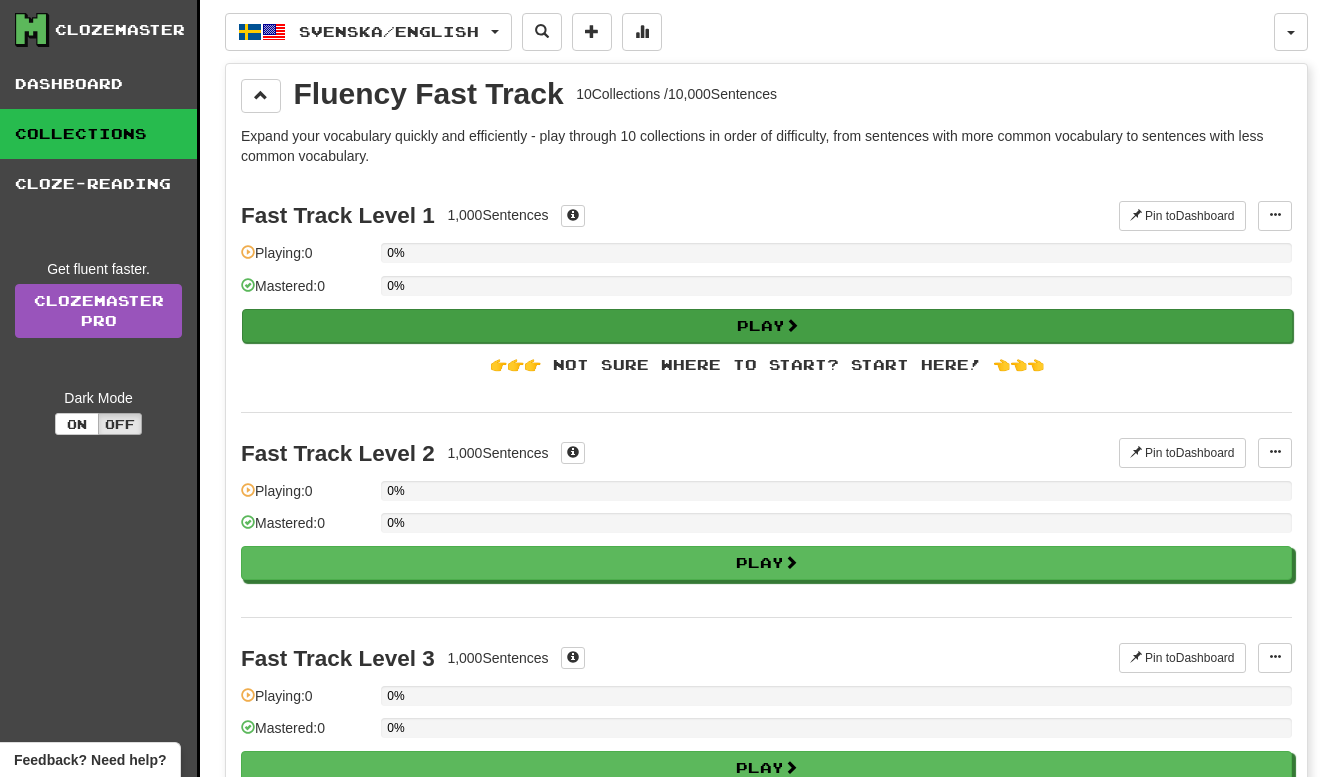 select on "**" 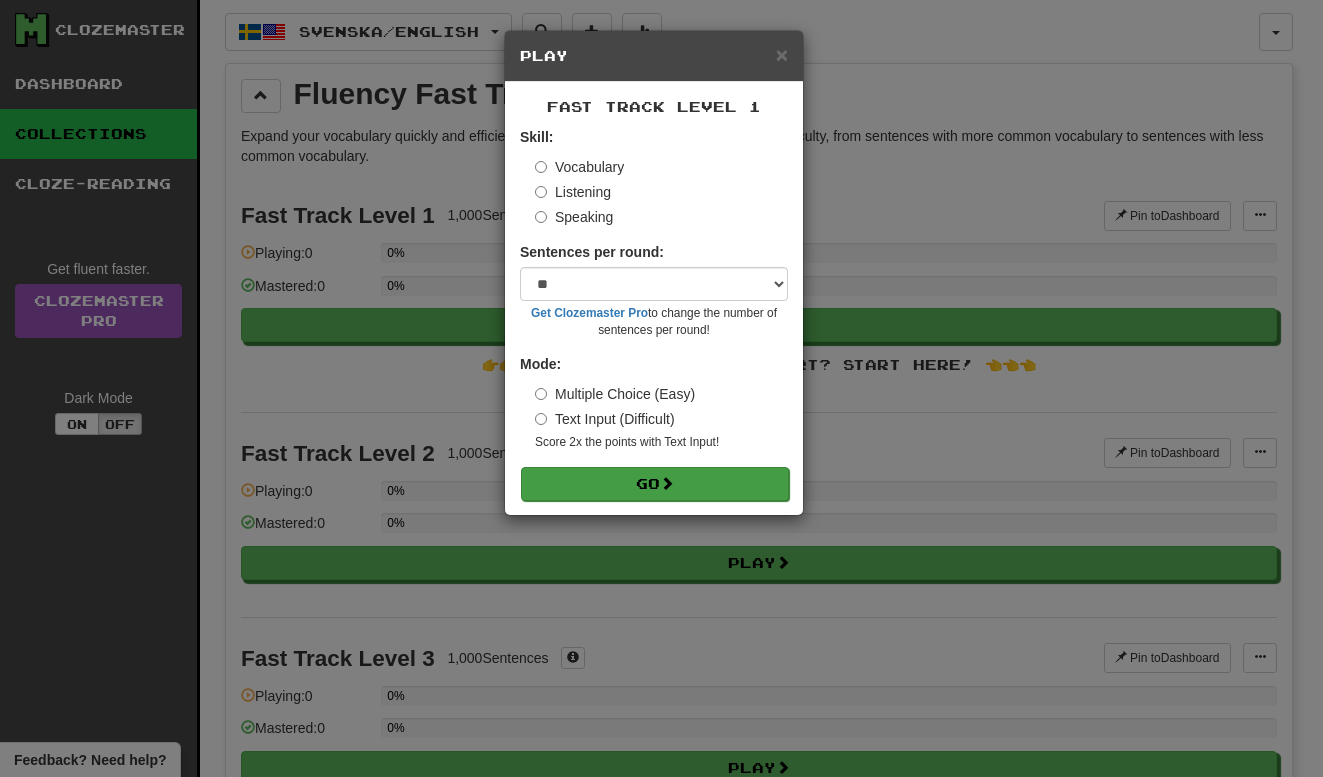 click on "Go" at bounding box center (655, 484) 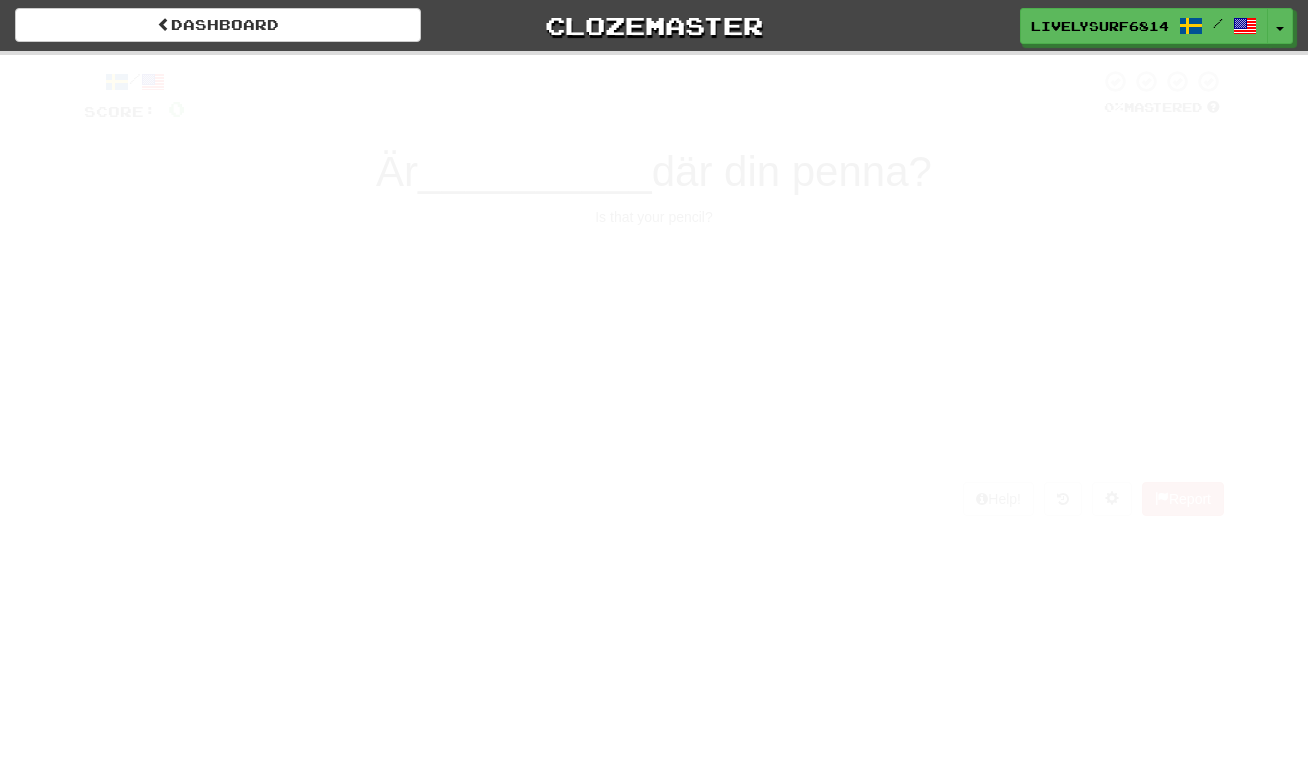 scroll, scrollTop: 0, scrollLeft: 0, axis: both 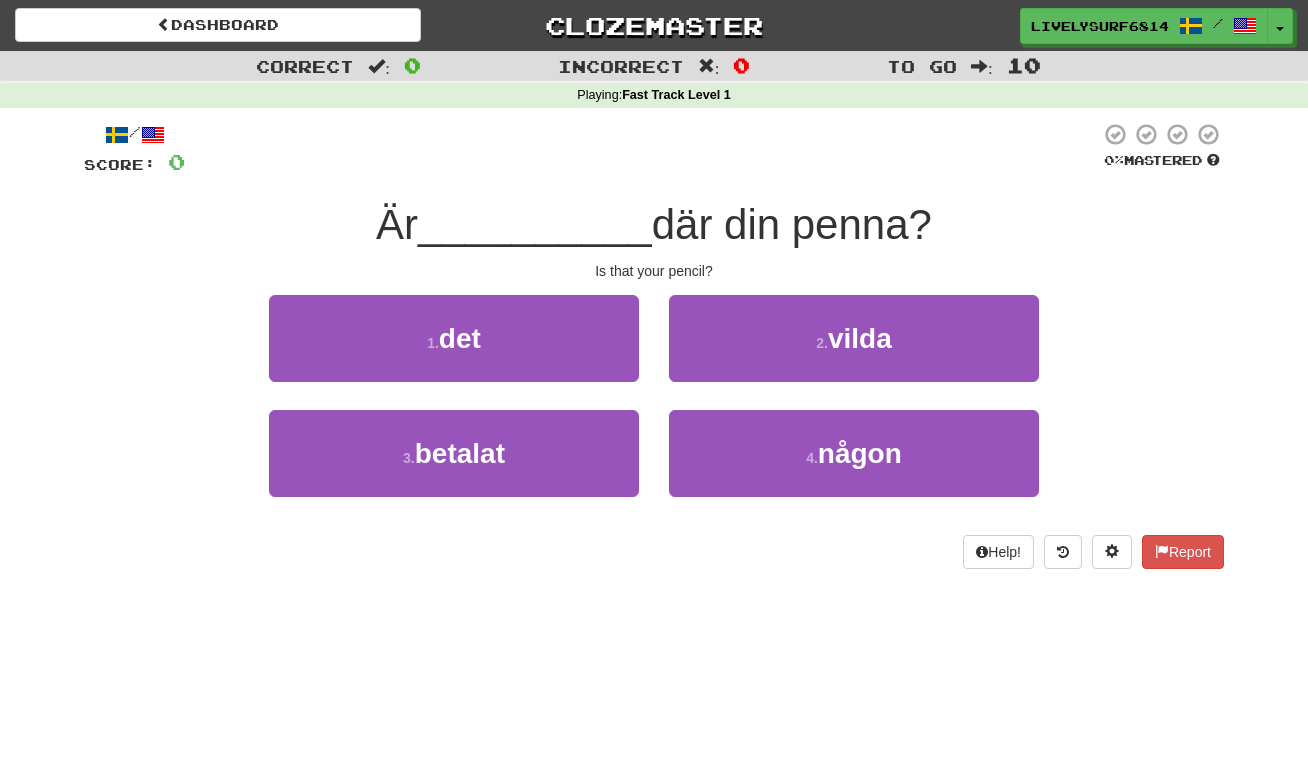 click on "1 .  det" at bounding box center (454, 338) 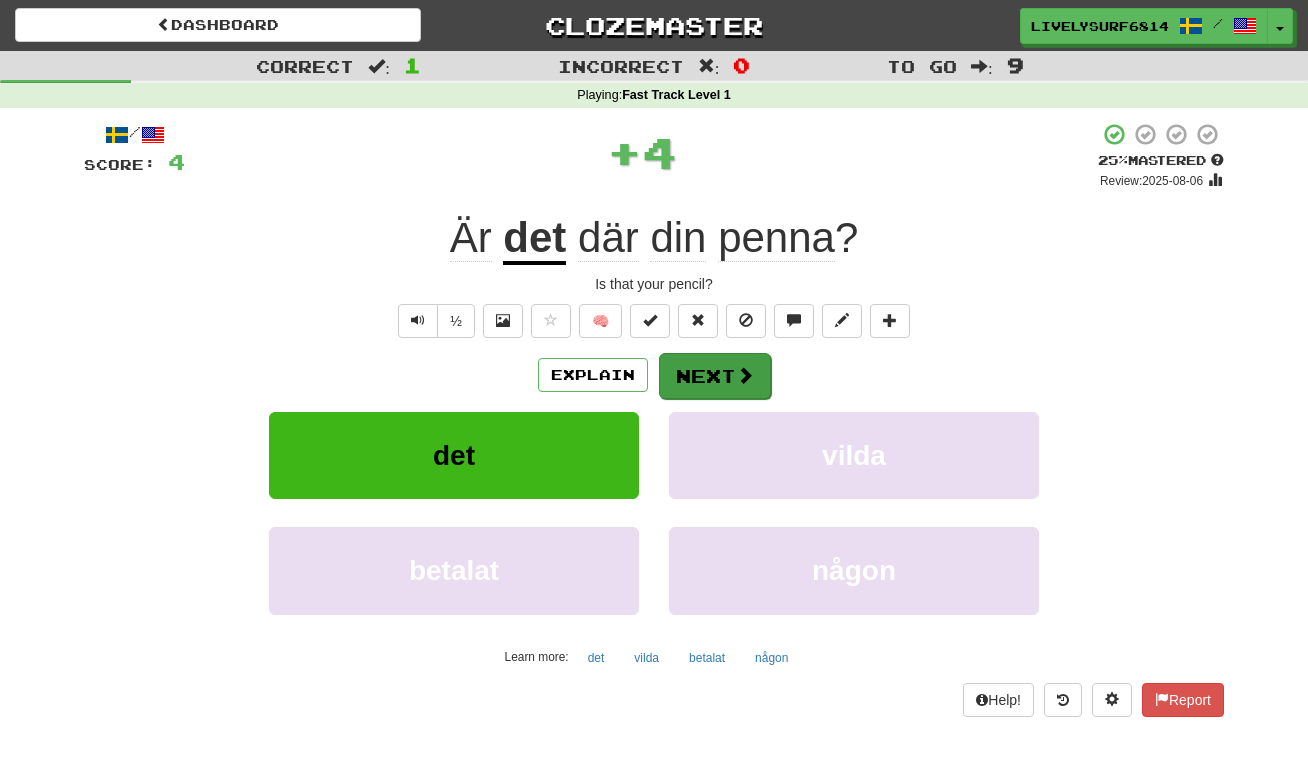 click on "Next" at bounding box center [715, 376] 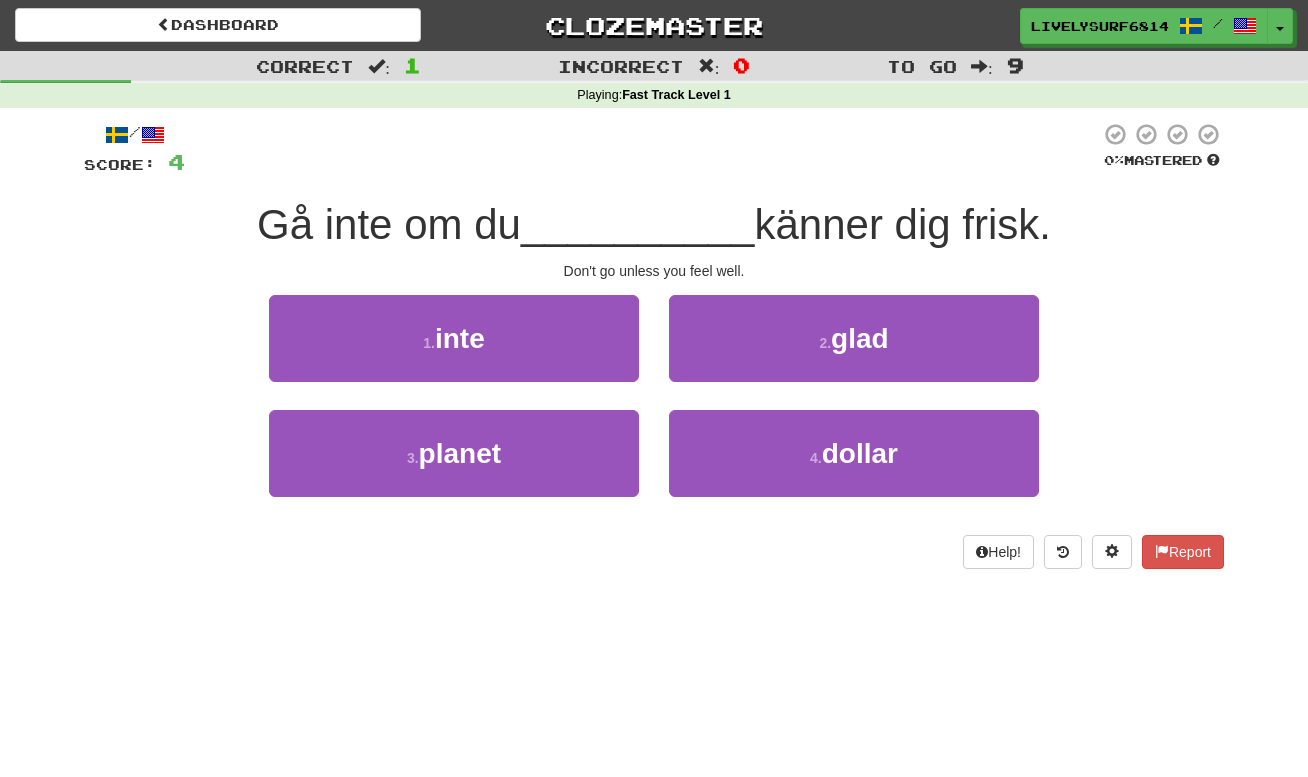 drag, startPoint x: 620, startPoint y: 334, endPoint x: 678, endPoint y: 343, distance: 58.694122 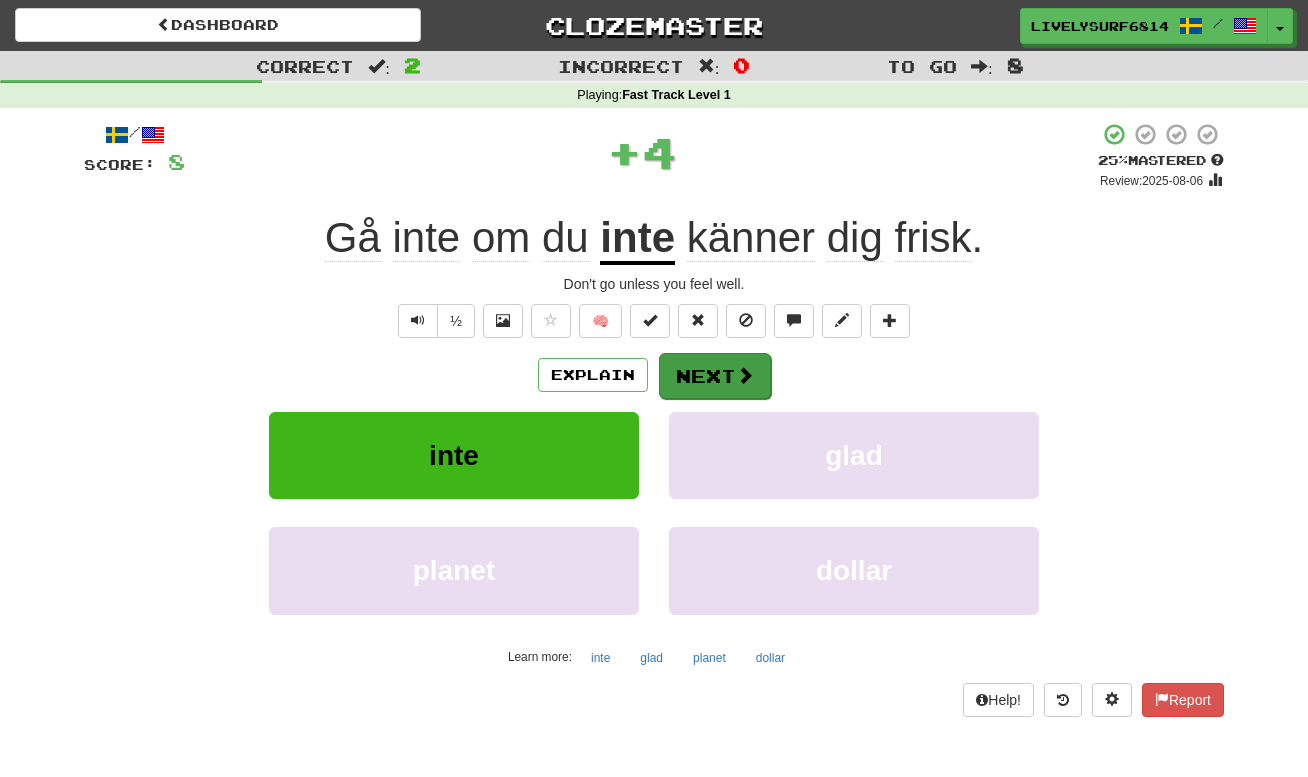 click on "Next" at bounding box center (715, 376) 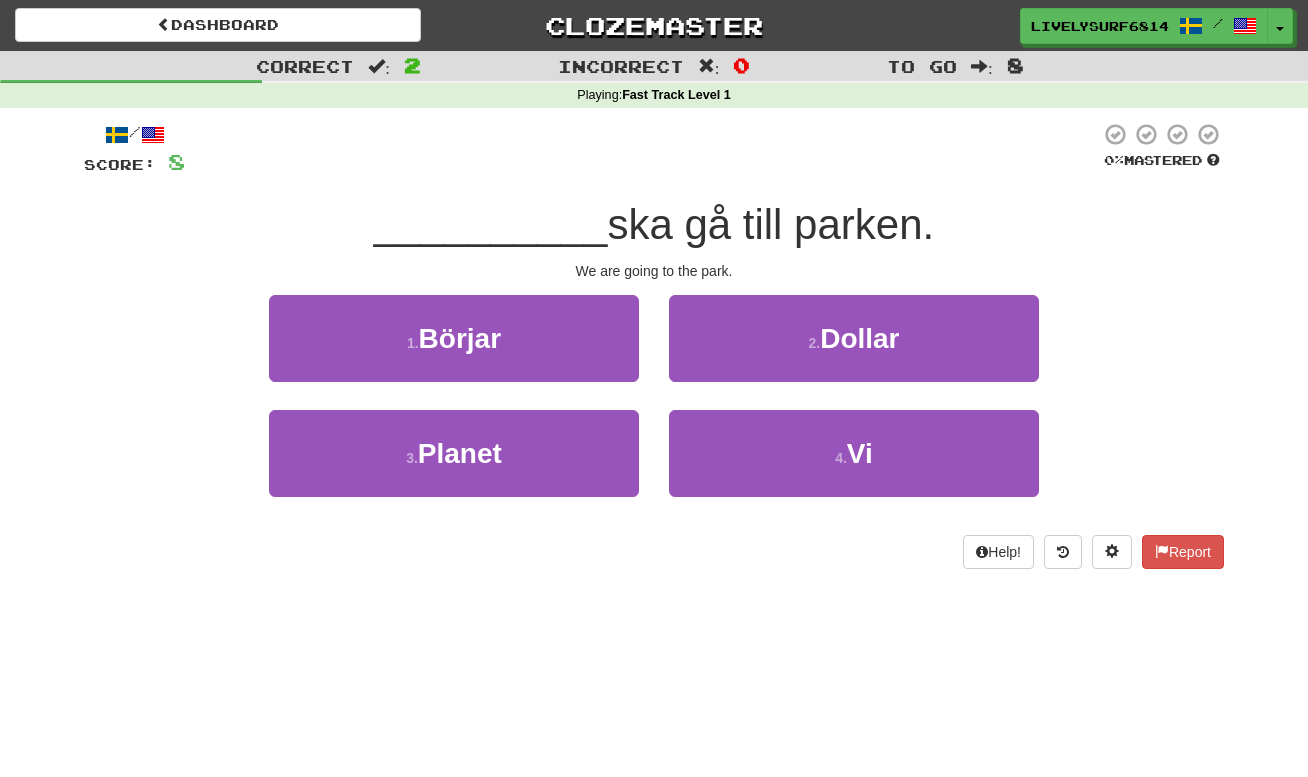 drag, startPoint x: 837, startPoint y: 460, endPoint x: 818, endPoint y: 332, distance: 129.40247 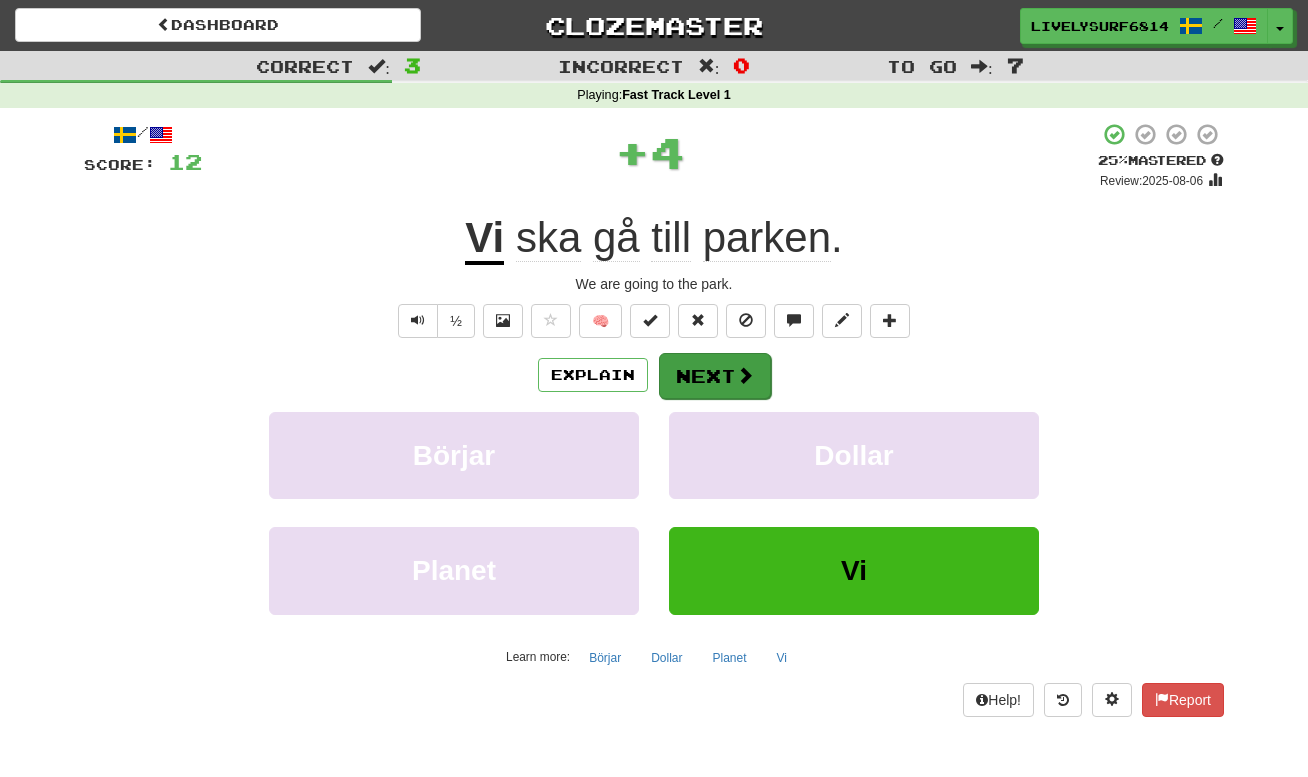 click on "Next" at bounding box center (715, 376) 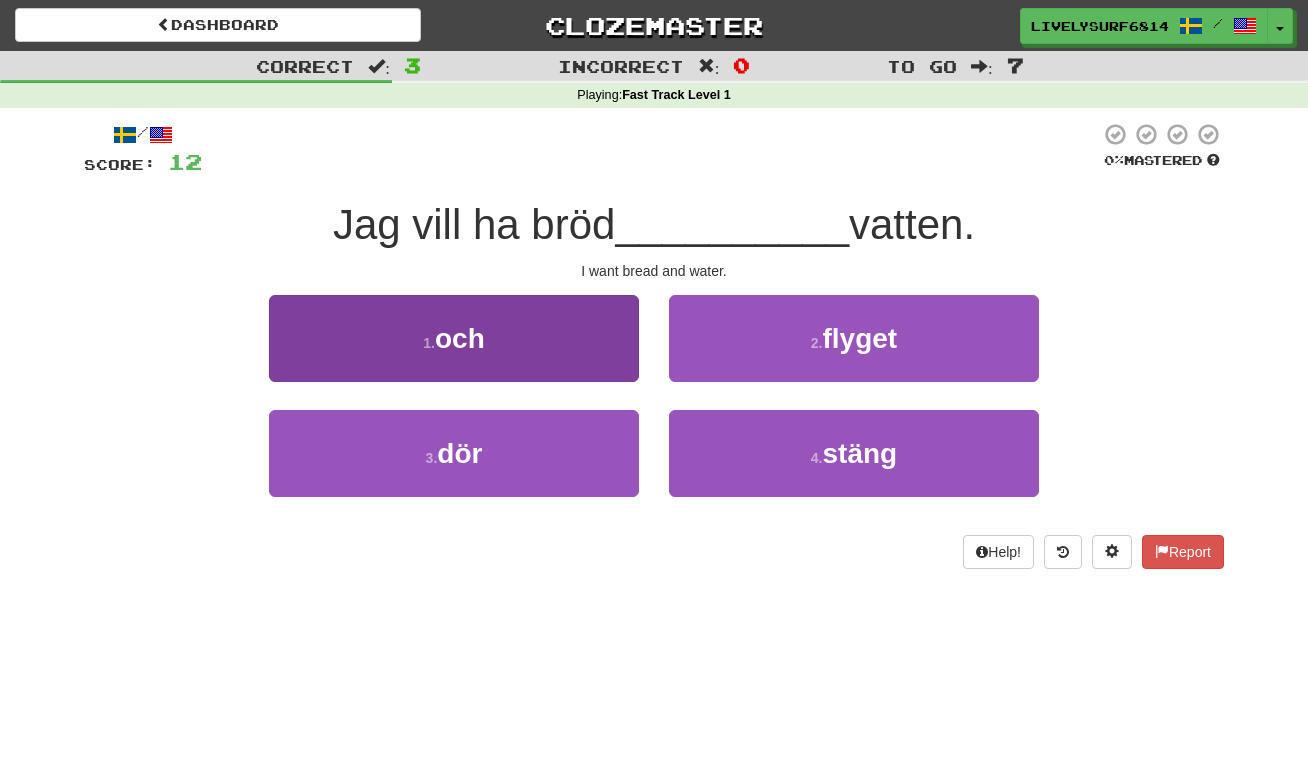 drag, startPoint x: 527, startPoint y: 382, endPoint x: 552, endPoint y: 373, distance: 26.57066 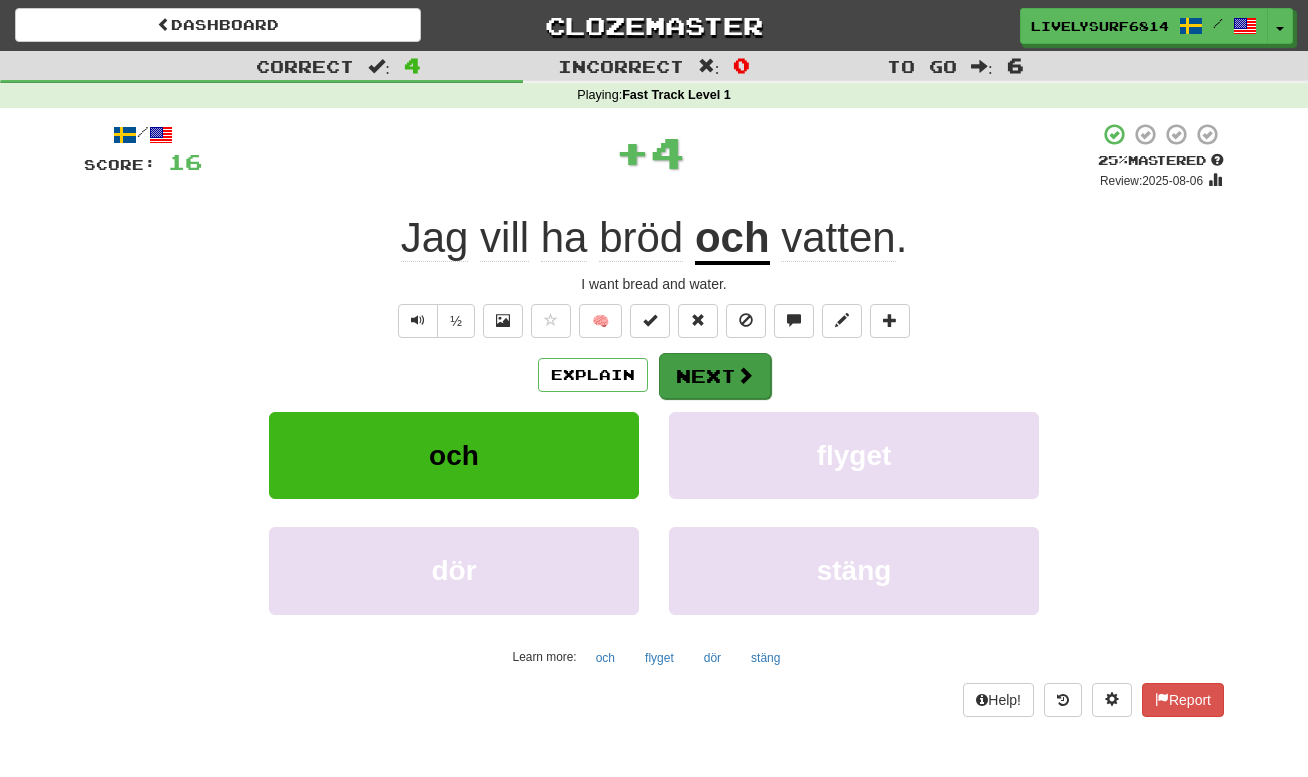 click on "Next" at bounding box center (715, 376) 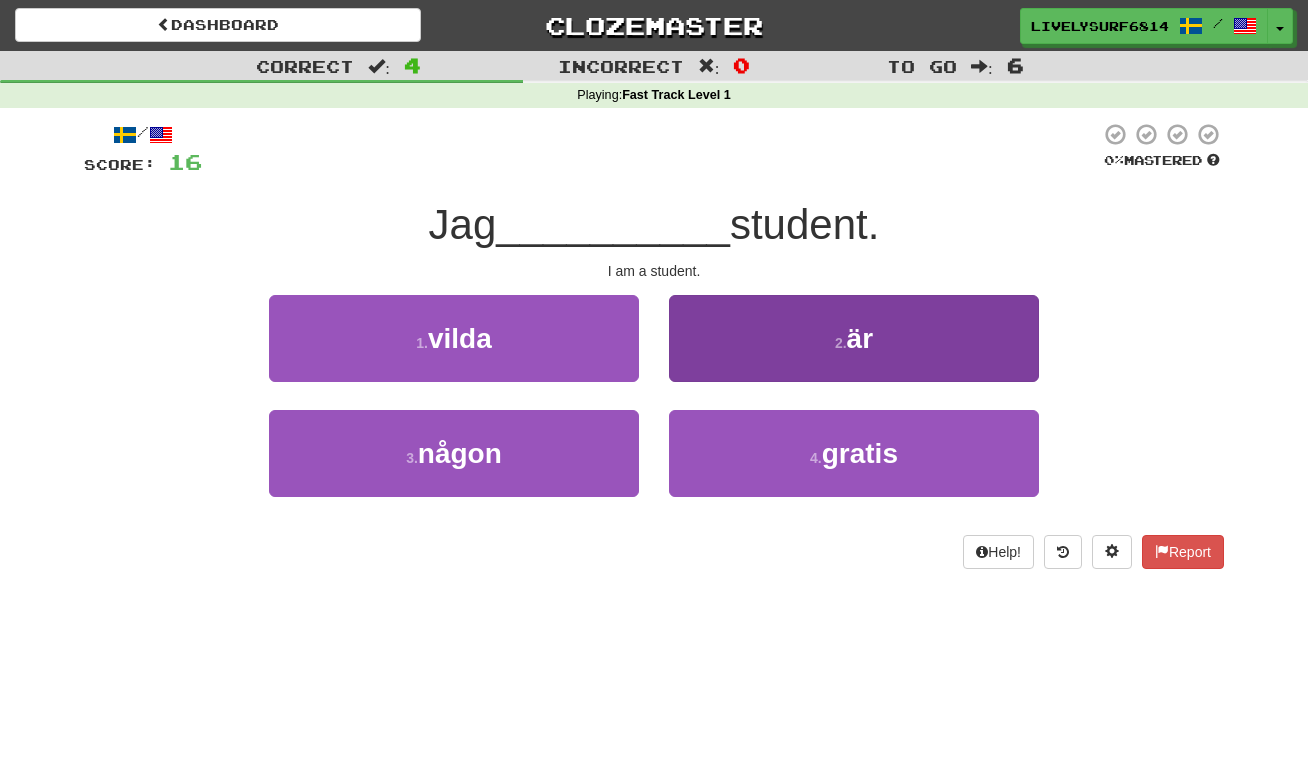 click on "2 .  är" at bounding box center [854, 338] 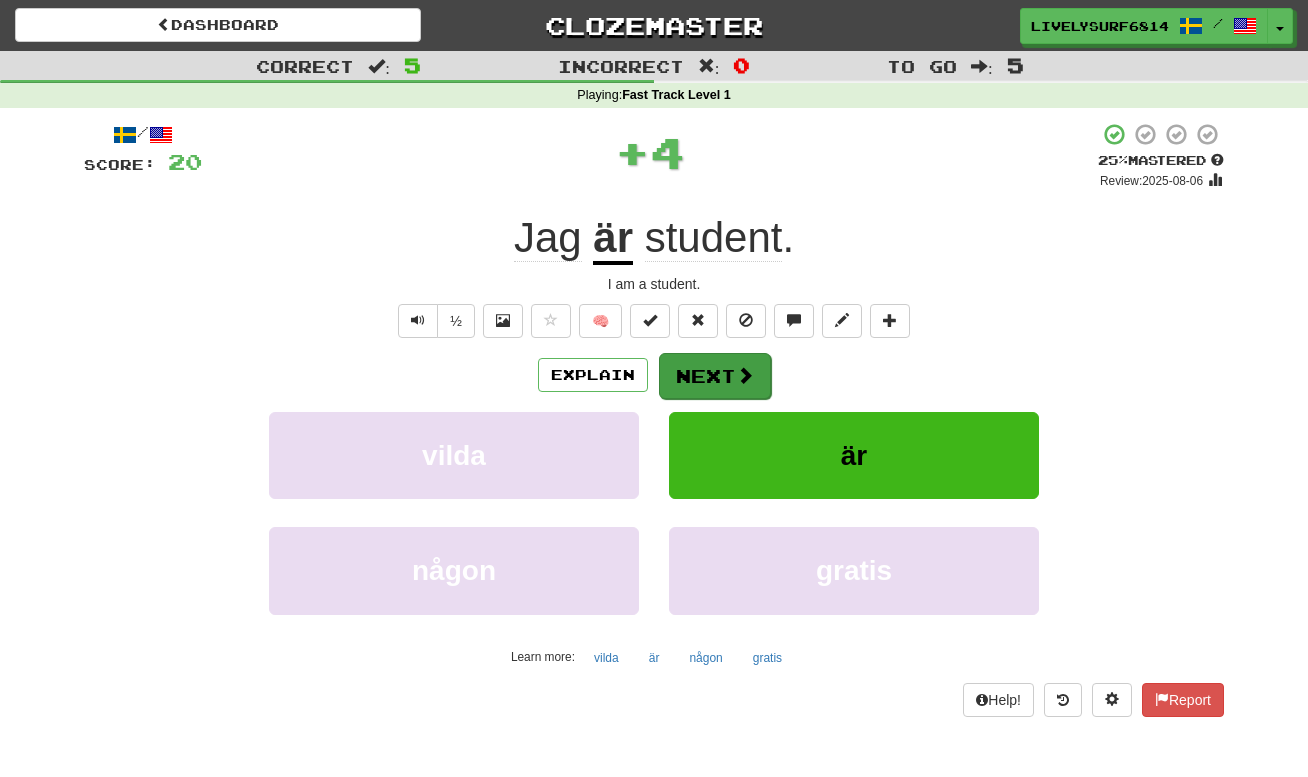 click on "Next" at bounding box center [715, 376] 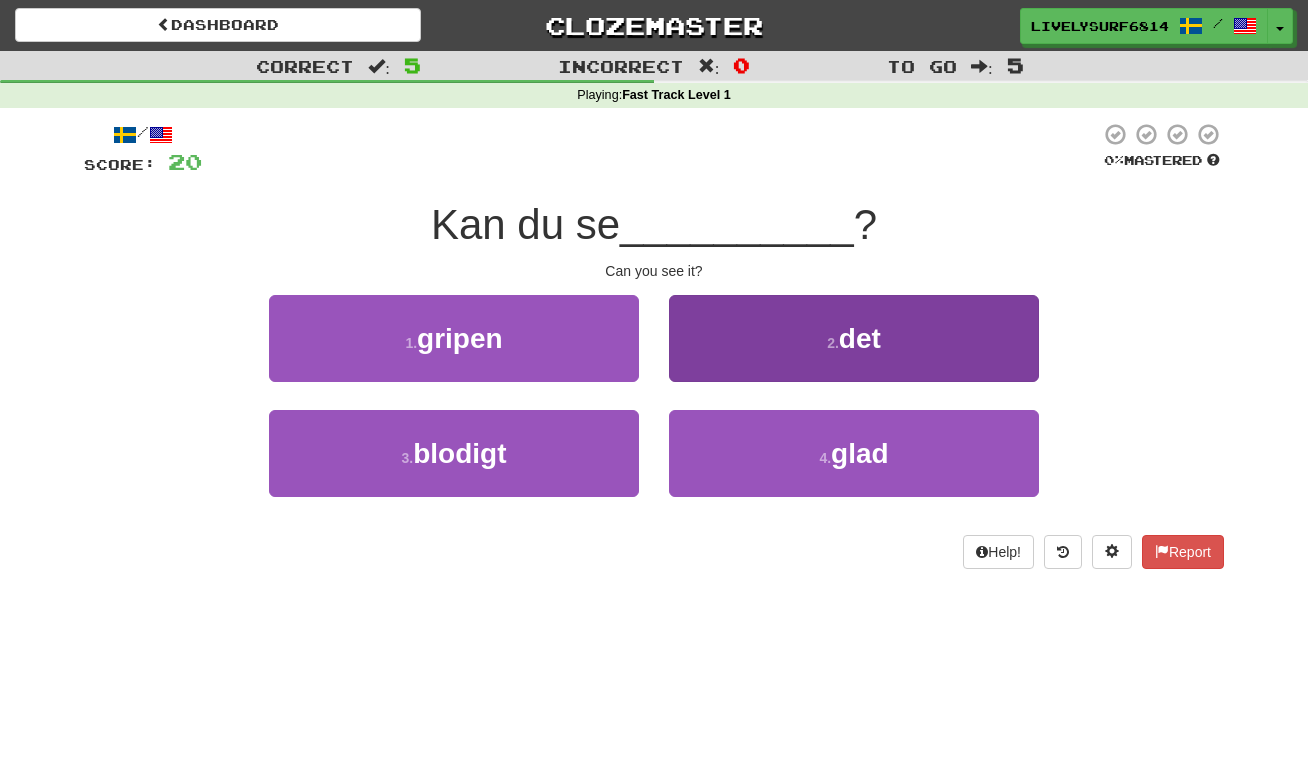 click on "2 .  det" at bounding box center [854, 338] 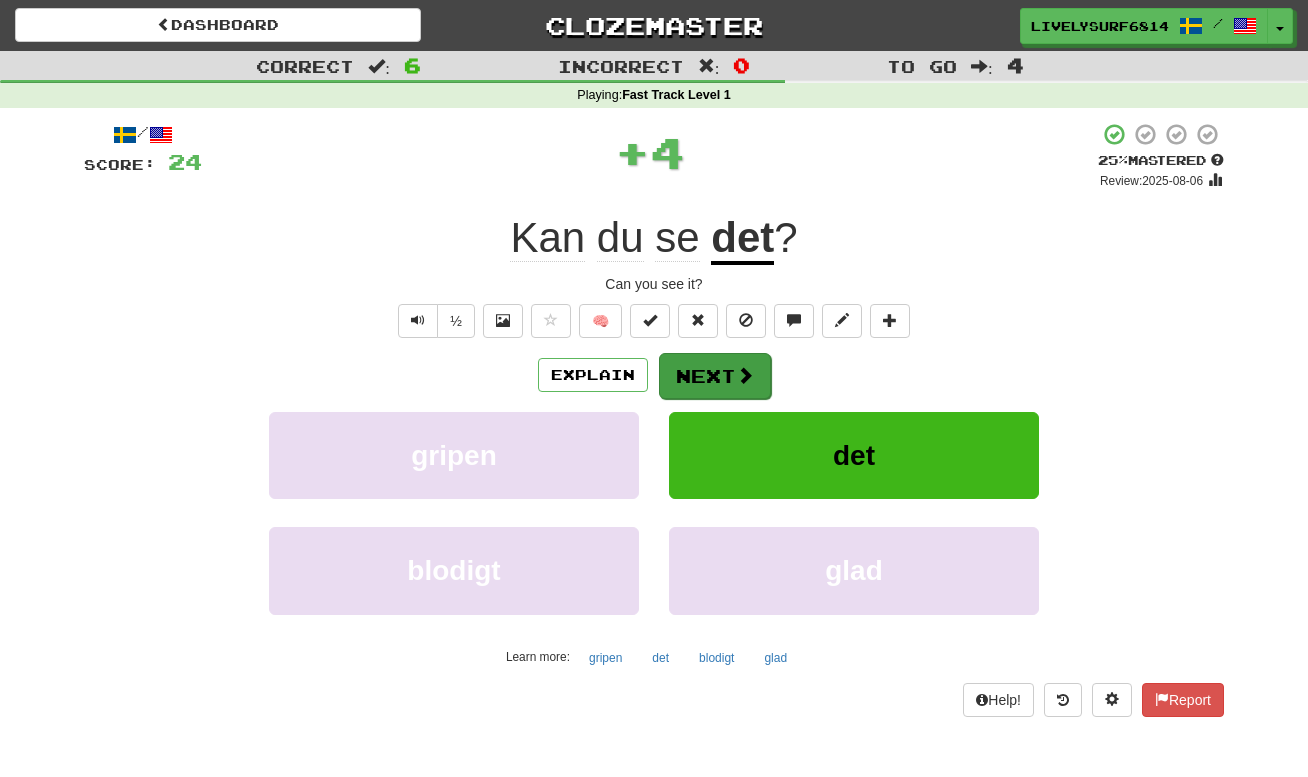 click on "Next" at bounding box center (715, 376) 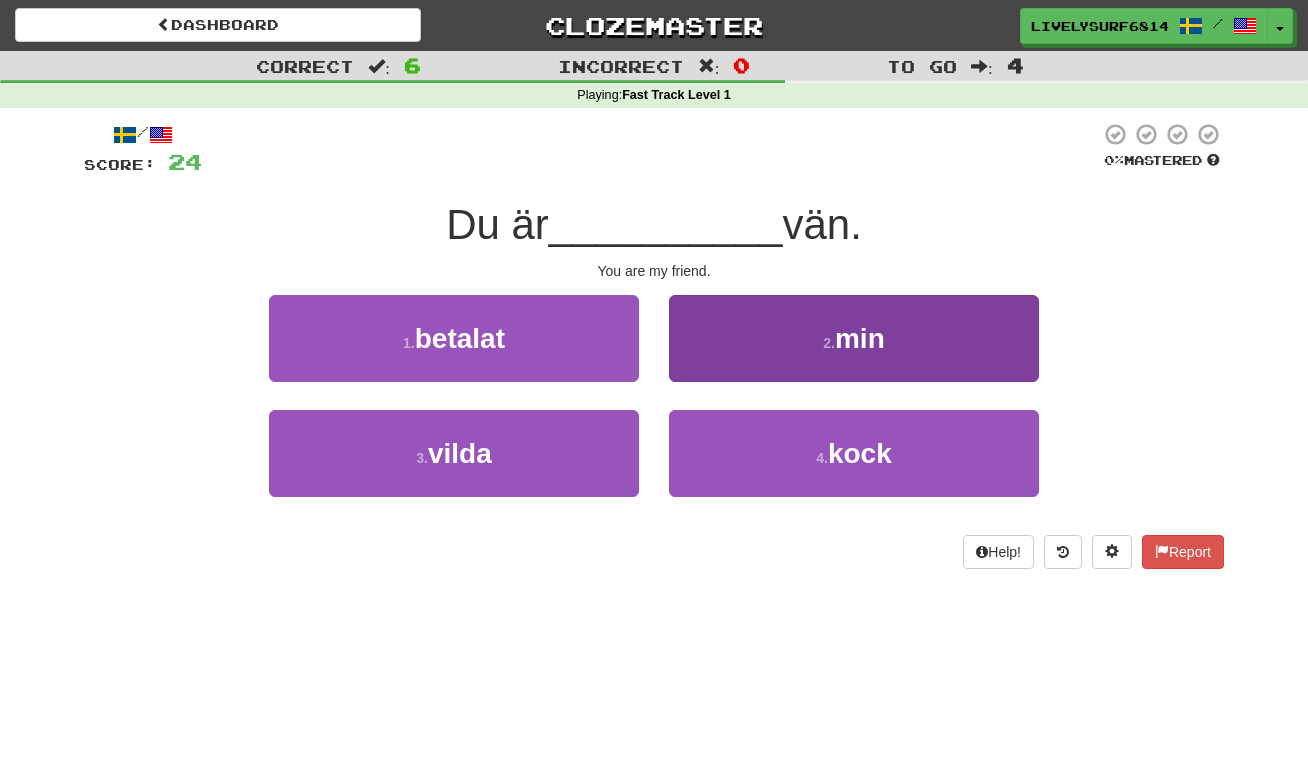 click on "2 .  min" at bounding box center [854, 338] 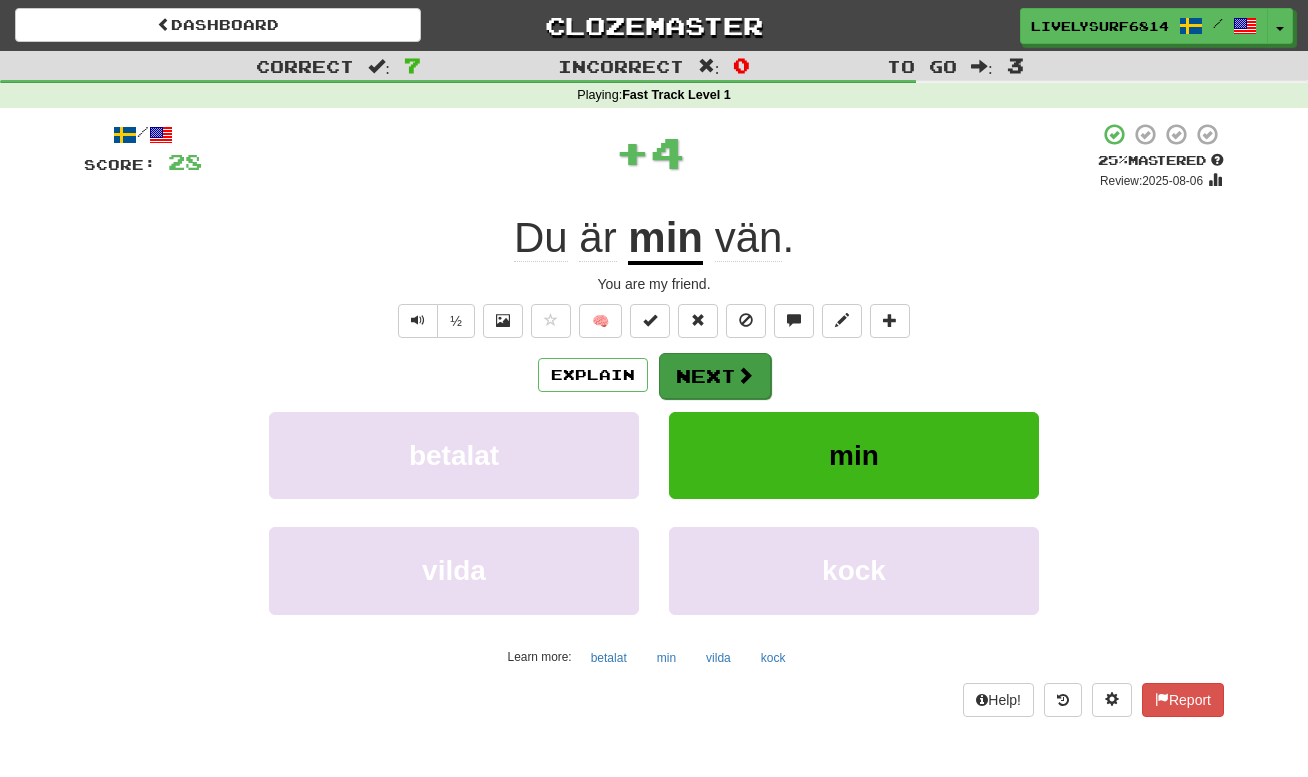 click on "Next" at bounding box center (715, 376) 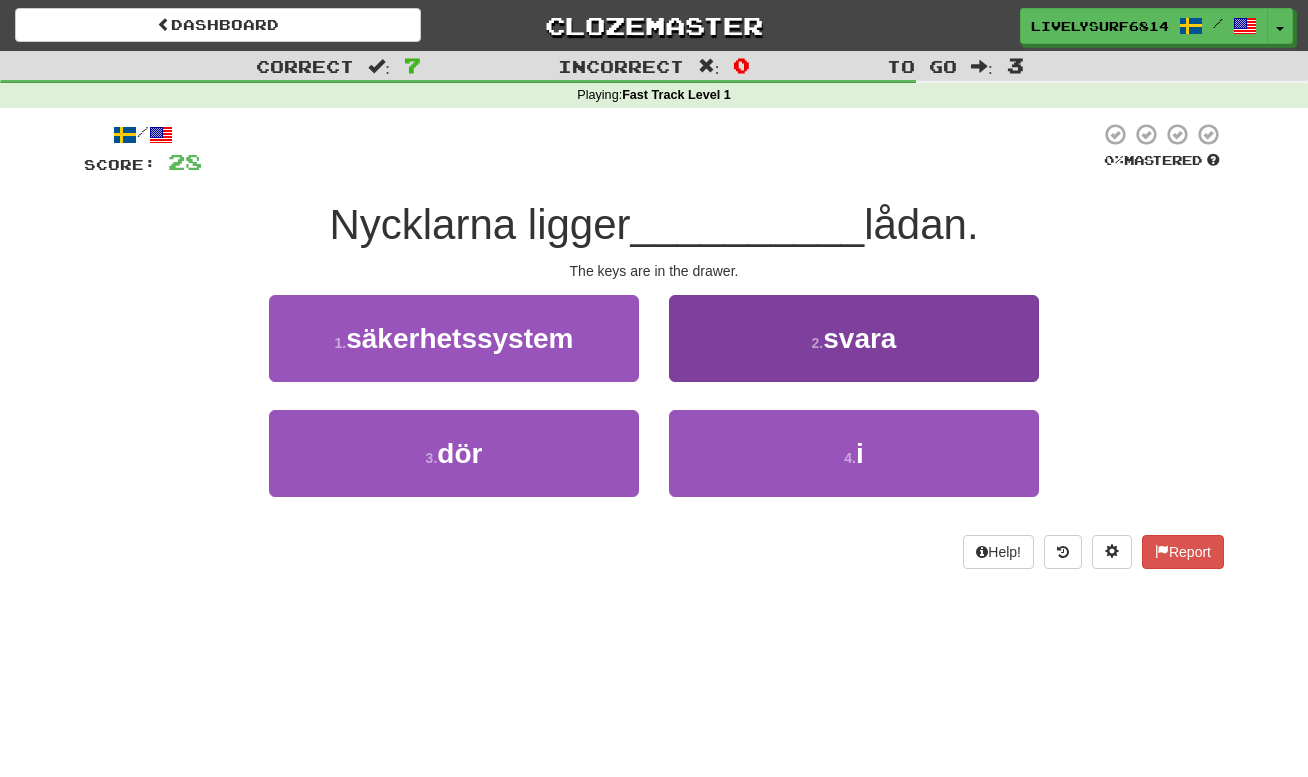 drag, startPoint x: 853, startPoint y: 445, endPoint x: 841, endPoint y: 410, distance: 37 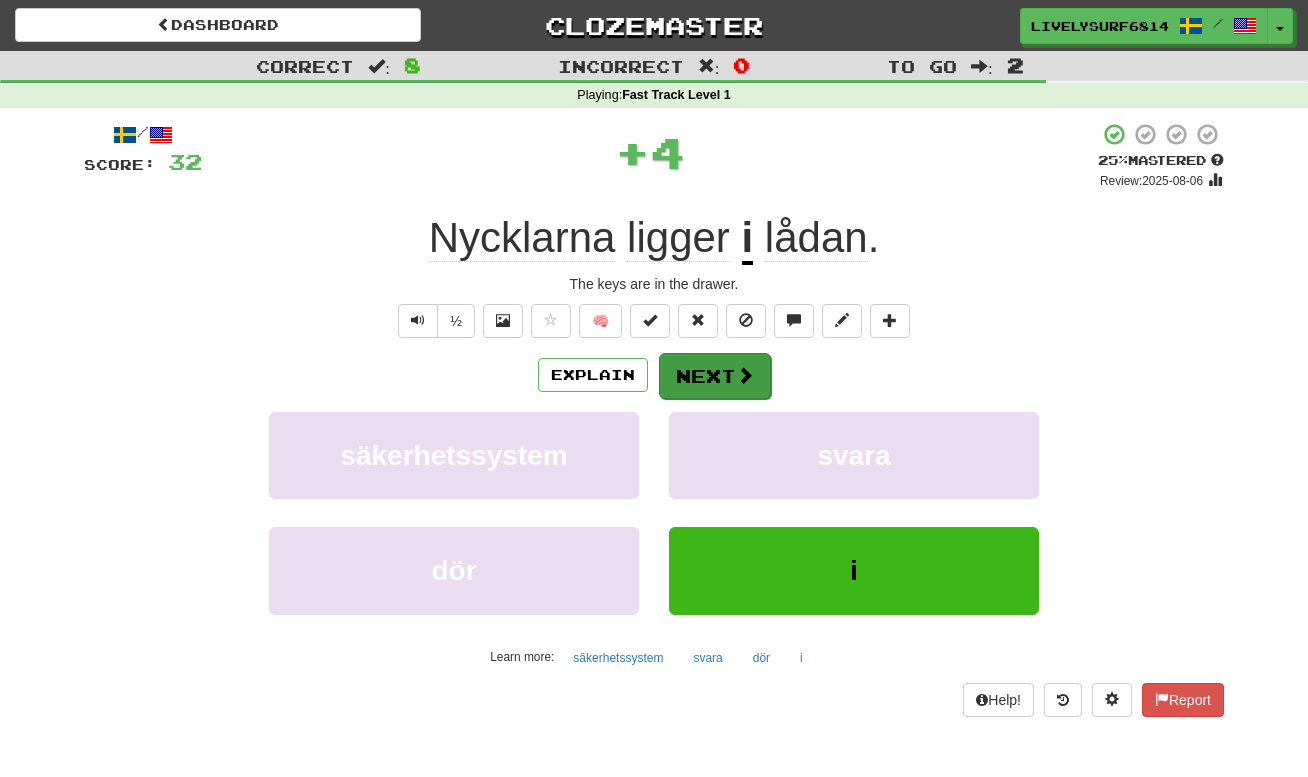 click on "Next" at bounding box center [715, 376] 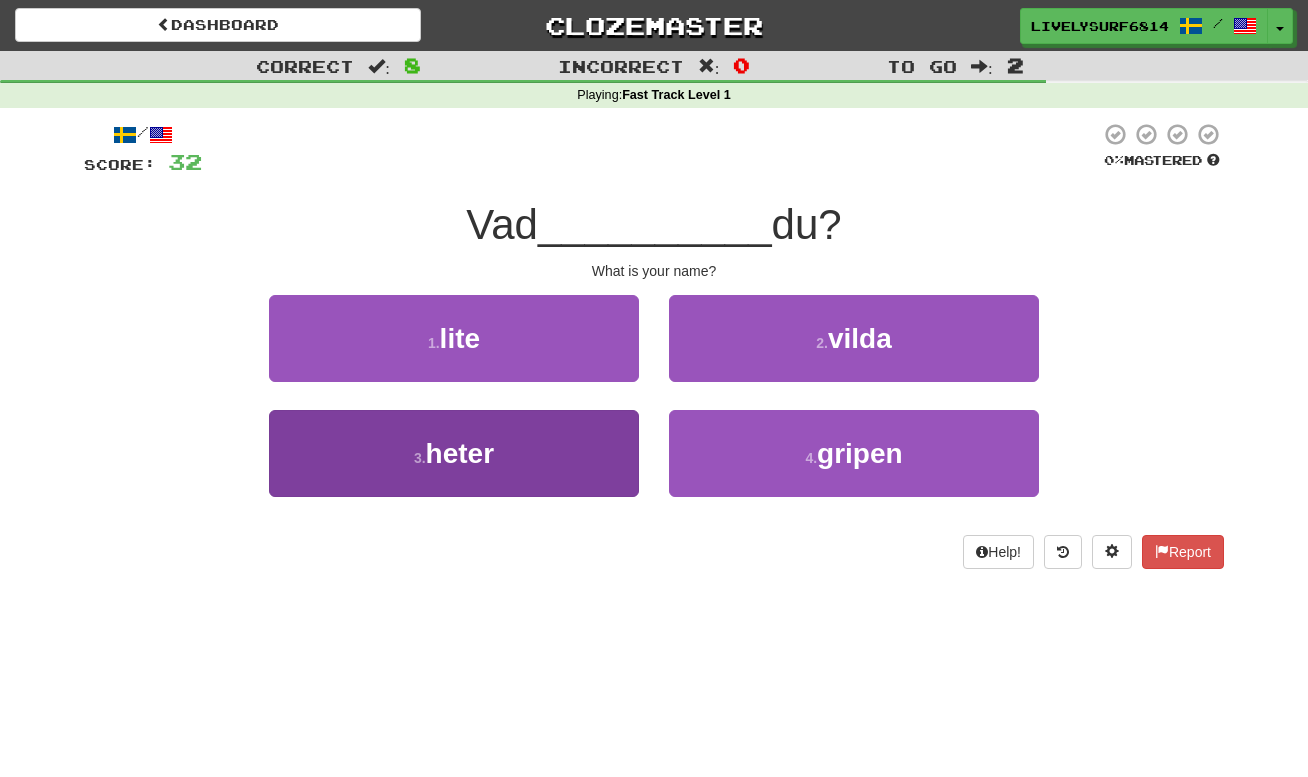 click on "3 .  heter" at bounding box center [454, 453] 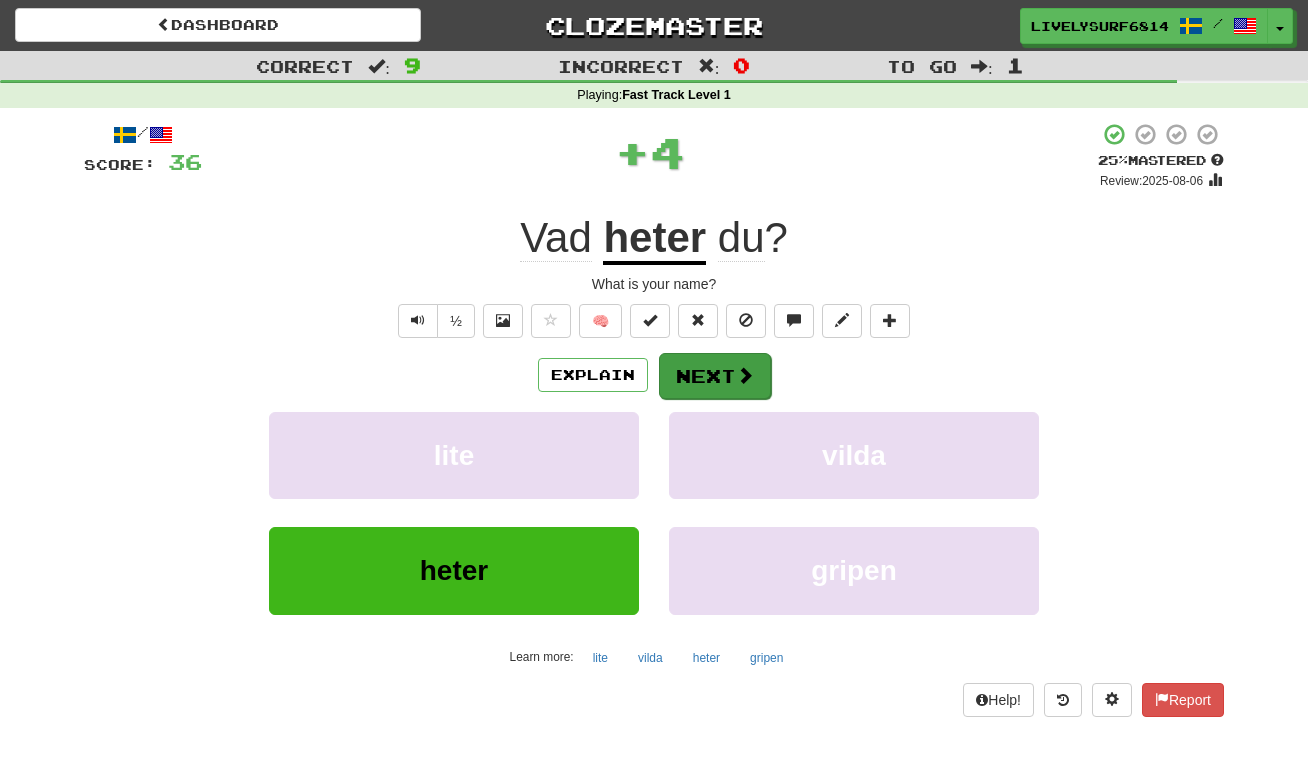 click on "Next" at bounding box center (715, 376) 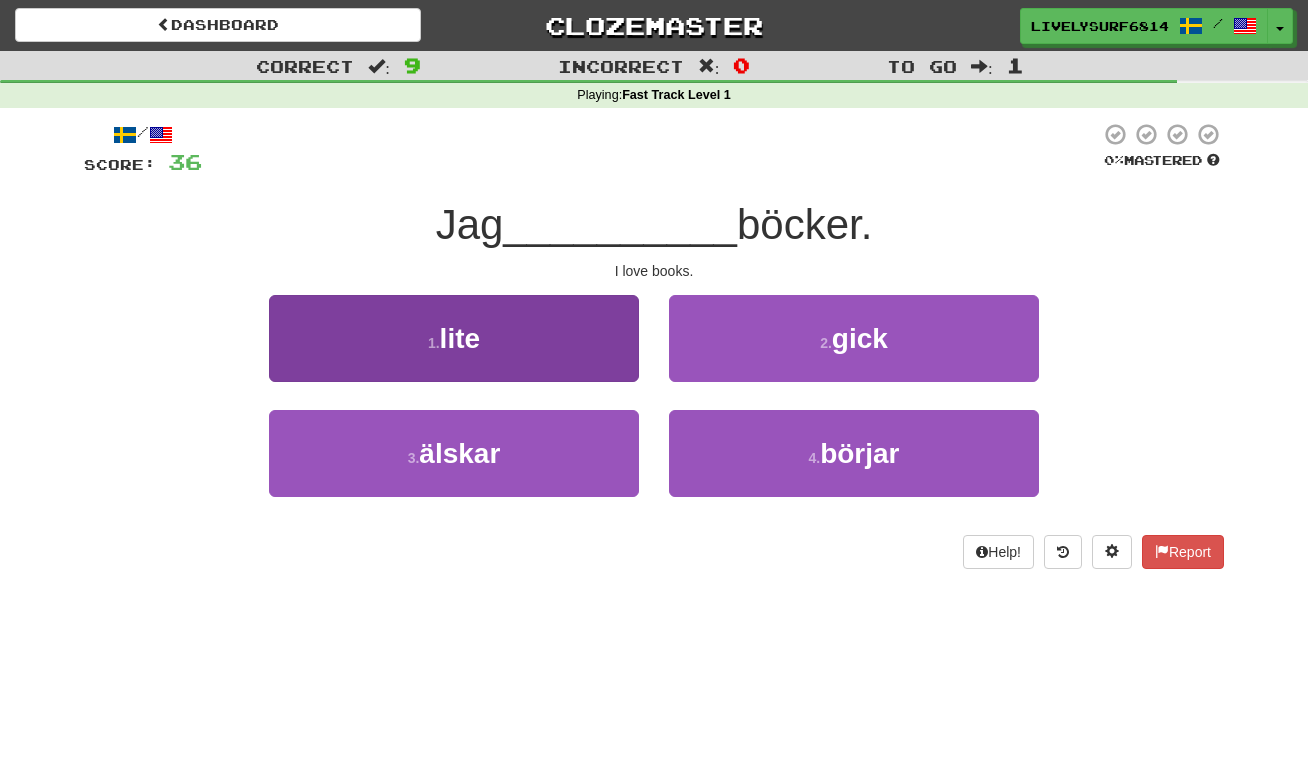 drag, startPoint x: 565, startPoint y: 481, endPoint x: 576, endPoint y: 457, distance: 26.400757 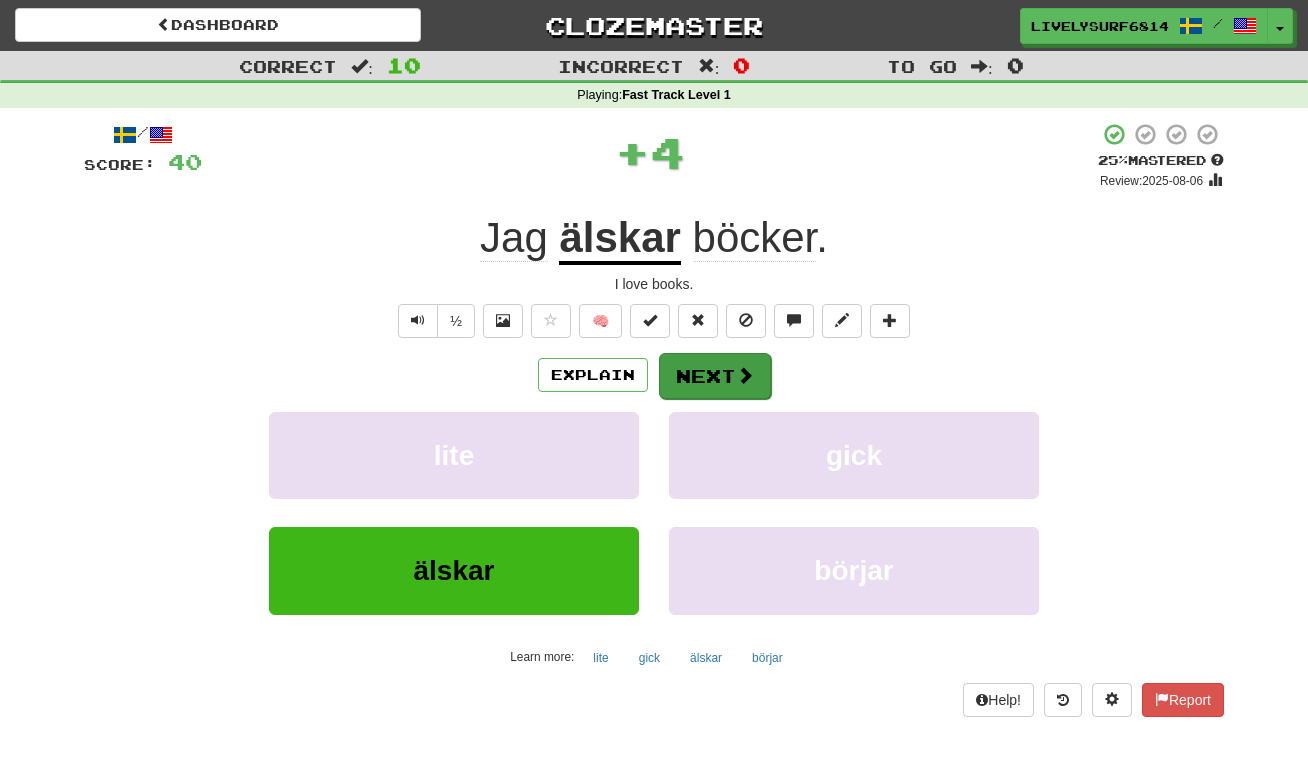 click on "Next" at bounding box center [715, 376] 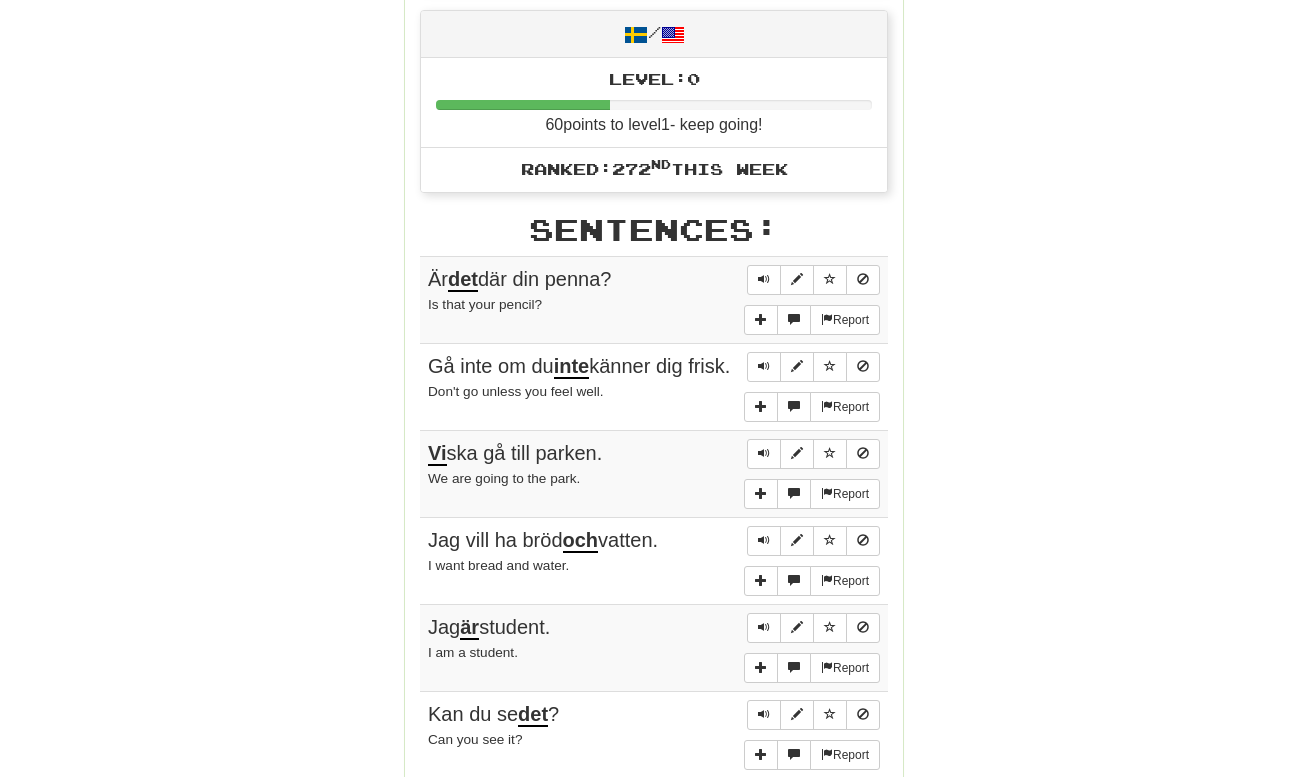 scroll, scrollTop: 0, scrollLeft: 0, axis: both 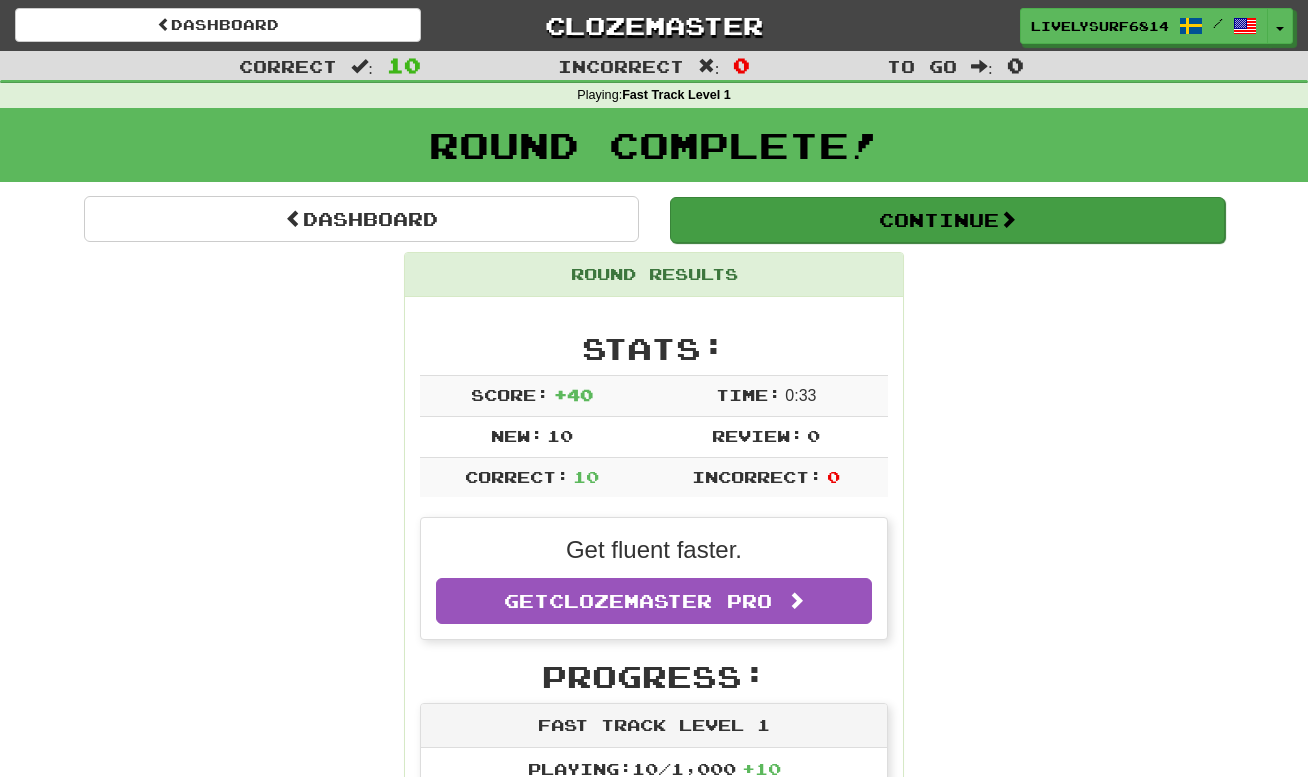 click on "Continue" at bounding box center [947, 220] 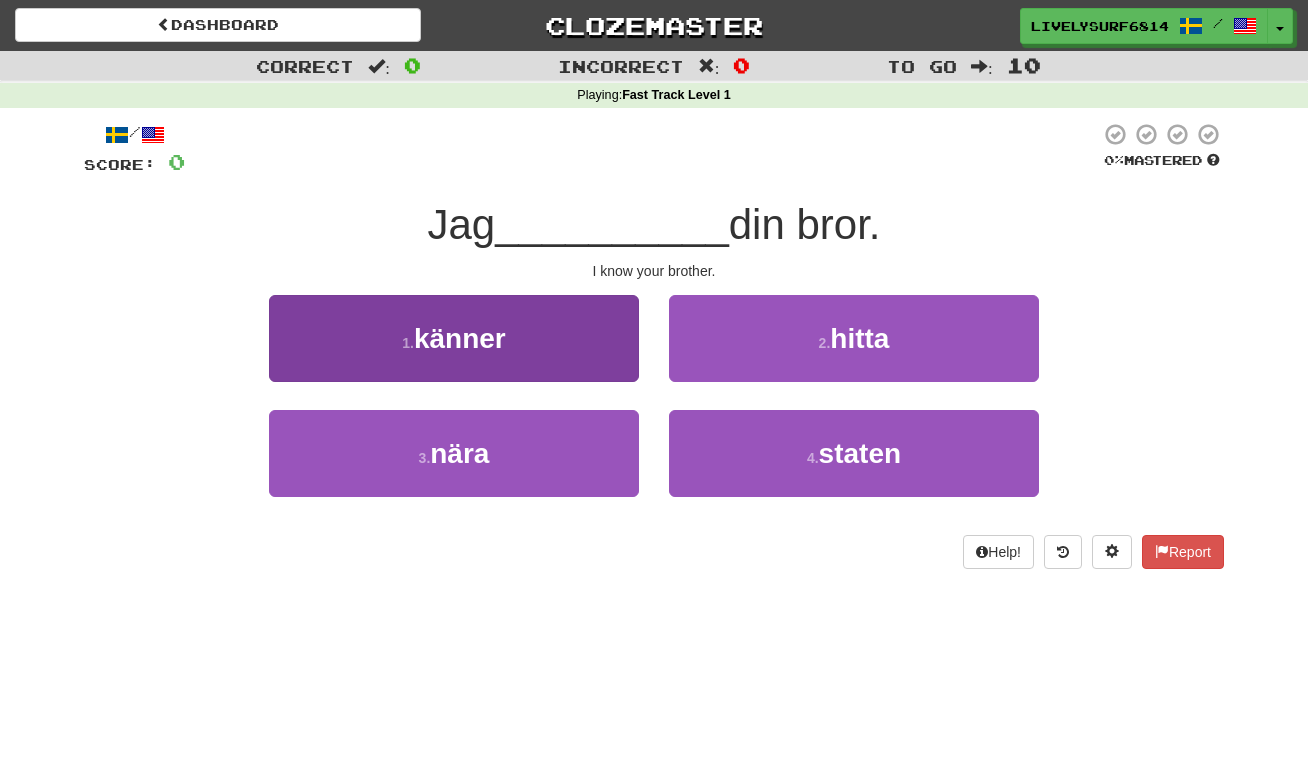 click on "känner" at bounding box center [460, 338] 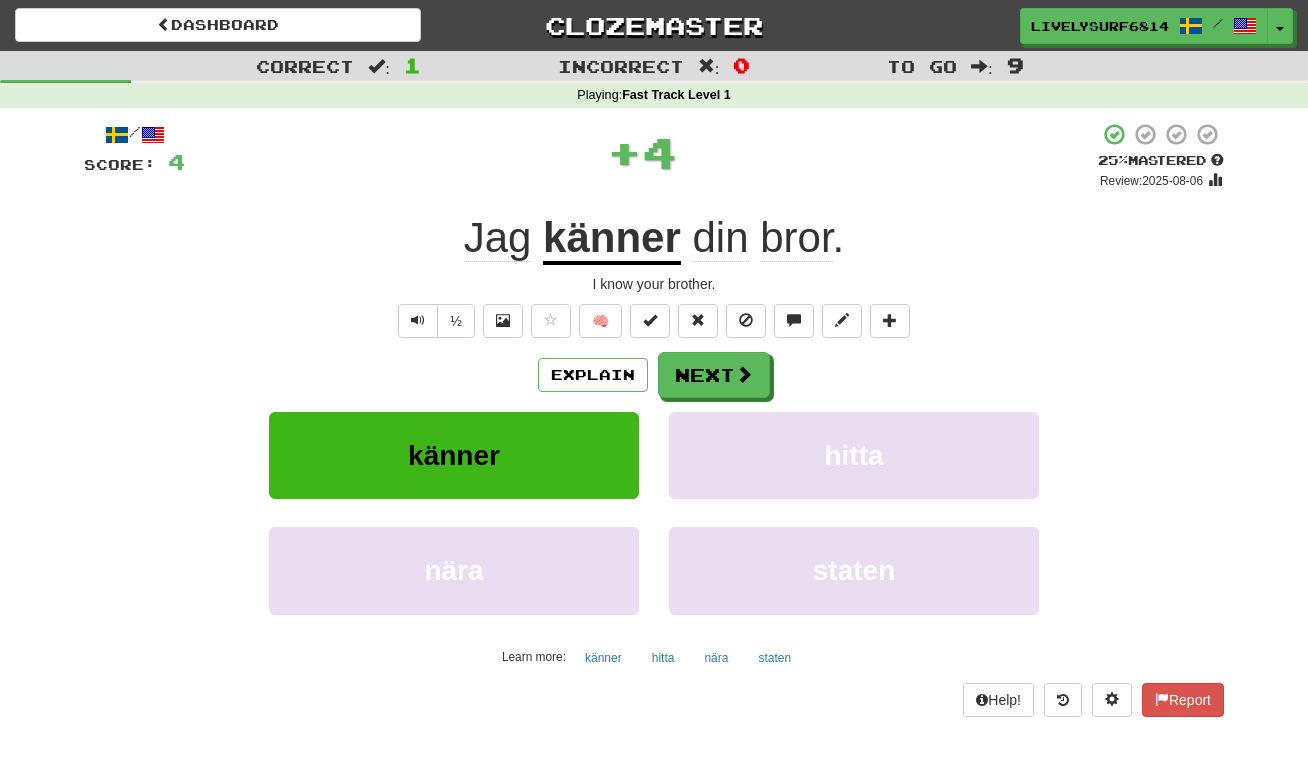 click on "Explain Next" at bounding box center [654, 375] 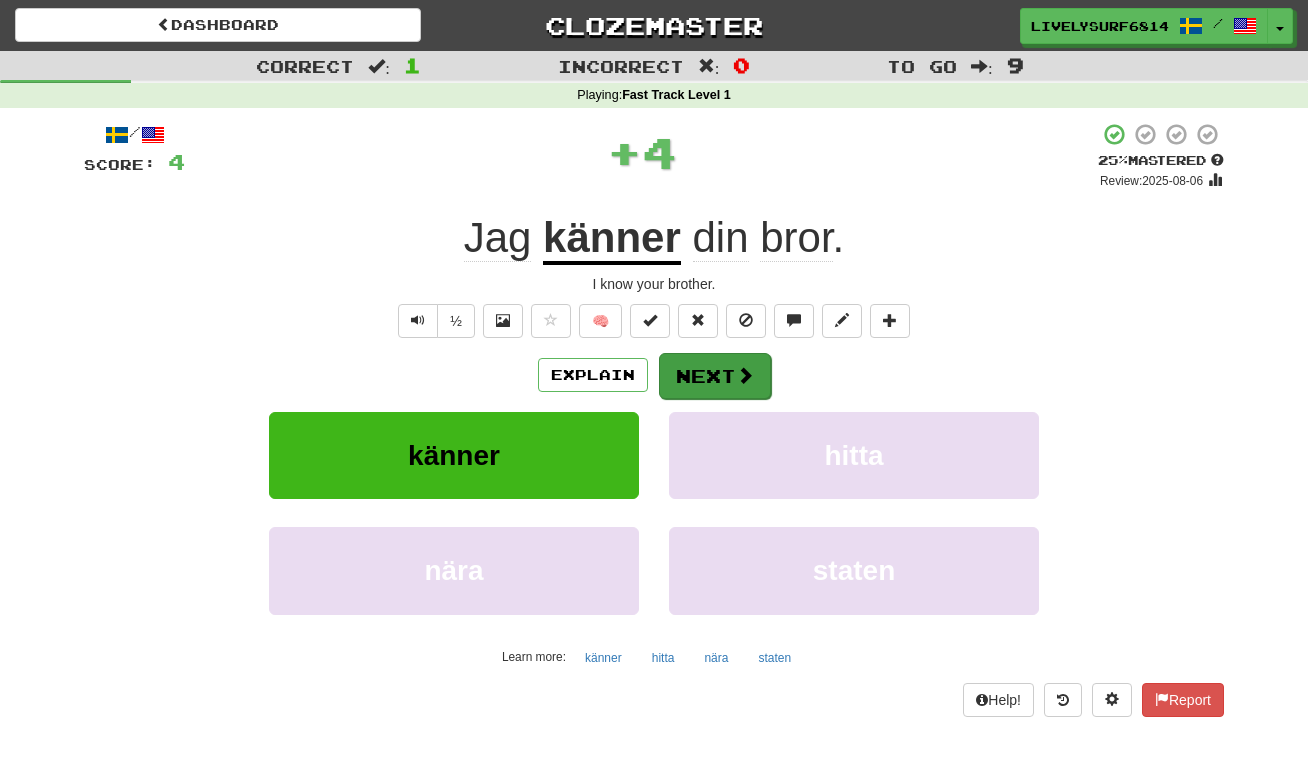 click at bounding box center (745, 375) 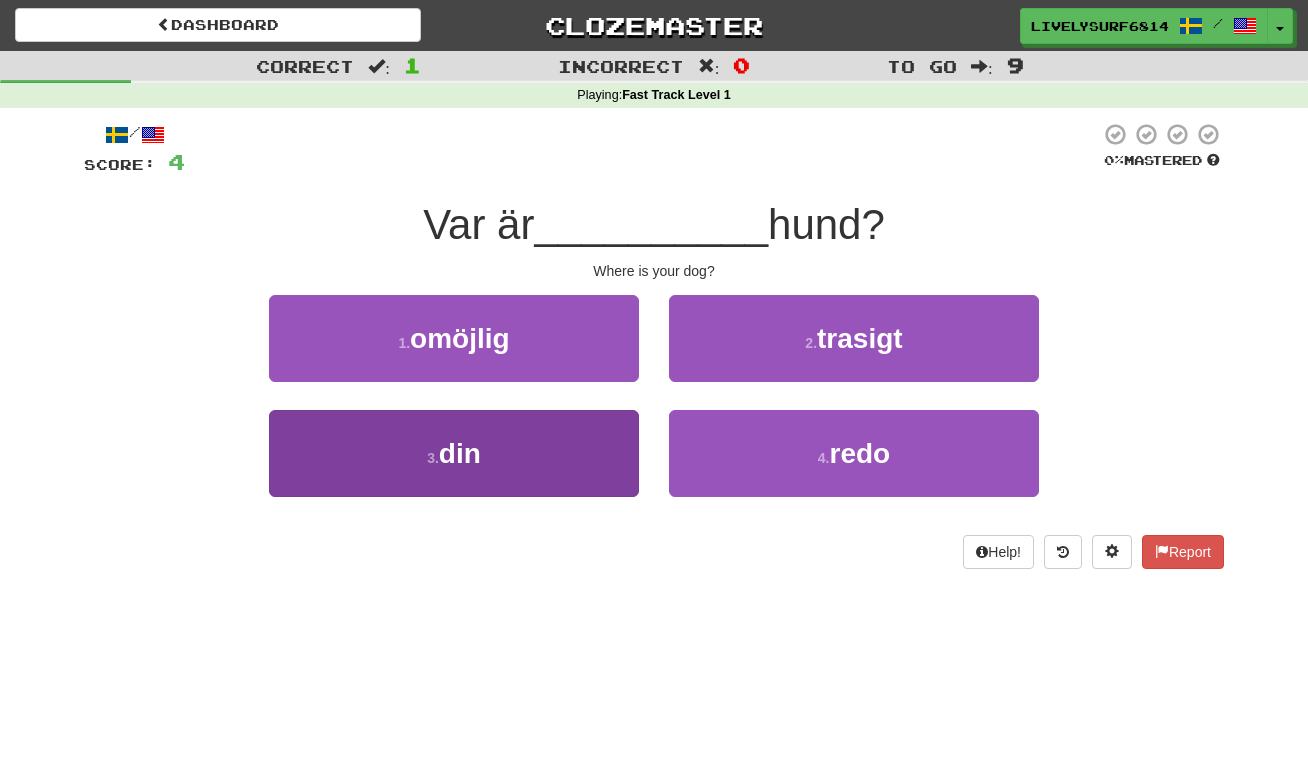 click on "3 .  din" at bounding box center [454, 453] 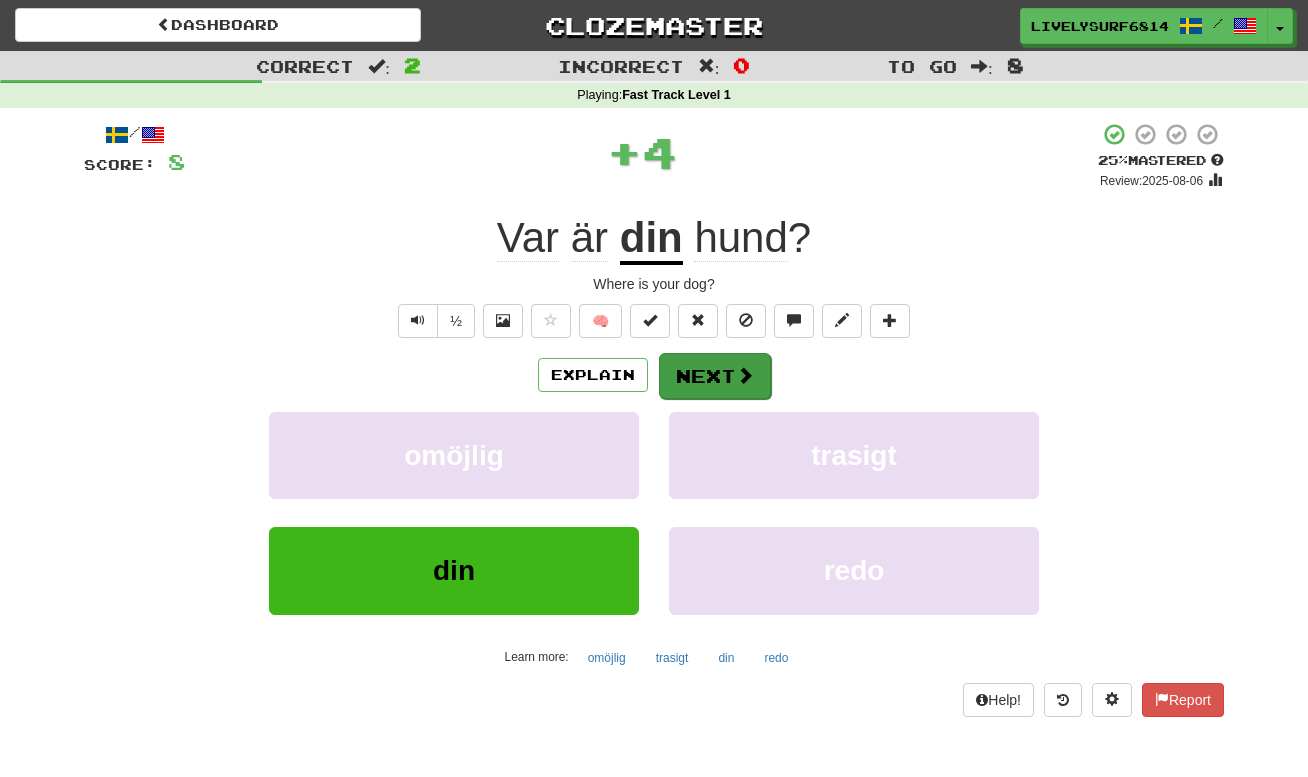click on "Next" at bounding box center (715, 376) 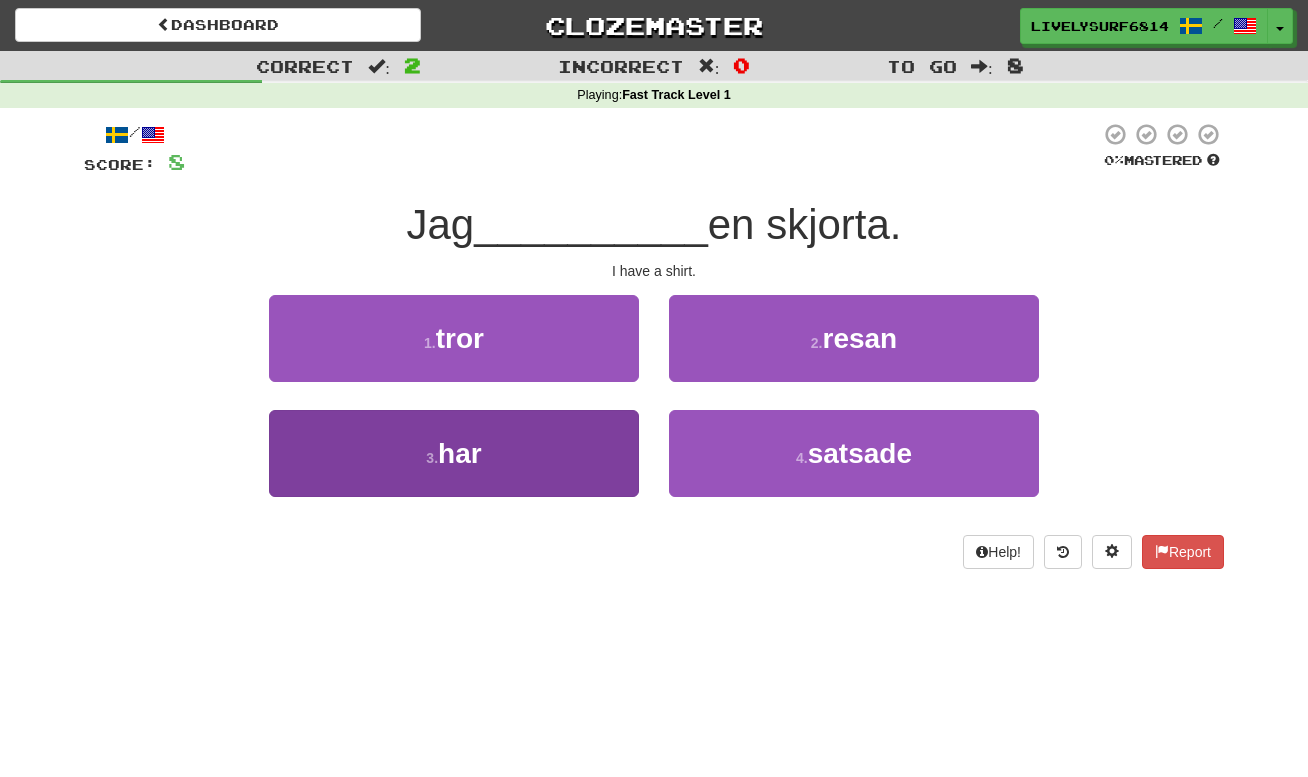 click on "3 .  har" at bounding box center (454, 453) 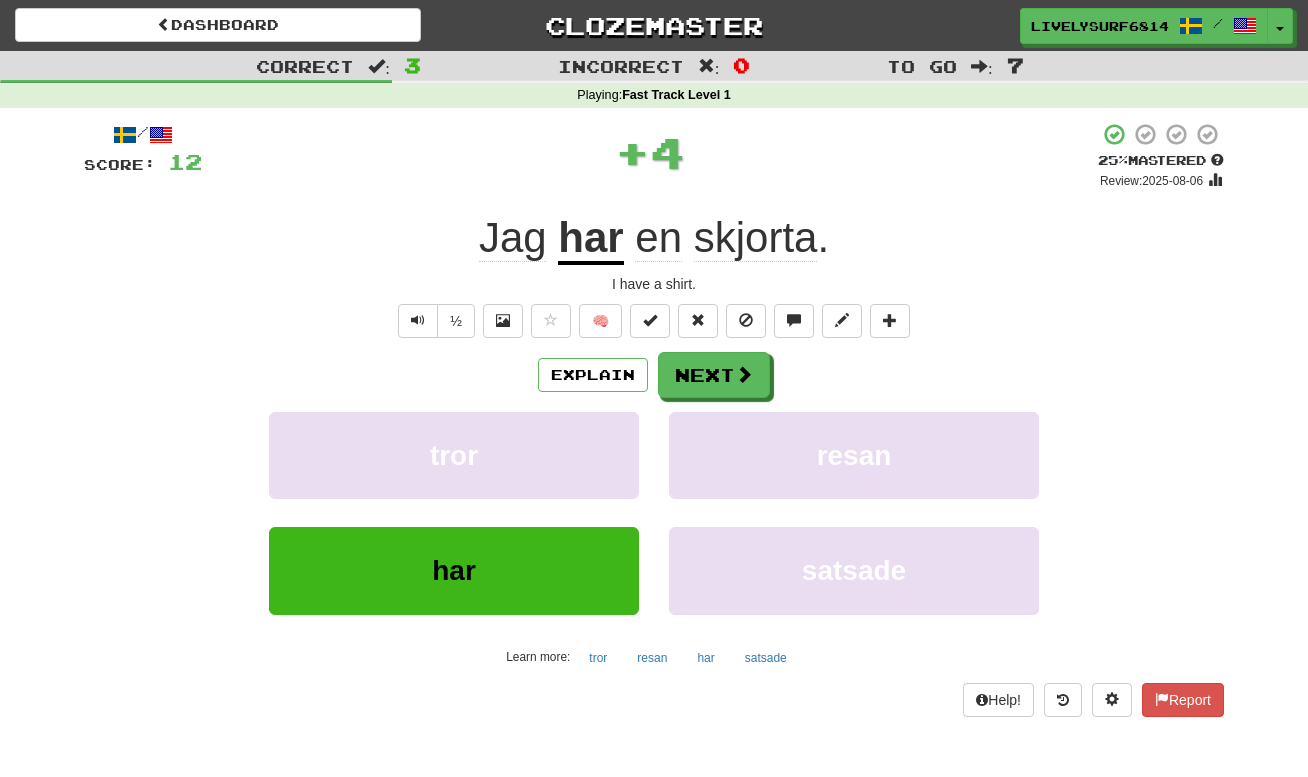 click on "Explain Next tror resan har satsade Learn more: tror resan har satsade" at bounding box center [654, 512] 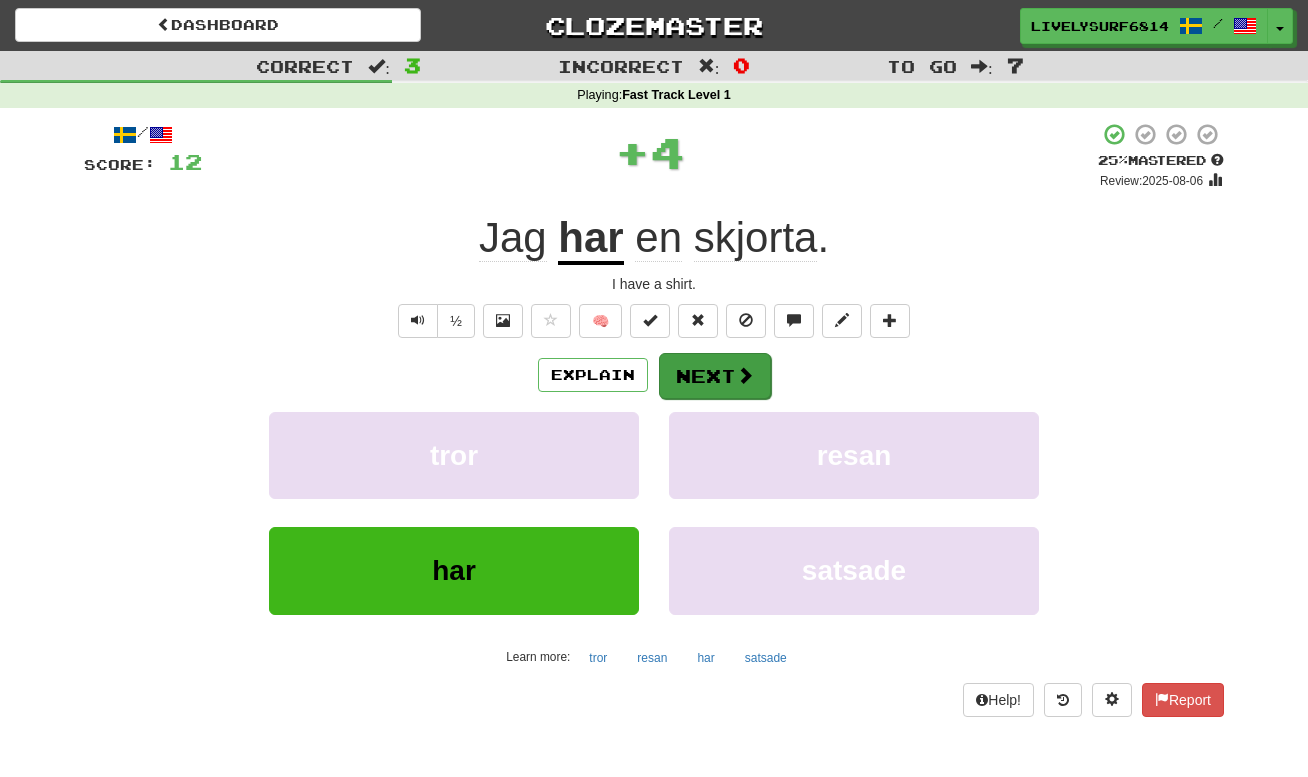 click on "Next" at bounding box center [715, 376] 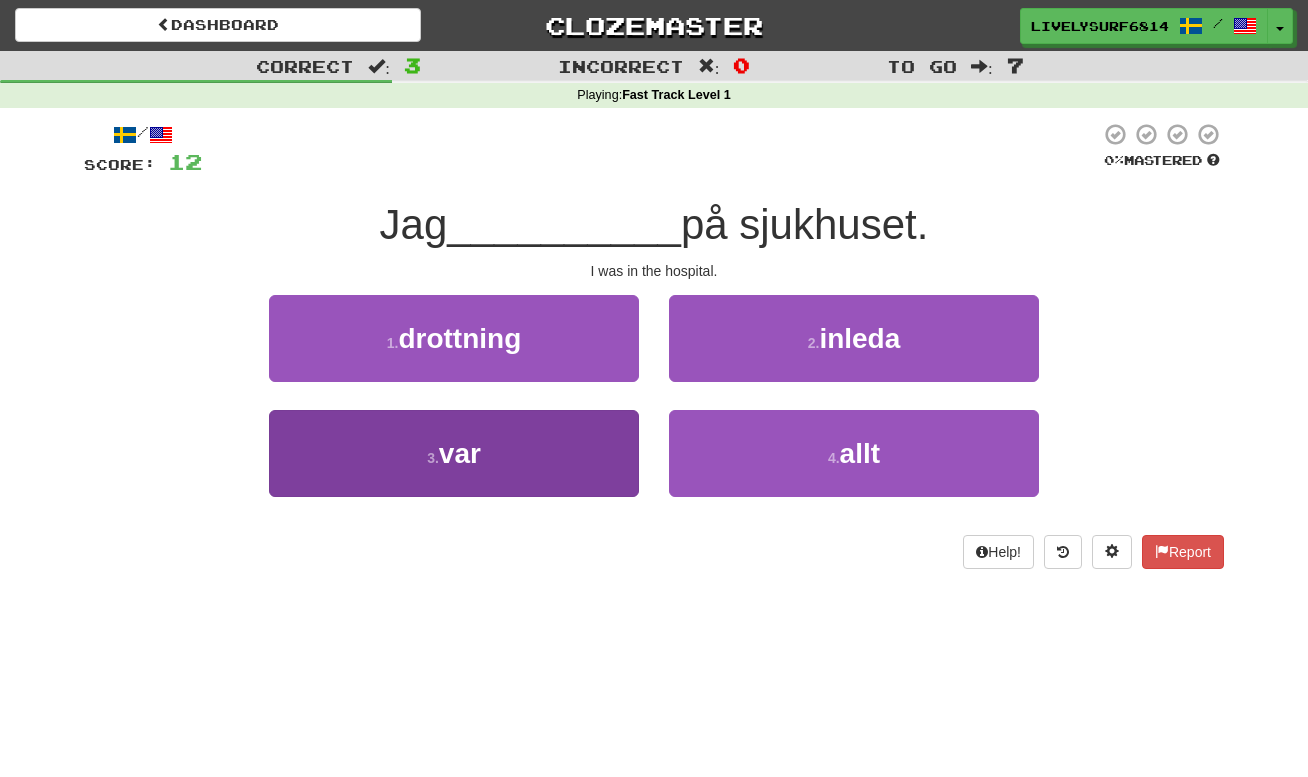 click on "3 .  var" at bounding box center [454, 453] 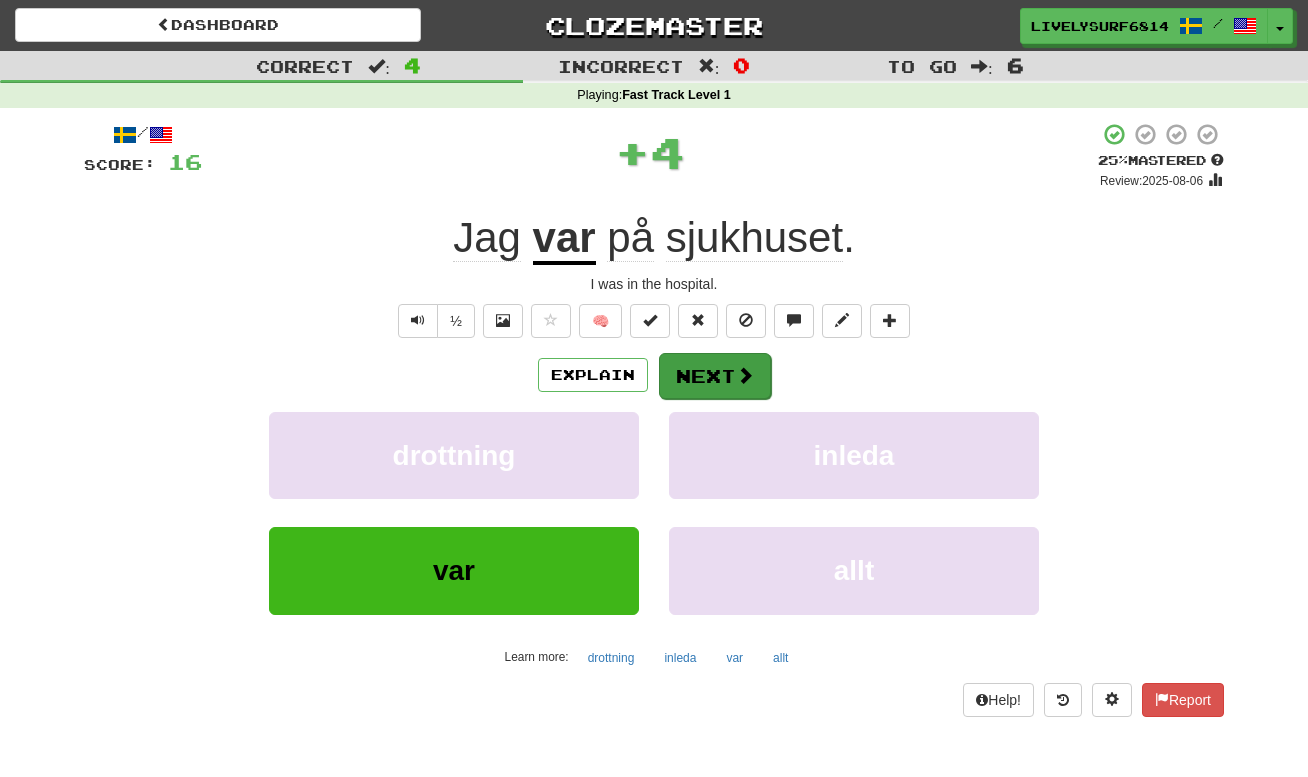 click on "Next" at bounding box center (715, 376) 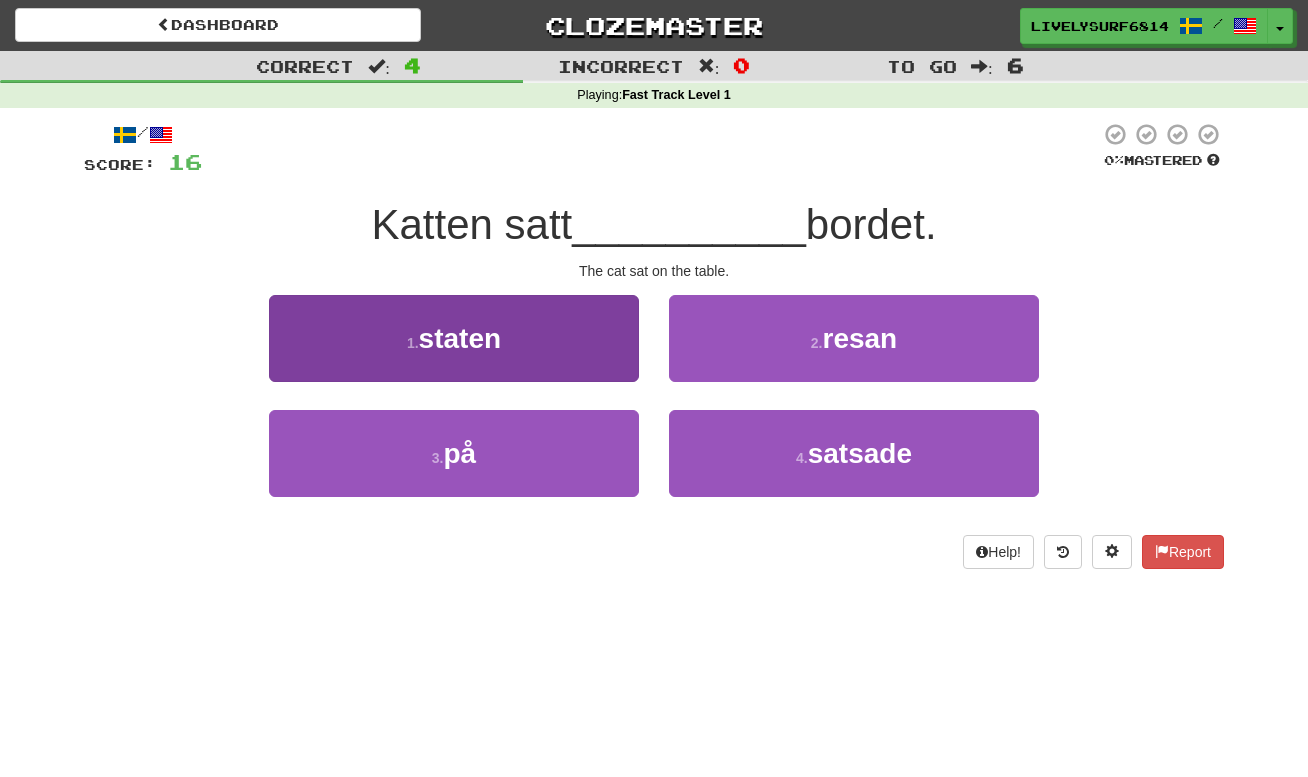 click on "1 .  staten" at bounding box center [454, 338] 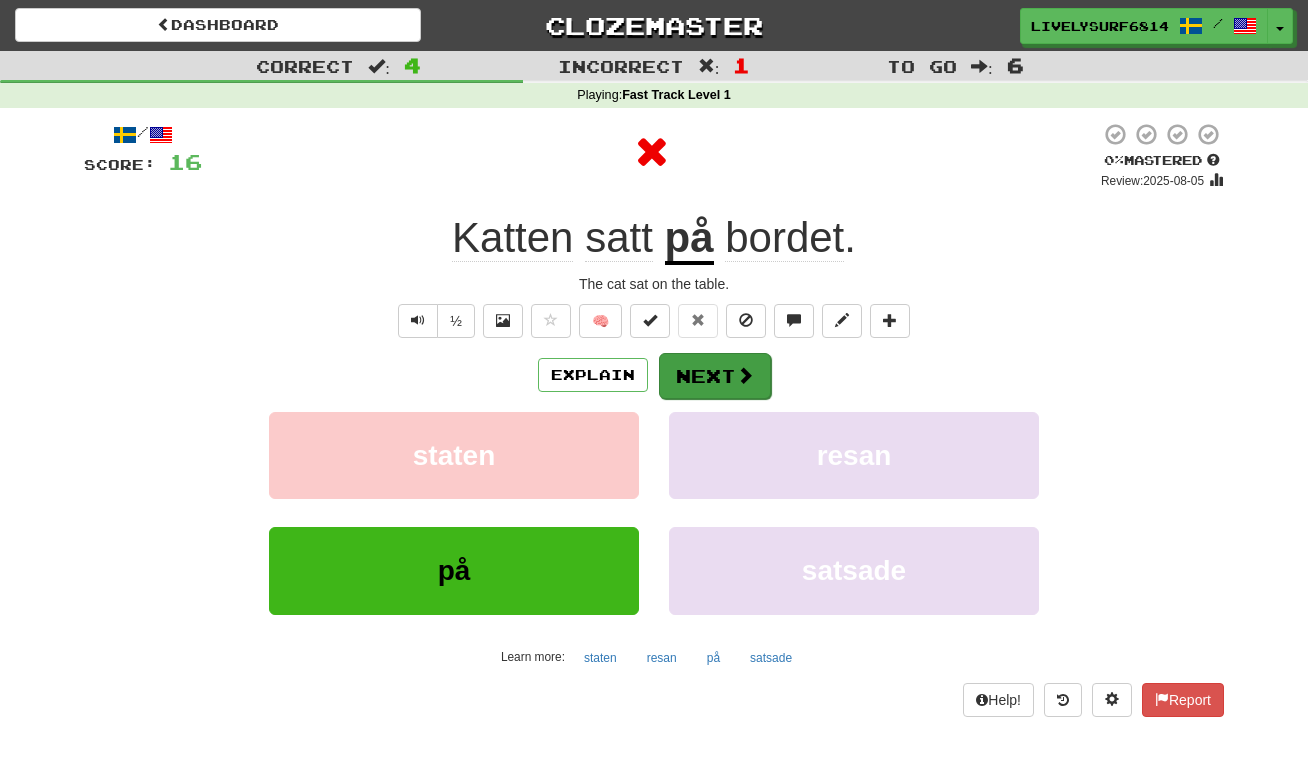 click on "Next" at bounding box center [715, 376] 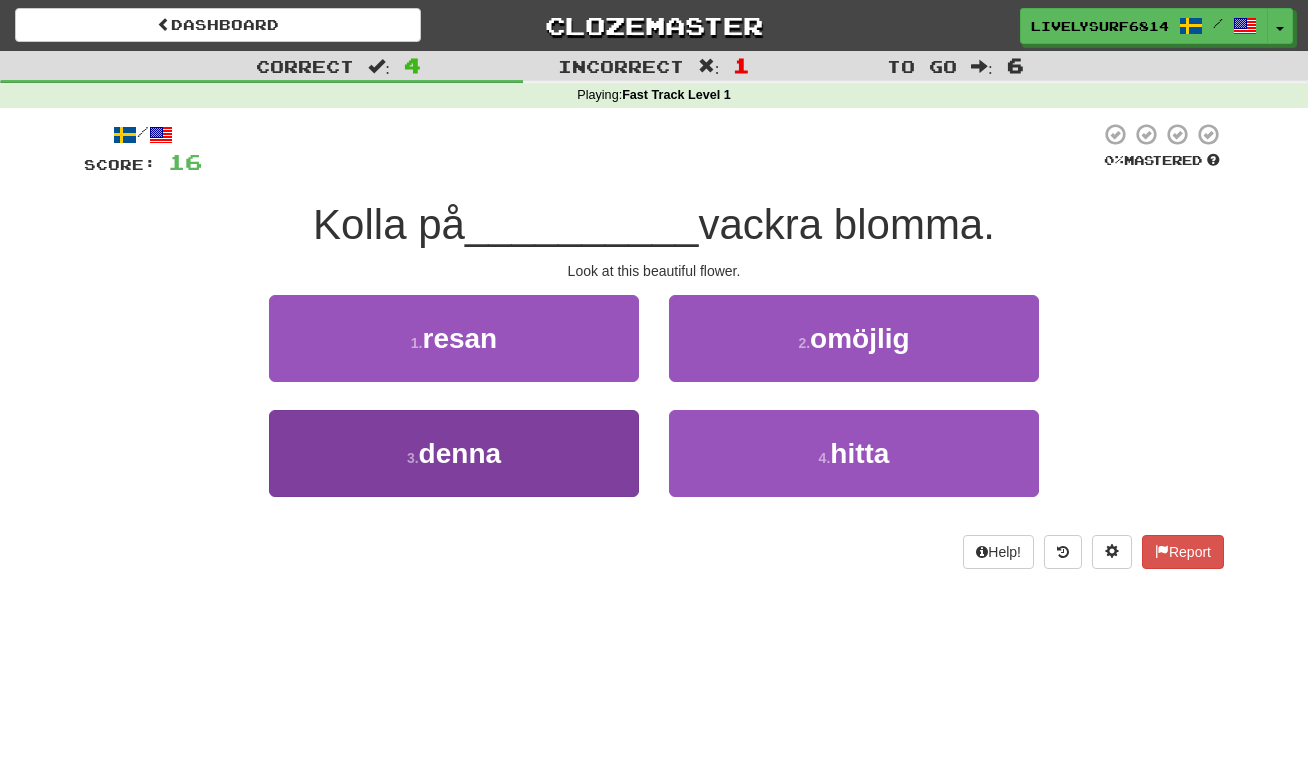 click on "3 .  denna" at bounding box center [454, 453] 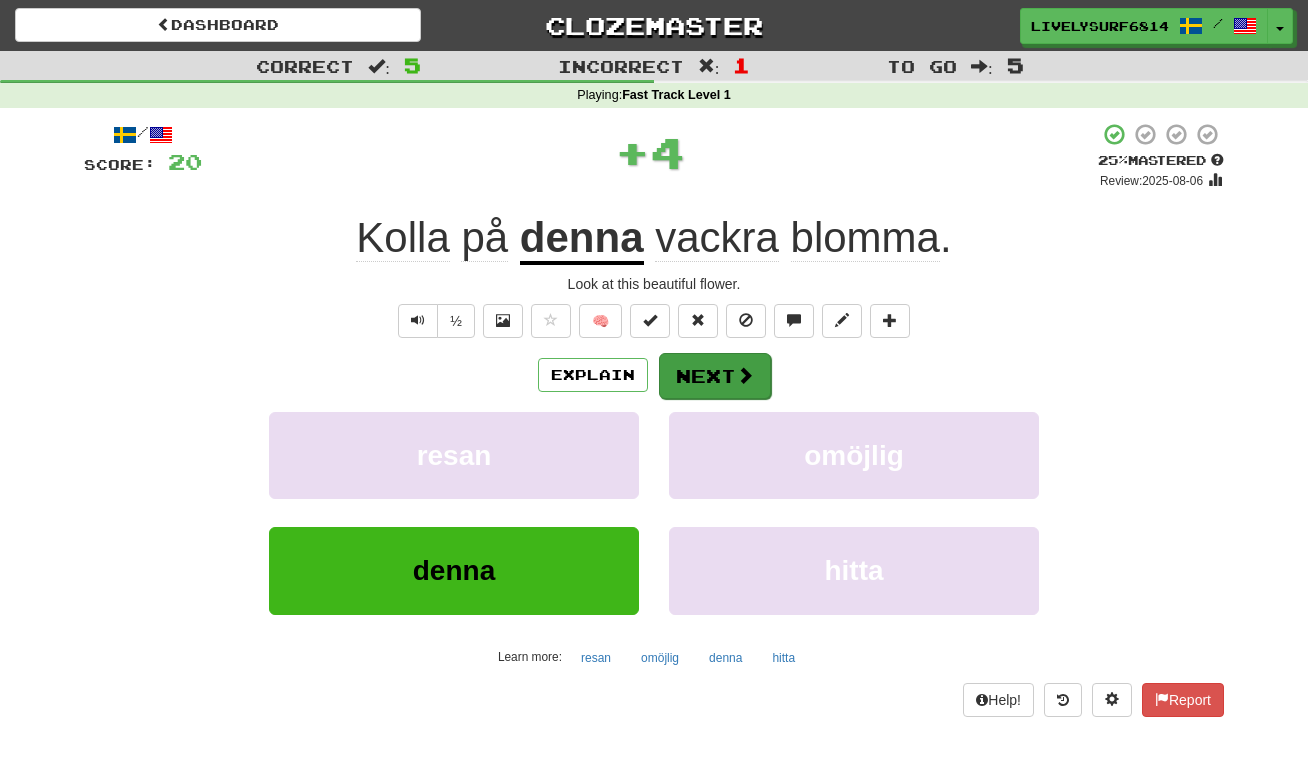 click on "Next" at bounding box center [715, 376] 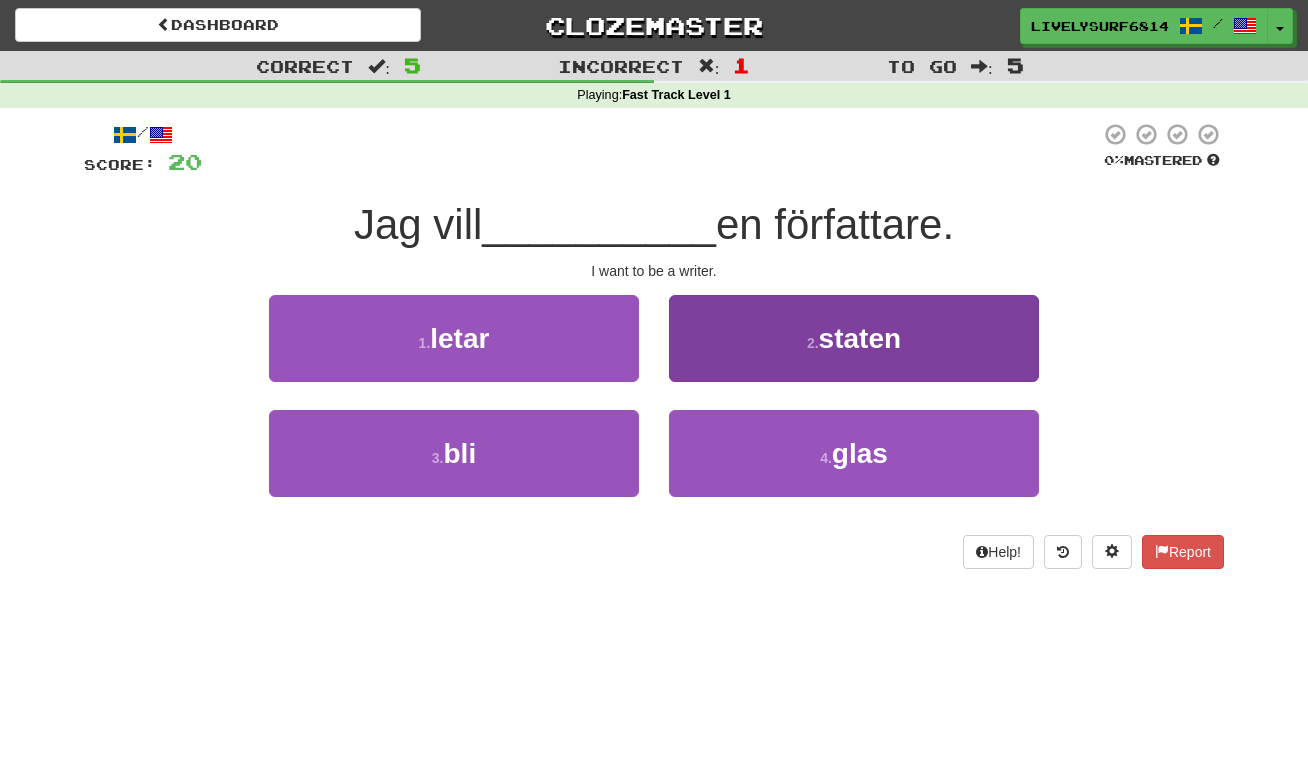 click on "2 .  staten" at bounding box center (854, 338) 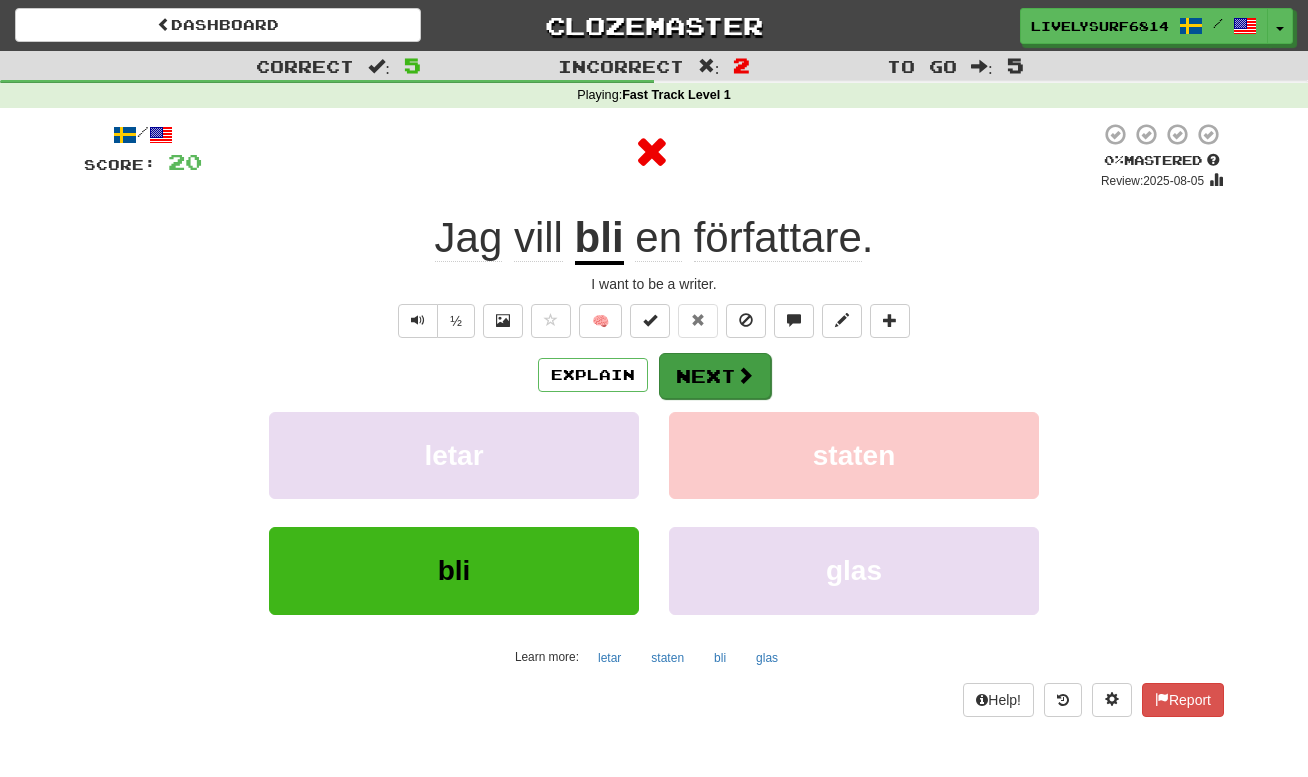 click on "Next" at bounding box center [715, 376] 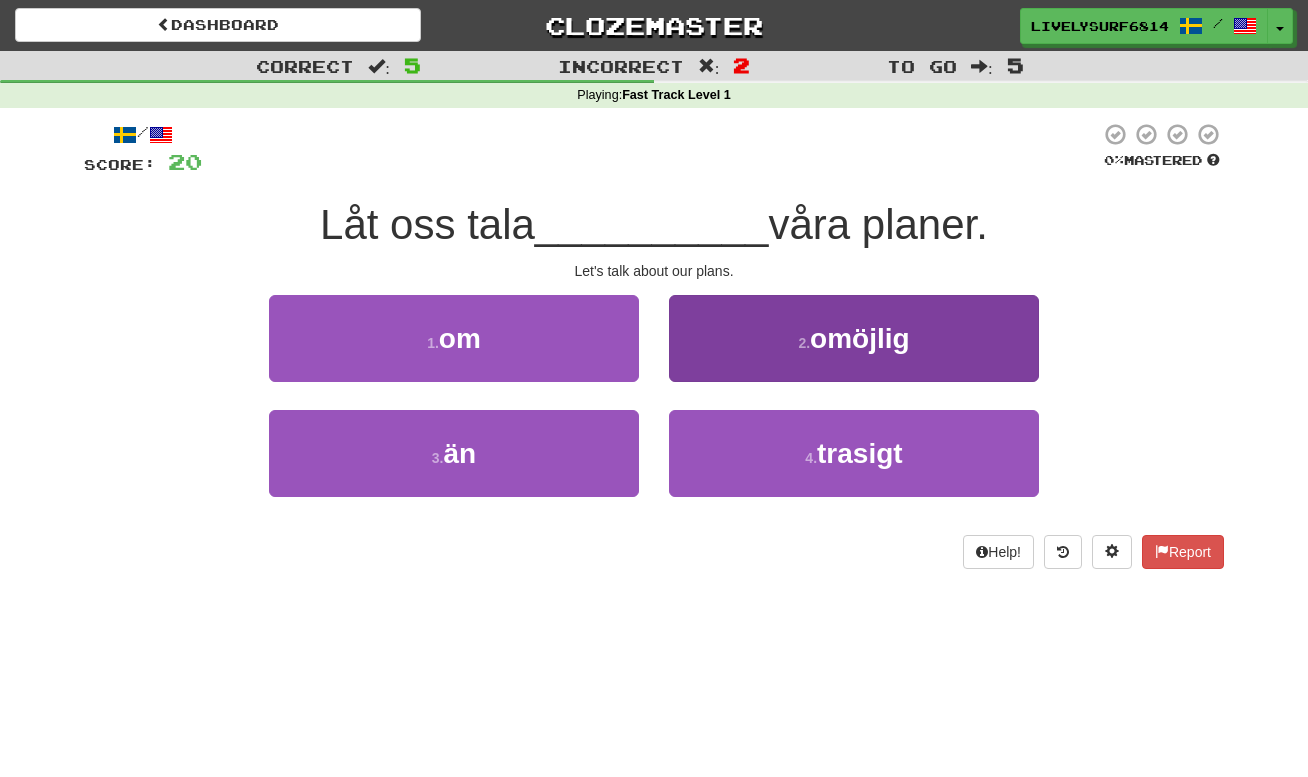 click on "2 .  omöjlig" at bounding box center (854, 338) 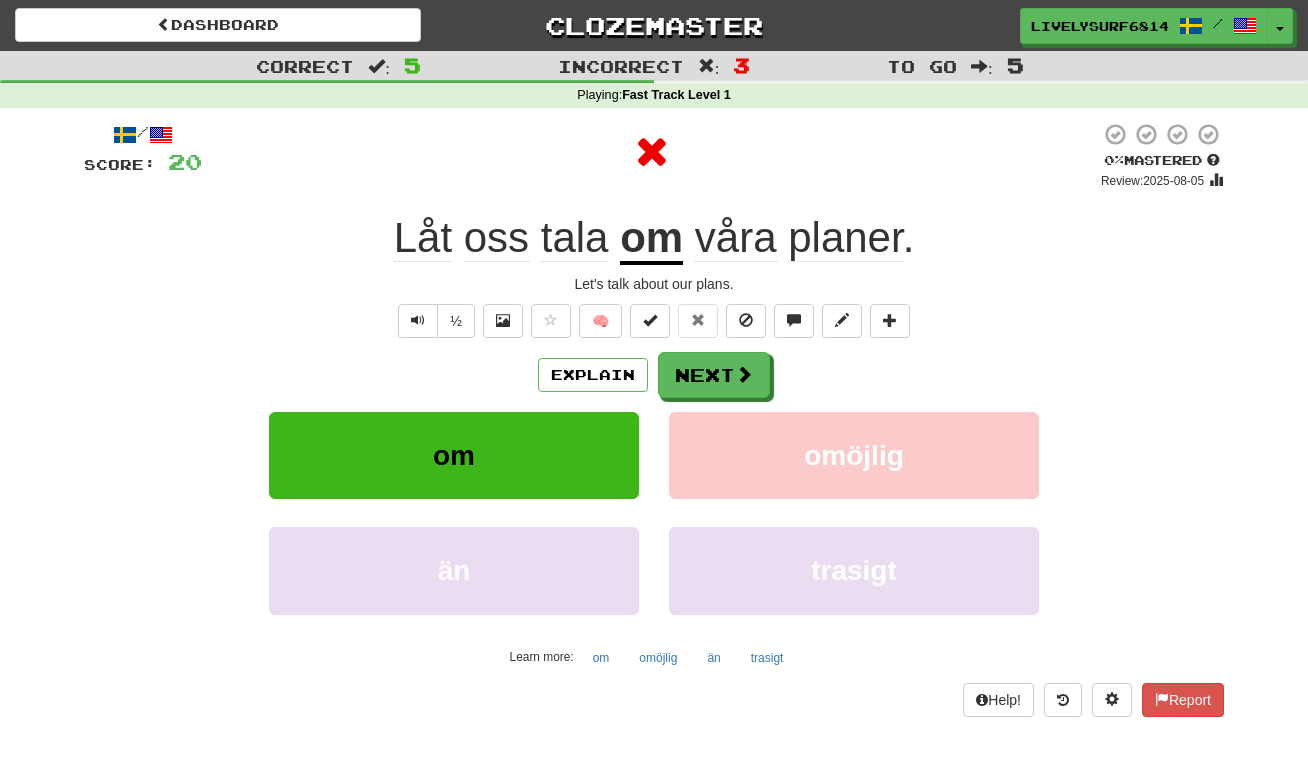 drag, startPoint x: 696, startPoint y: 337, endPoint x: 720, endPoint y: 340, distance: 24.186773 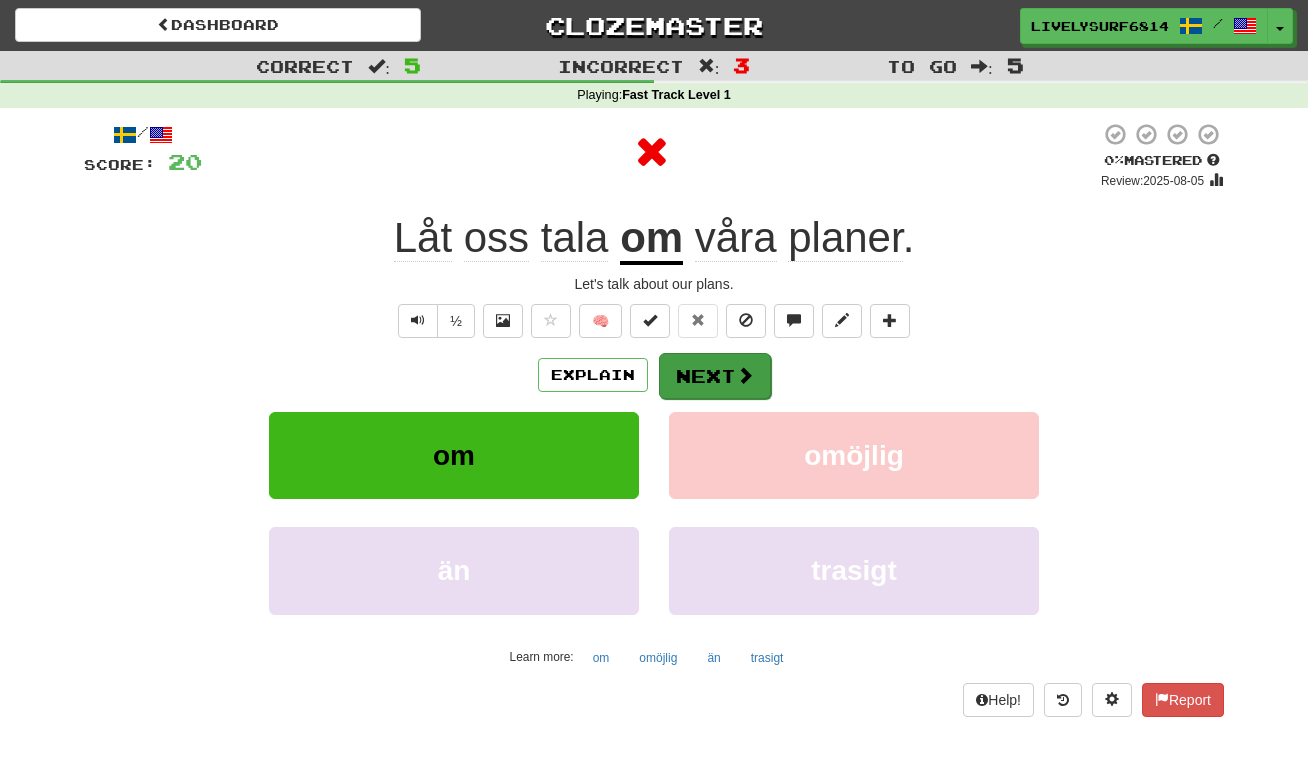 drag, startPoint x: 723, startPoint y: 341, endPoint x: 717, endPoint y: 353, distance: 13.416408 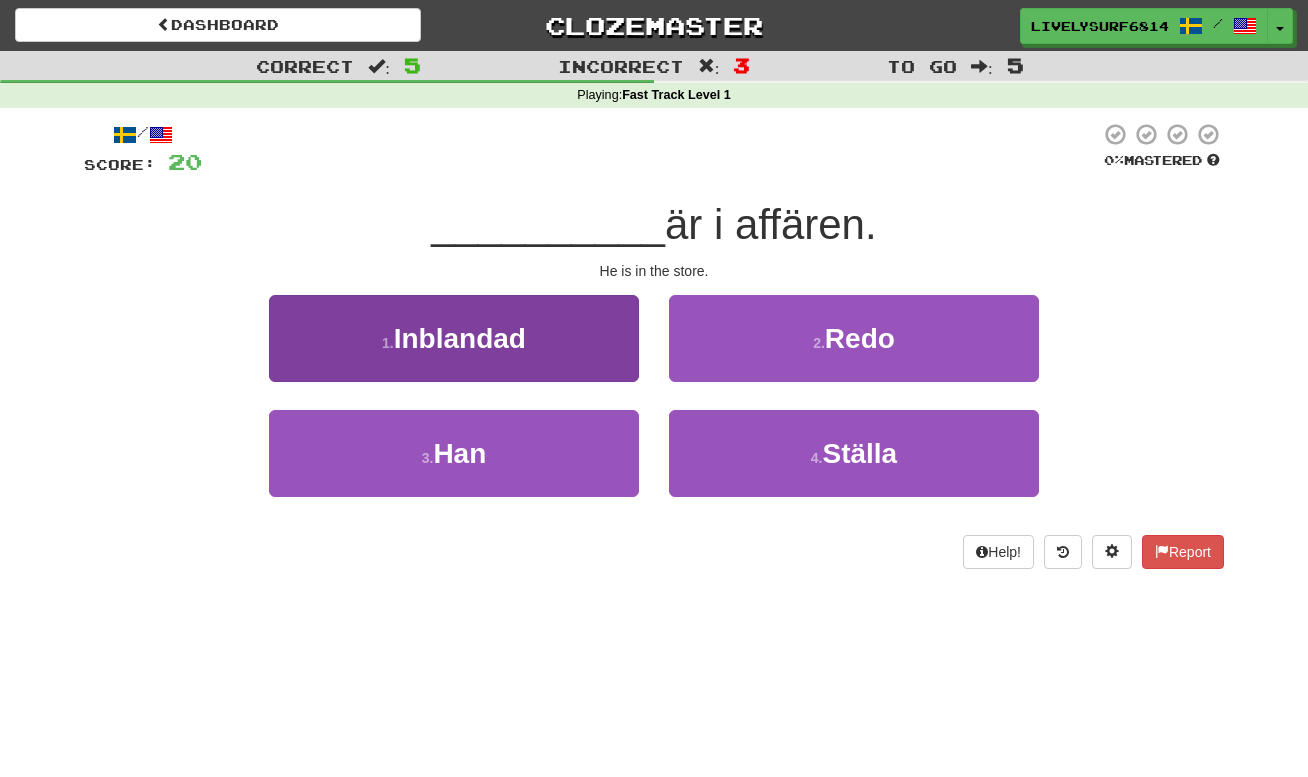 click on "3 .  Han" at bounding box center (454, 453) 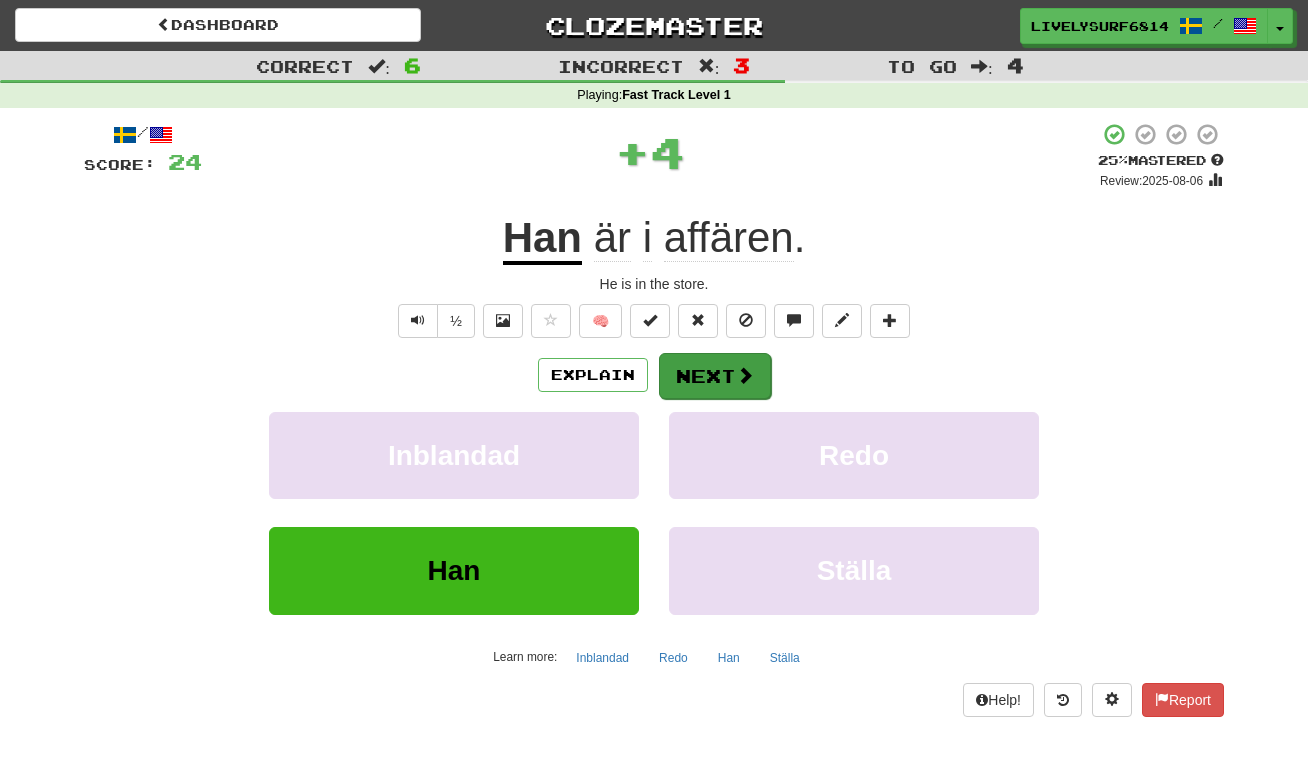 click on "Next" at bounding box center (715, 376) 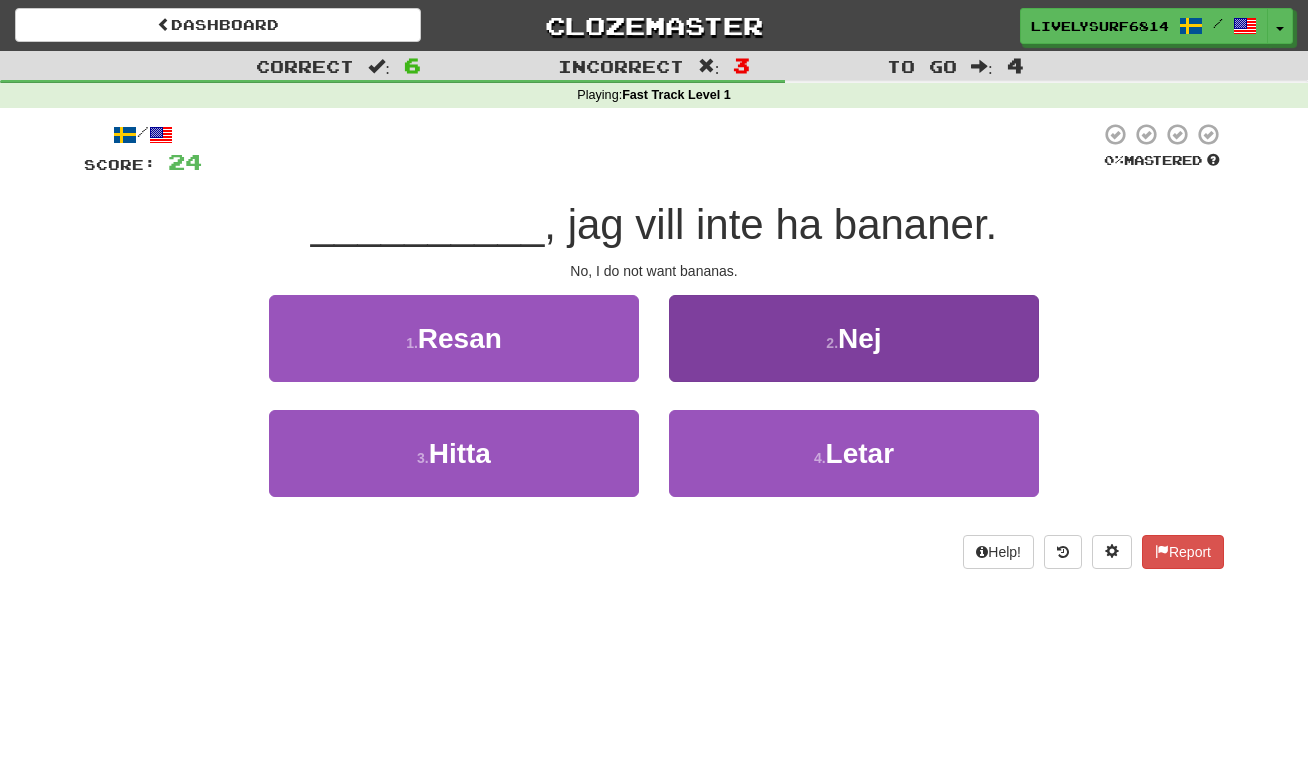 click on "2 .  Nej" at bounding box center (854, 338) 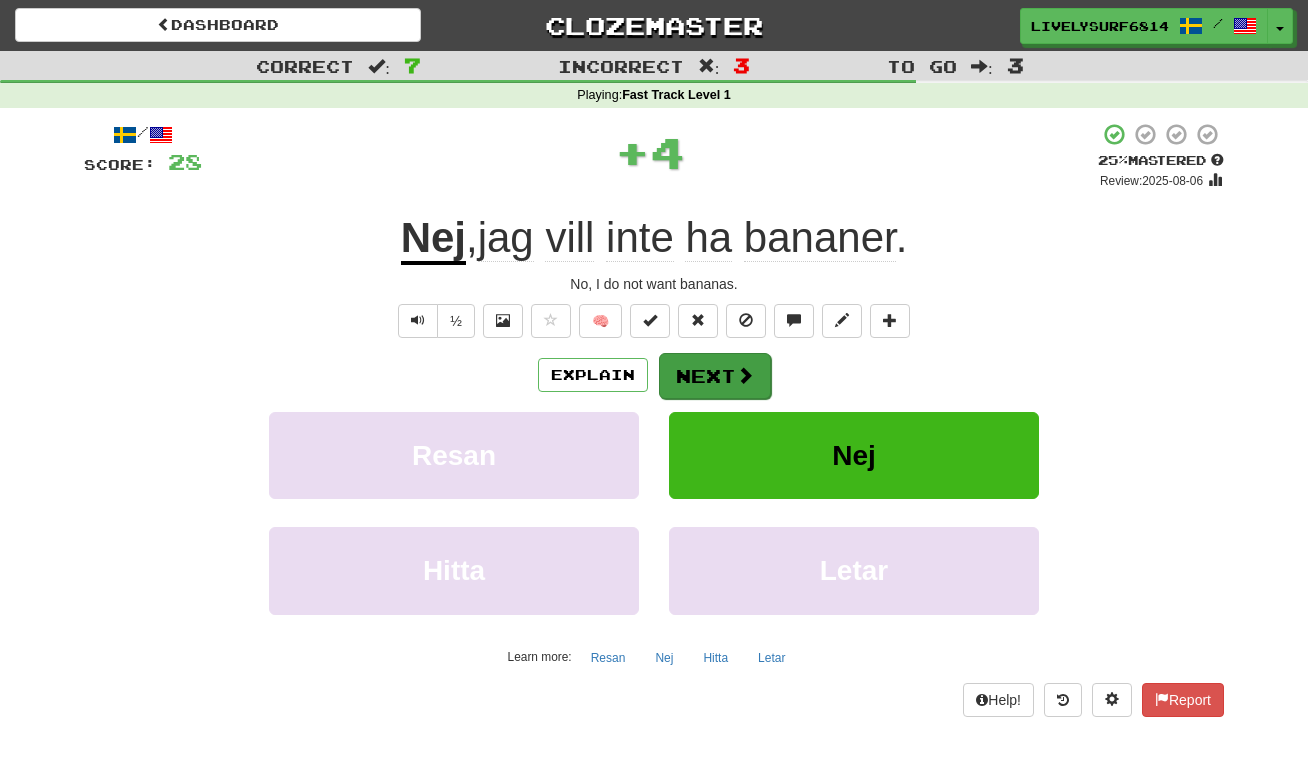 click on "Next" at bounding box center (715, 376) 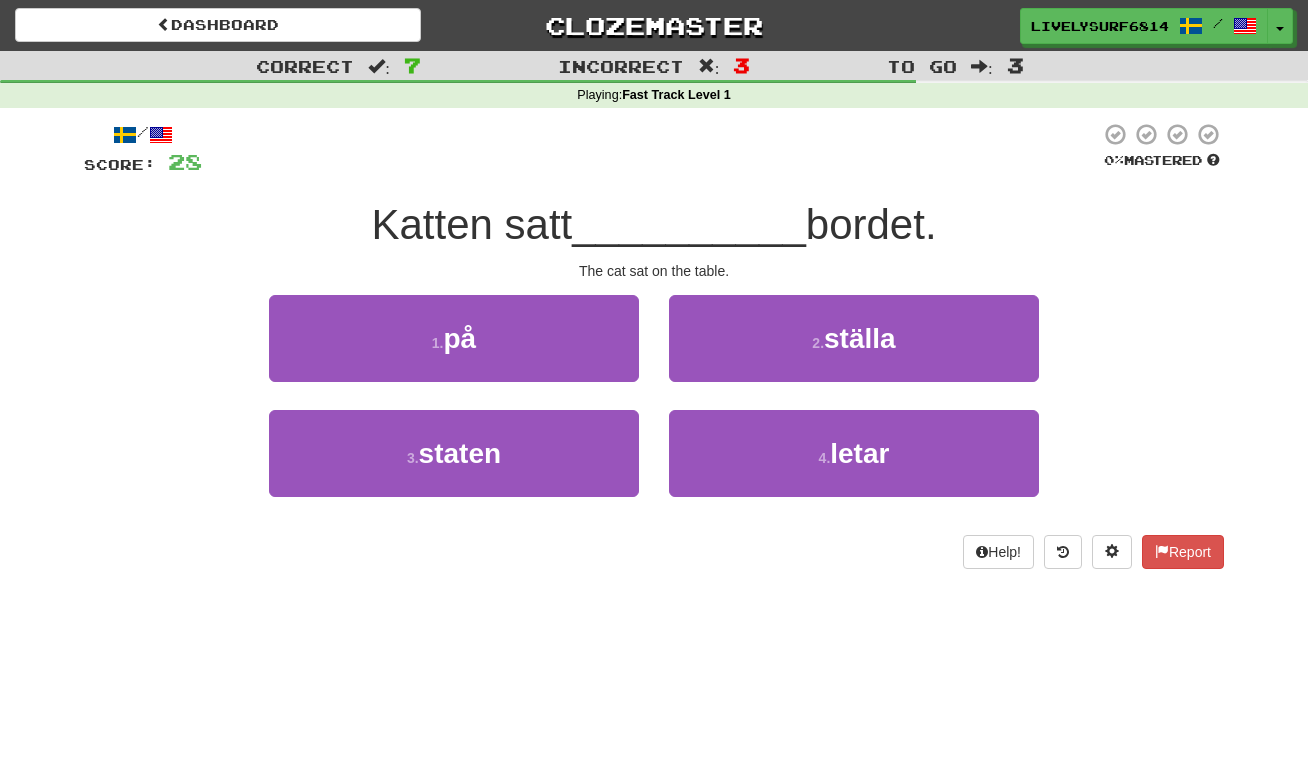 drag, startPoint x: 593, startPoint y: 386, endPoint x: 628, endPoint y: 387, distance: 35.014282 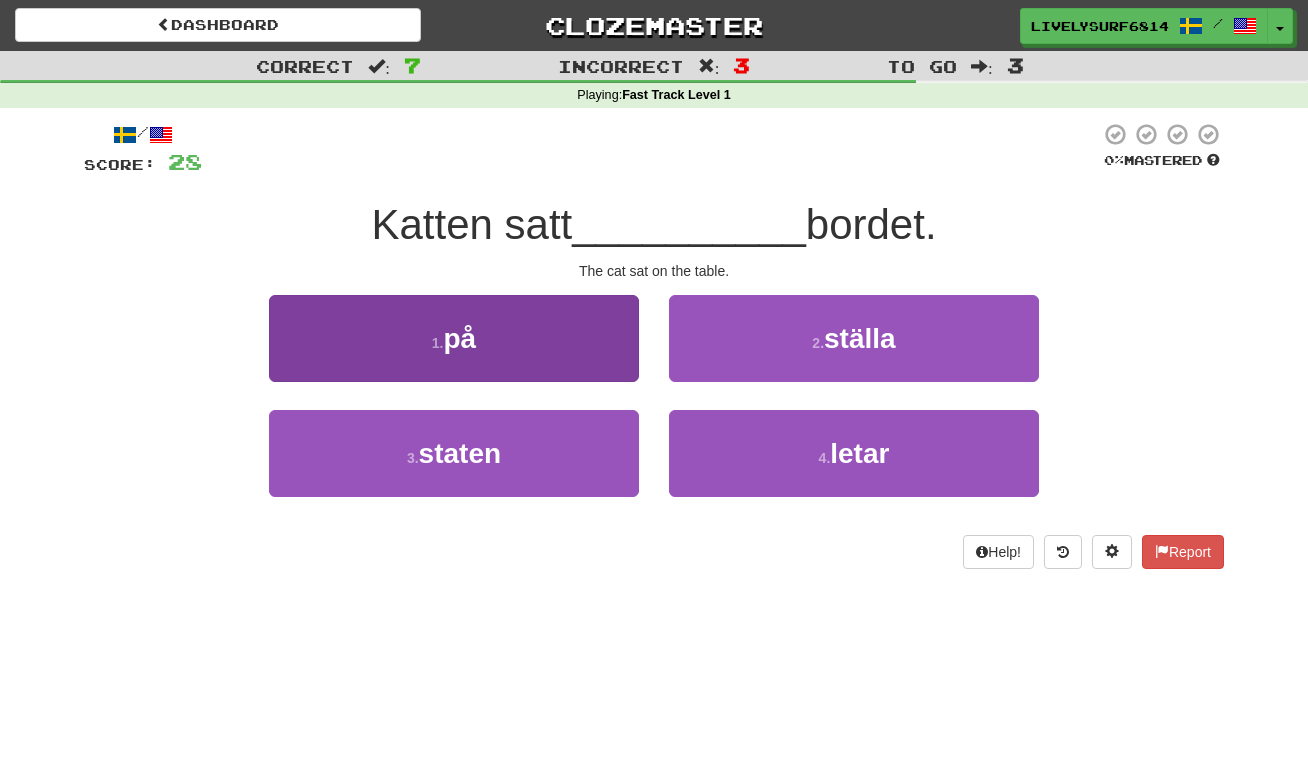 click on "1 .  på" at bounding box center [454, 338] 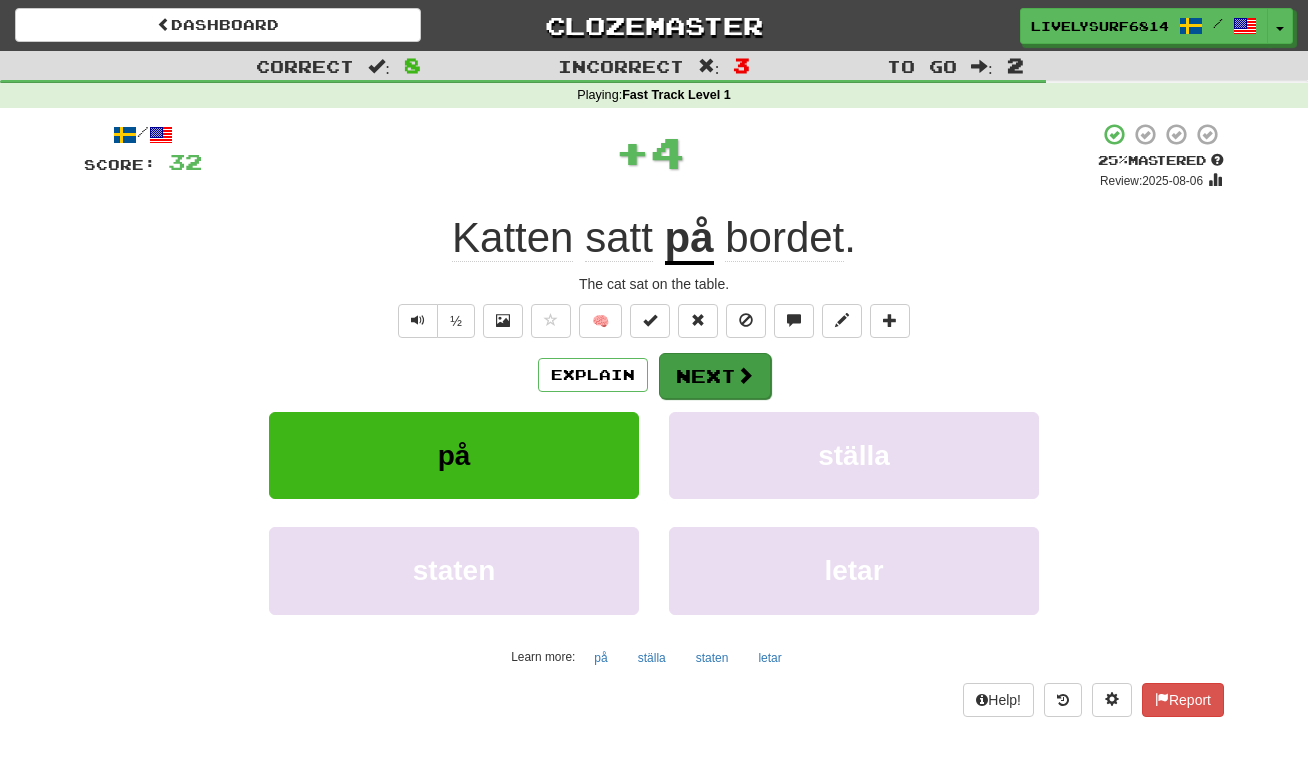 click on "Next" at bounding box center [715, 376] 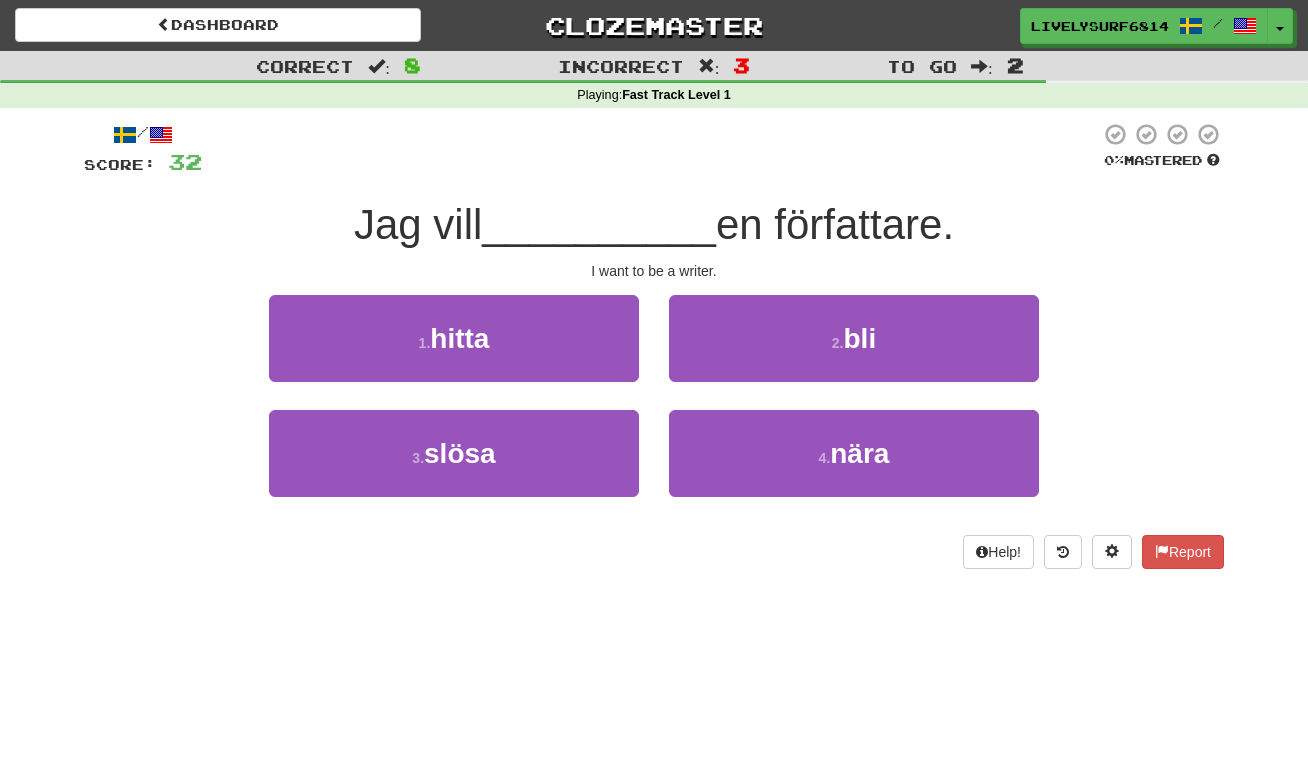 click on "2 .  bli" at bounding box center [854, 338] 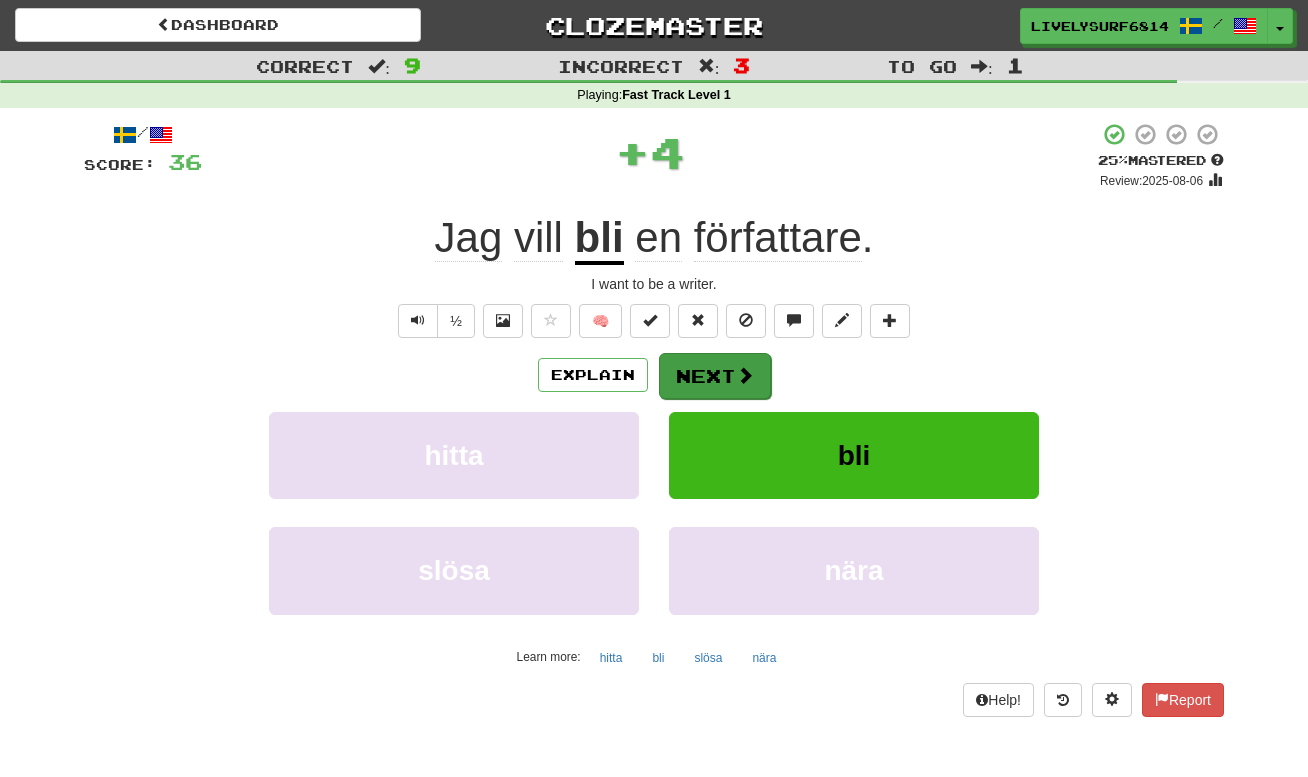 click on "Next" at bounding box center [715, 376] 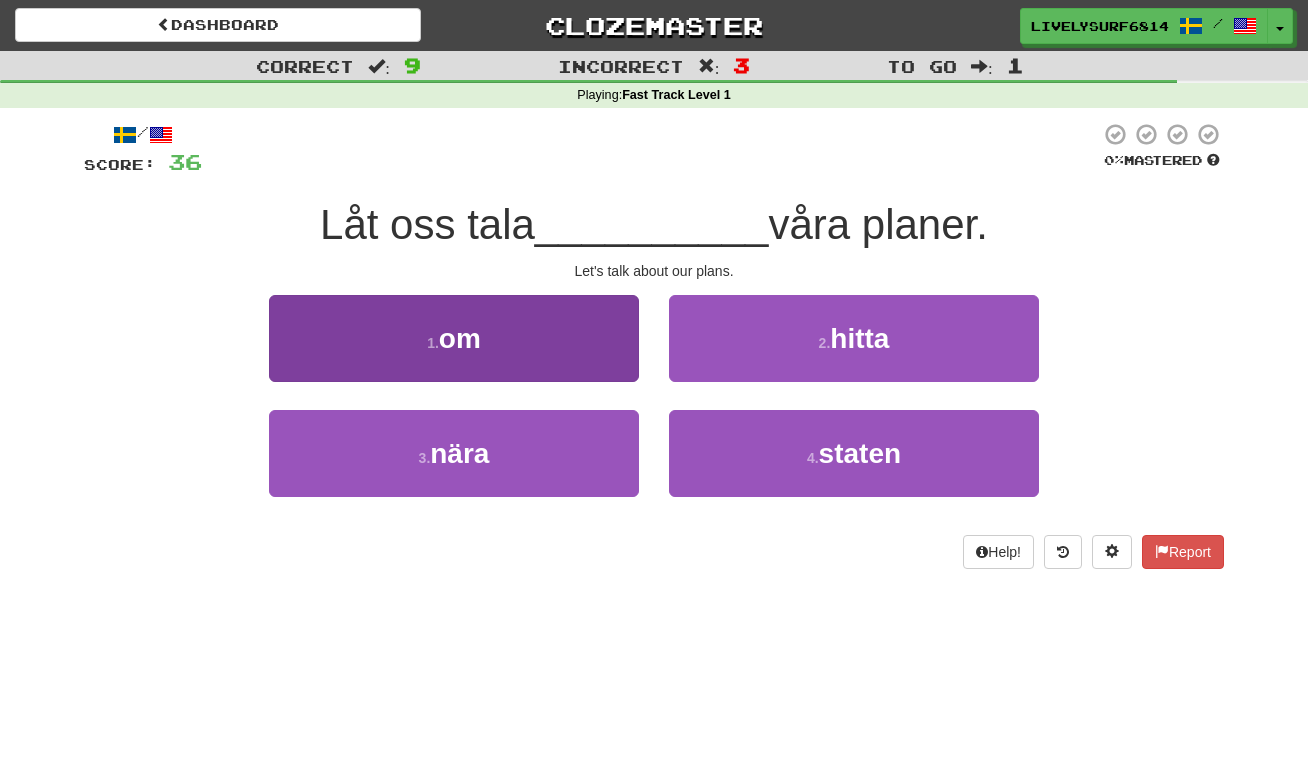 click on "1 .  om" at bounding box center [454, 338] 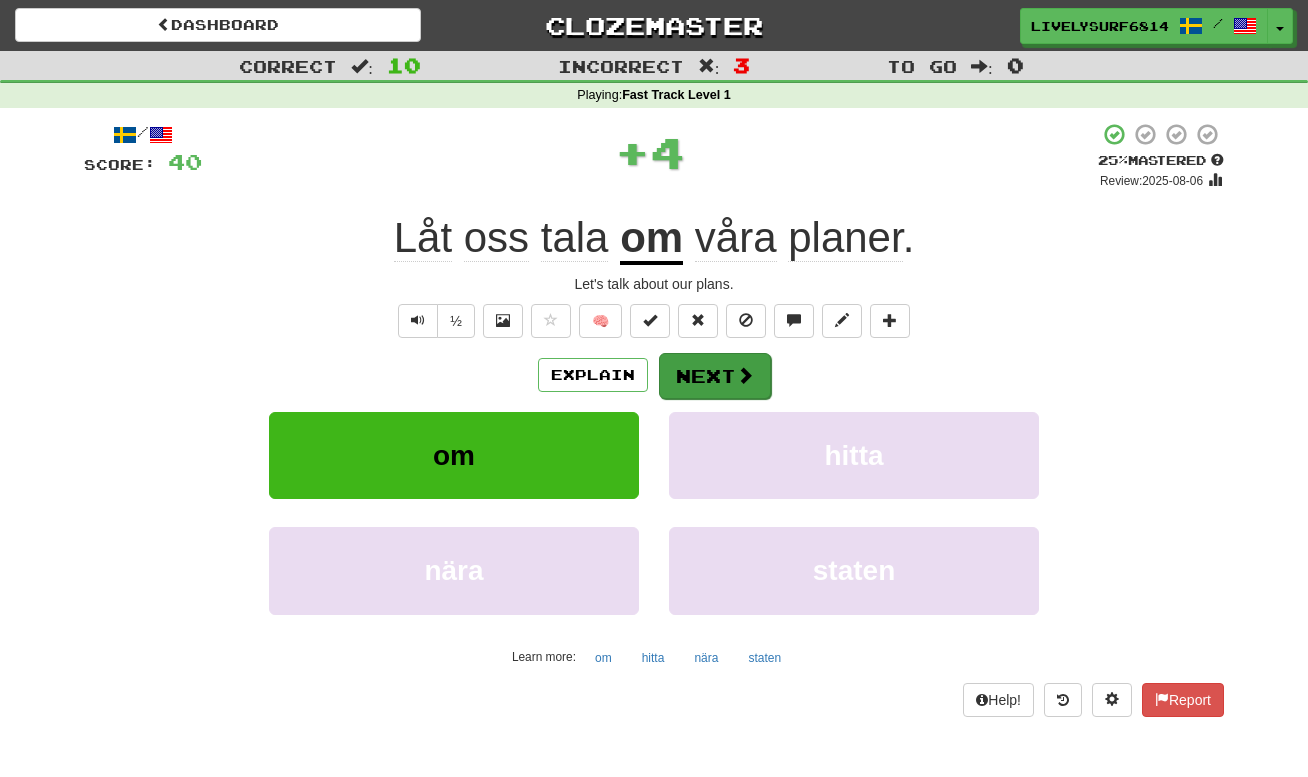 click at bounding box center [745, 375] 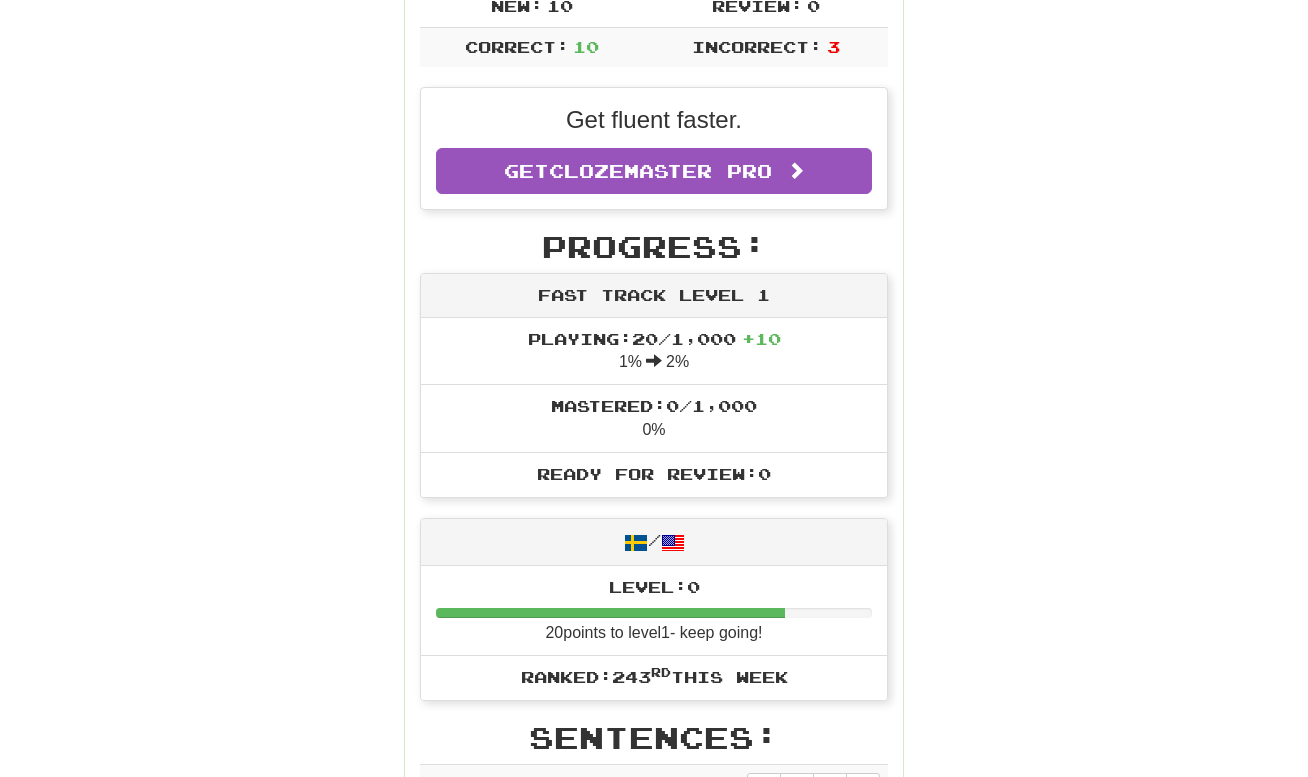 scroll, scrollTop: 0, scrollLeft: 0, axis: both 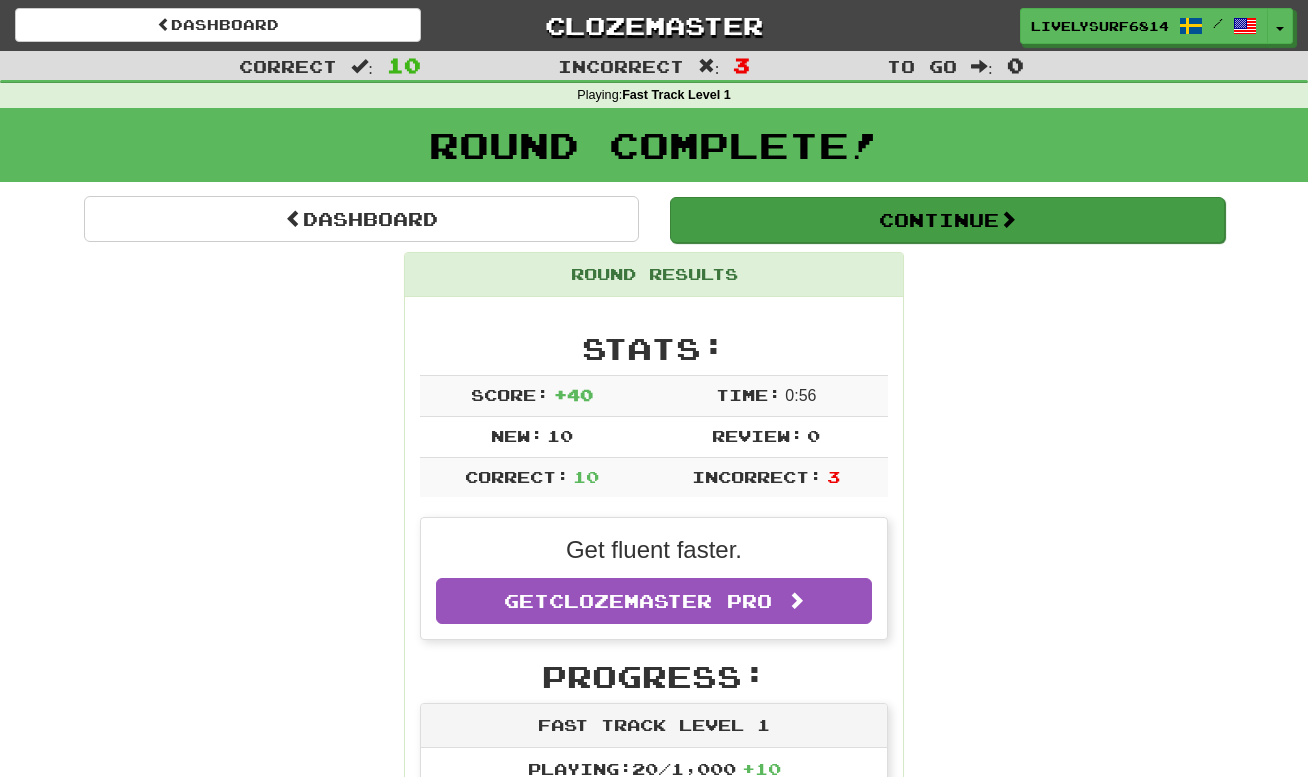 click on "Continue" at bounding box center [947, 220] 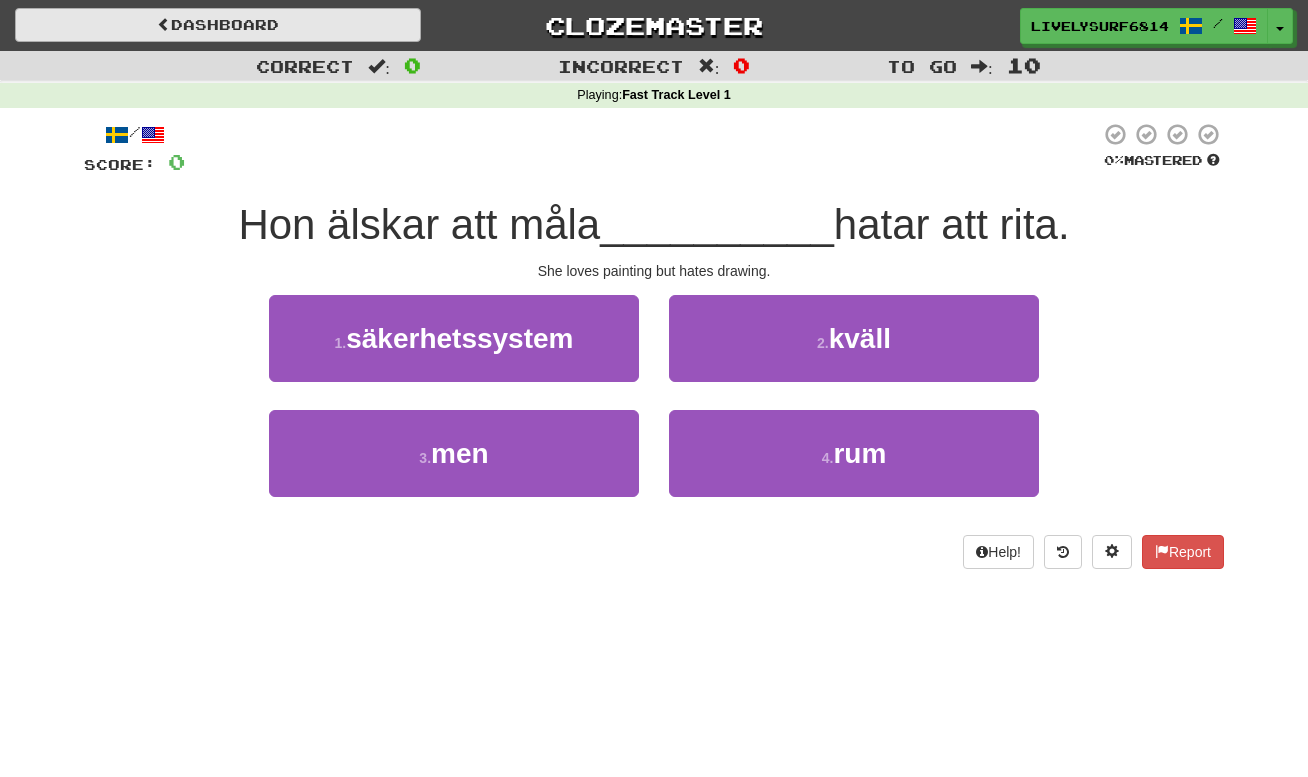click on "Dashboard" at bounding box center (218, 25) 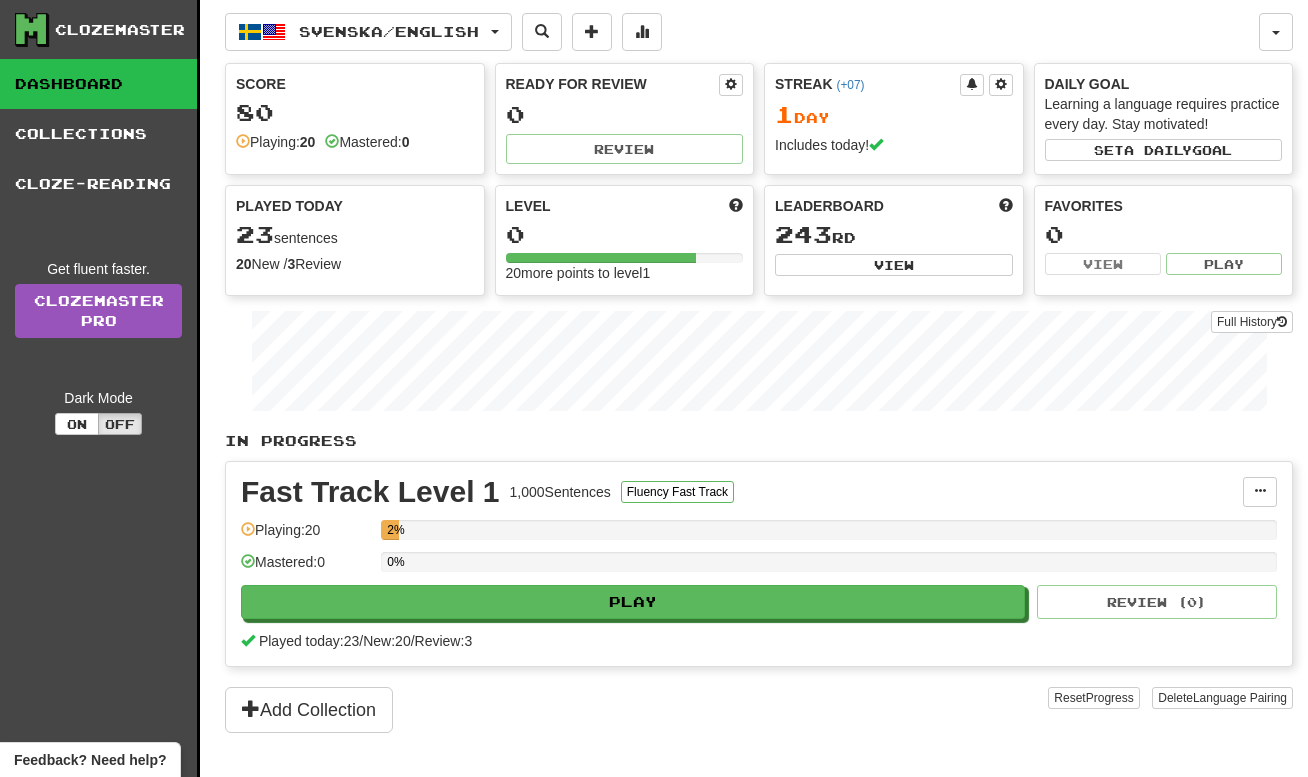 scroll, scrollTop: 0, scrollLeft: 0, axis: both 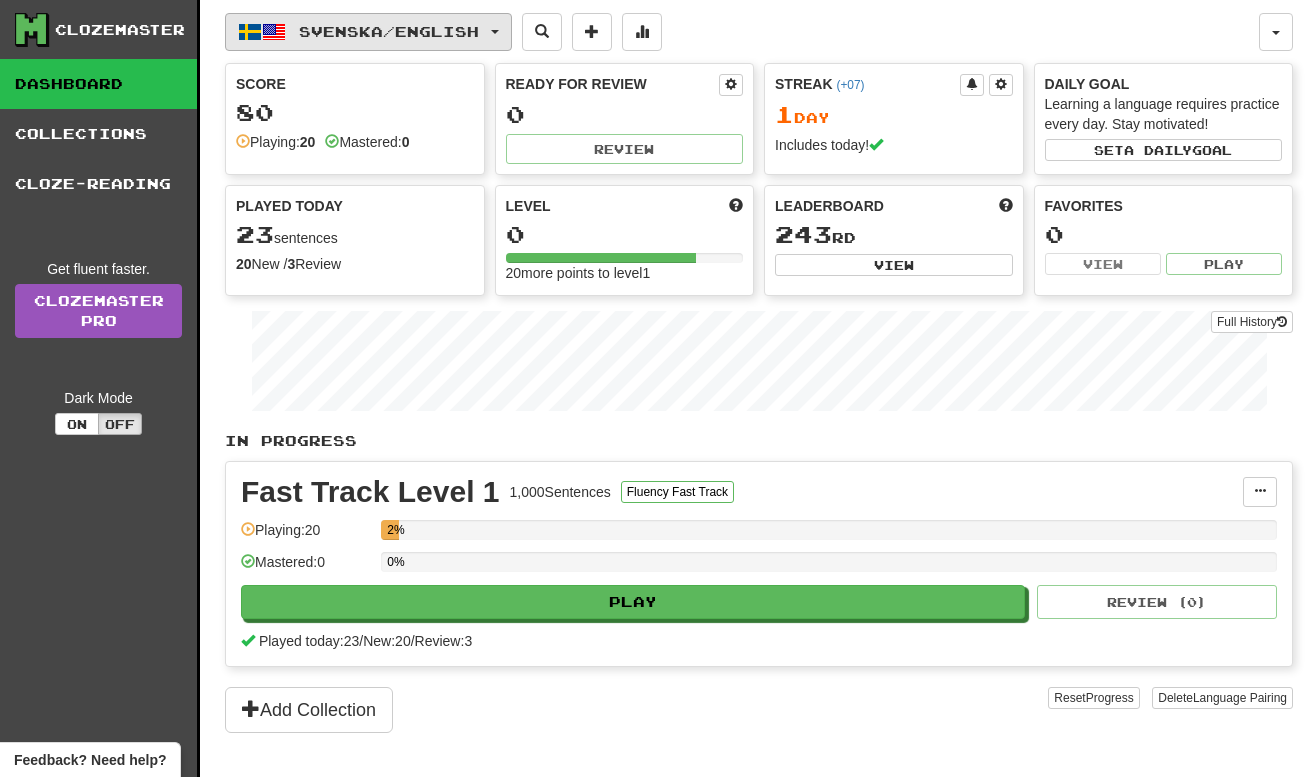 click on "Svenska  /  English" at bounding box center [389, 31] 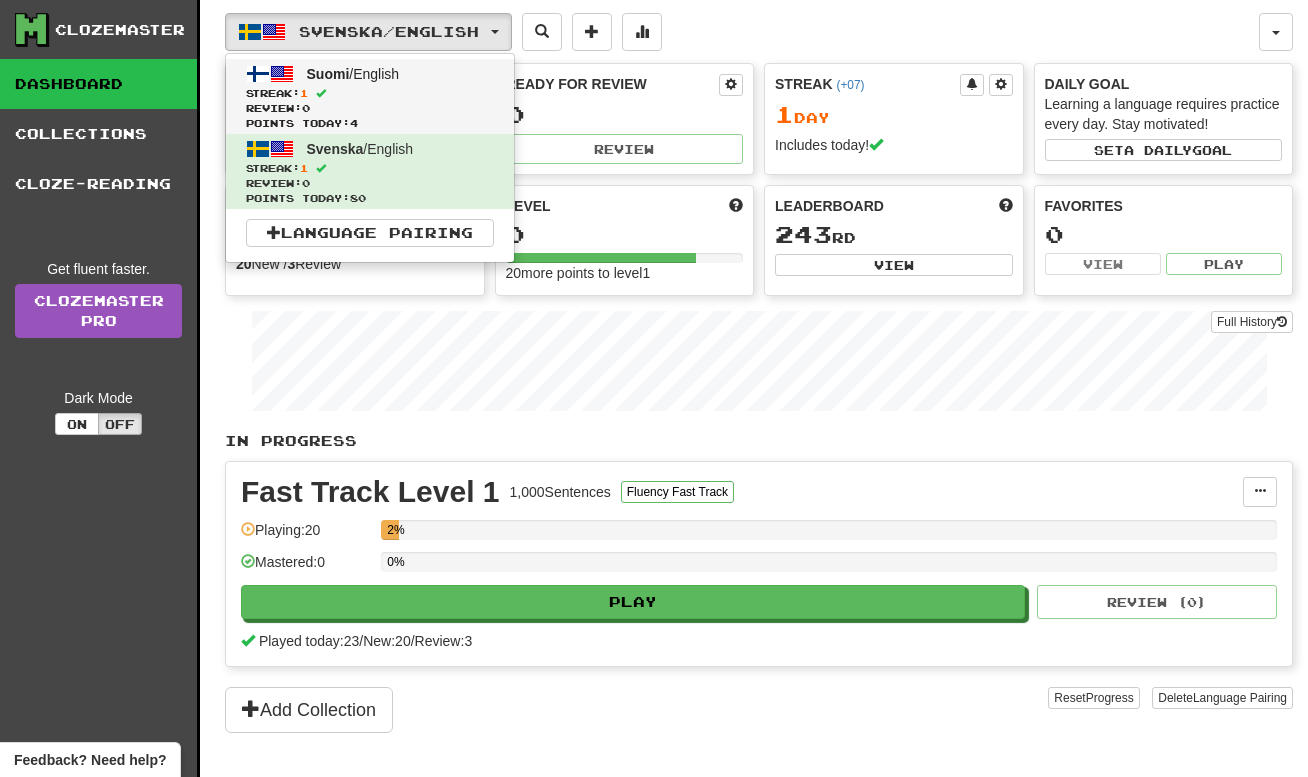 click on "Review:  0" at bounding box center (370, 108) 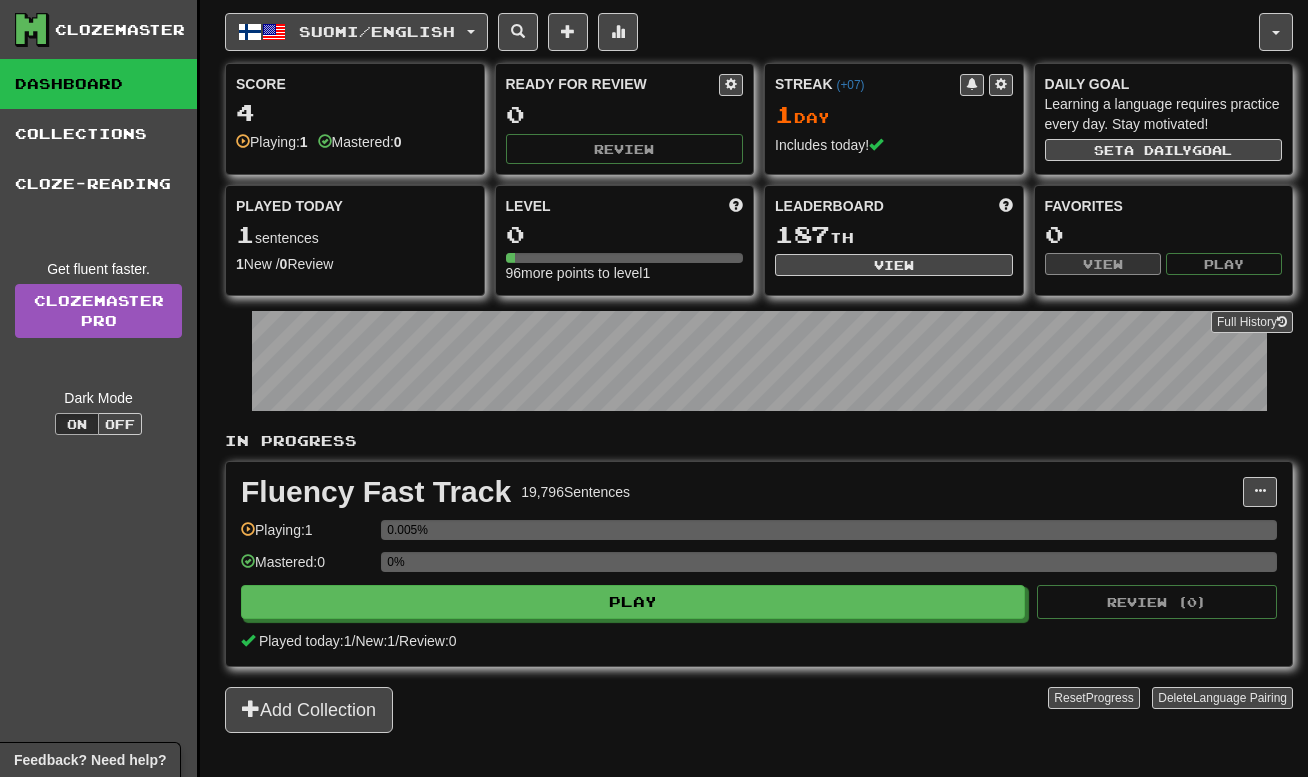 scroll, scrollTop: 0, scrollLeft: 0, axis: both 